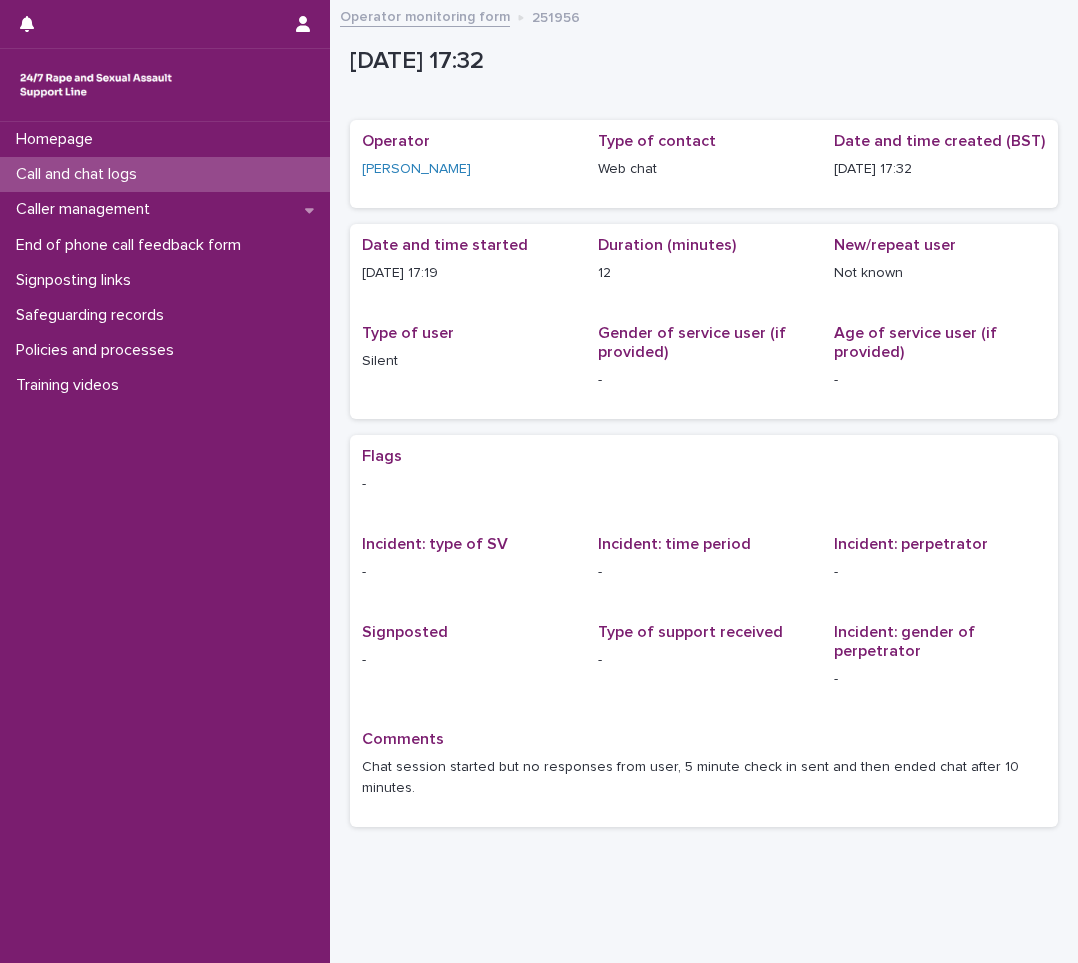 scroll, scrollTop: 0, scrollLeft: 0, axis: both 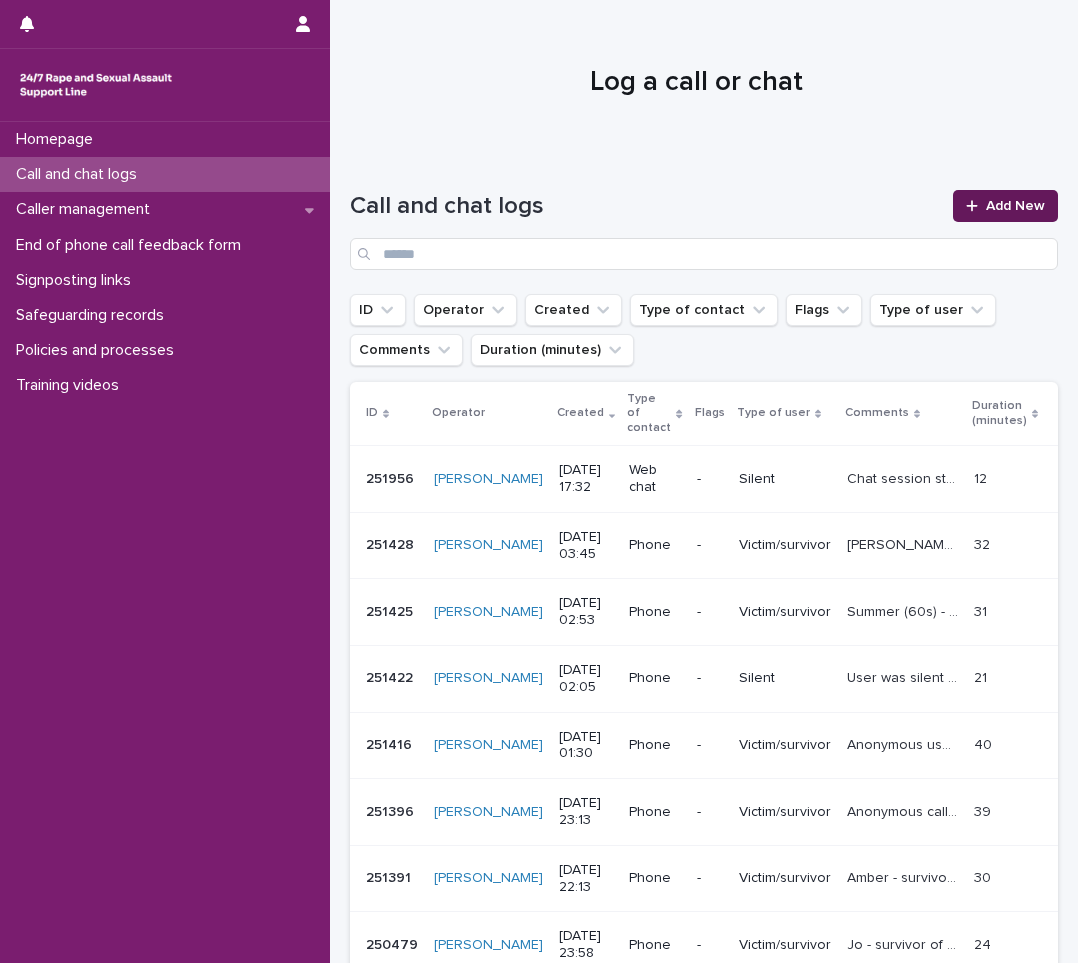 click on "Add New" at bounding box center (1015, 206) 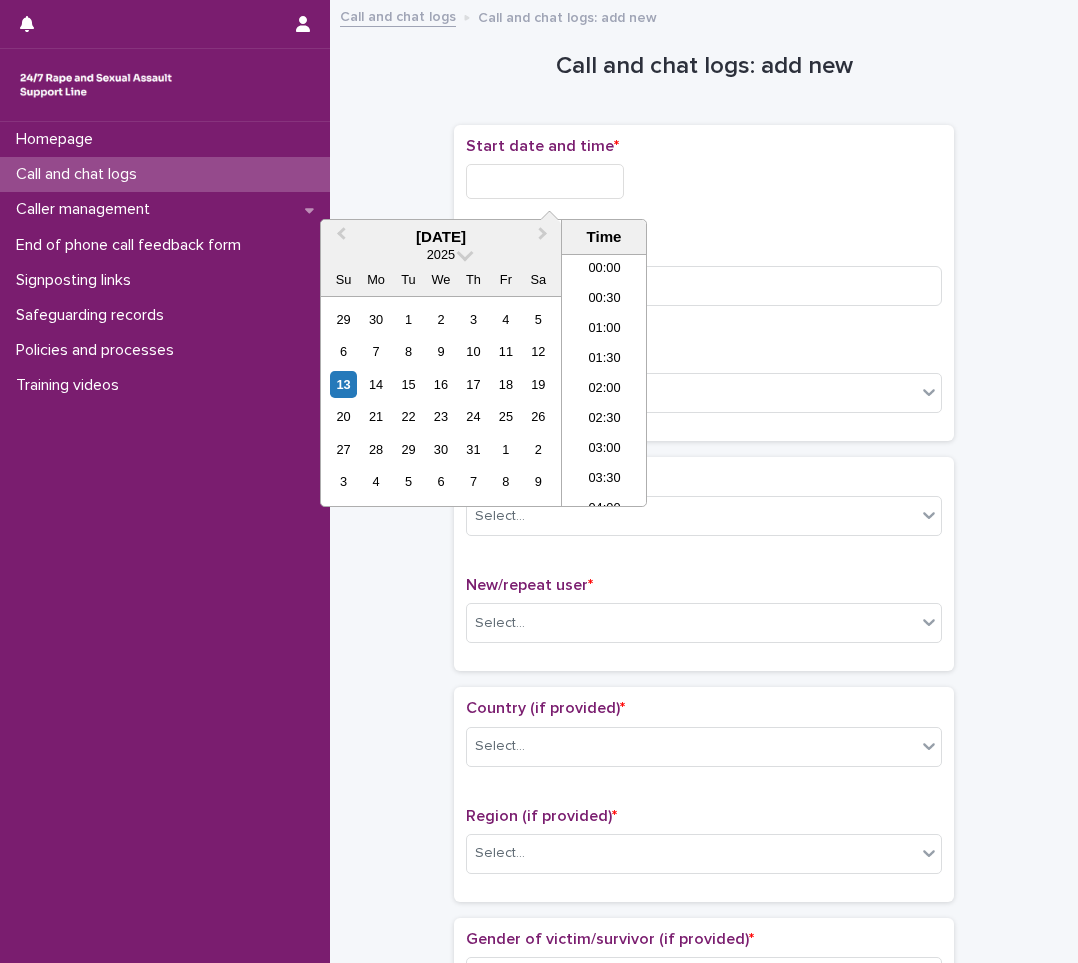 click at bounding box center (545, 181) 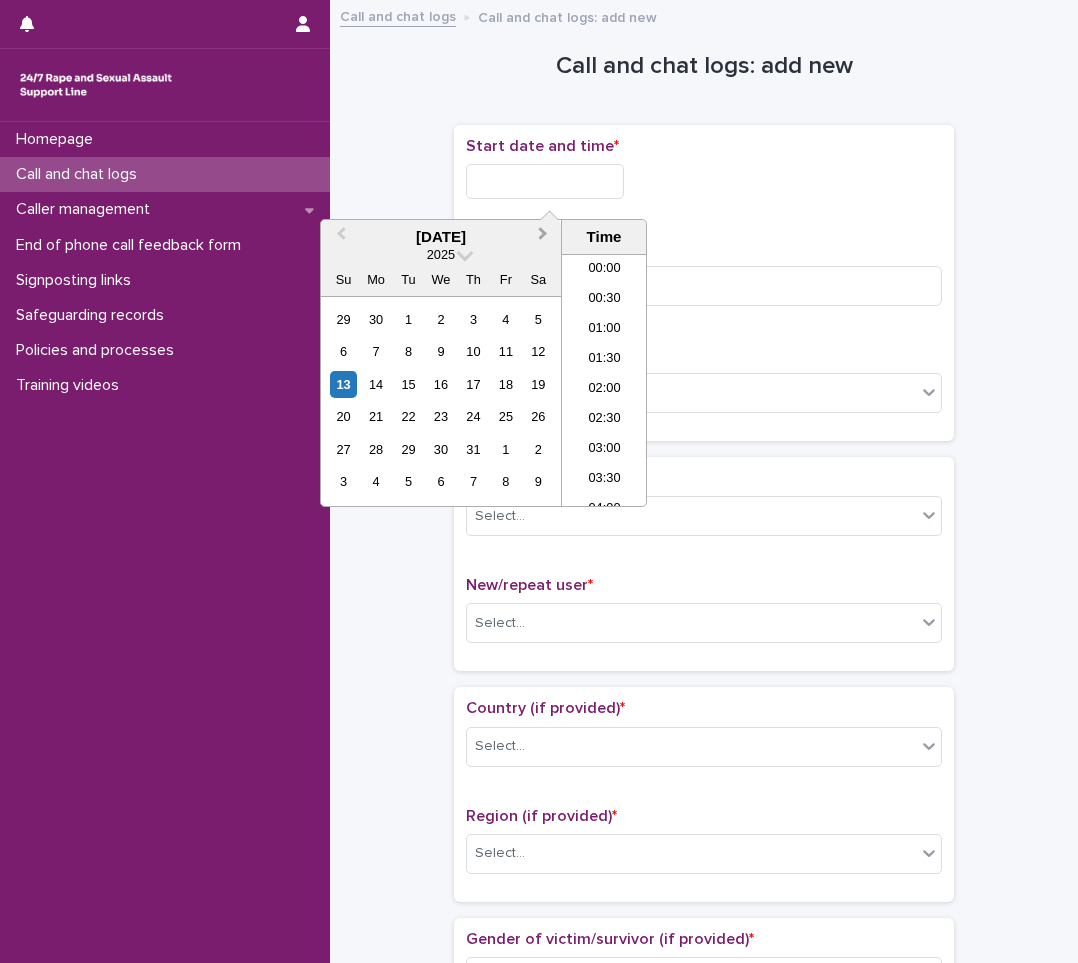 scroll, scrollTop: 1000, scrollLeft: 0, axis: vertical 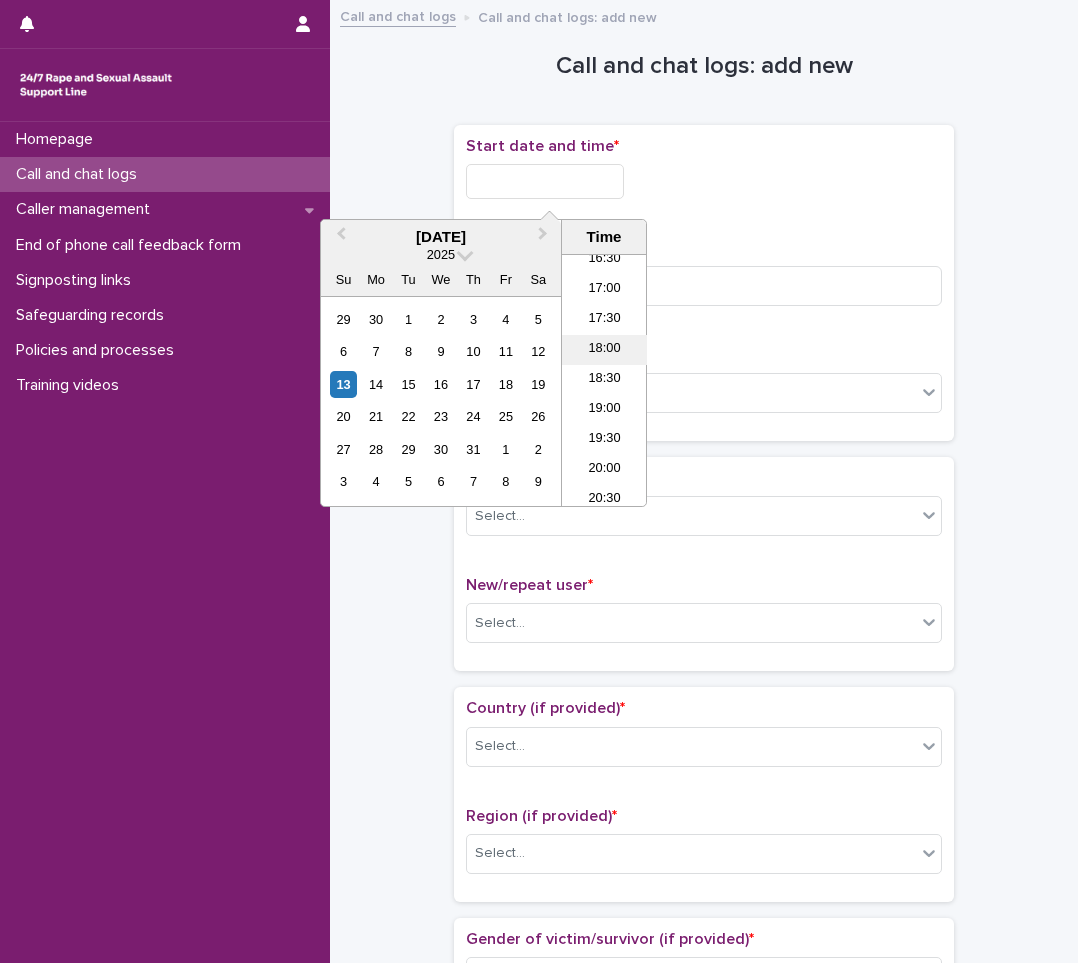 click on "18:00" at bounding box center [604, 350] 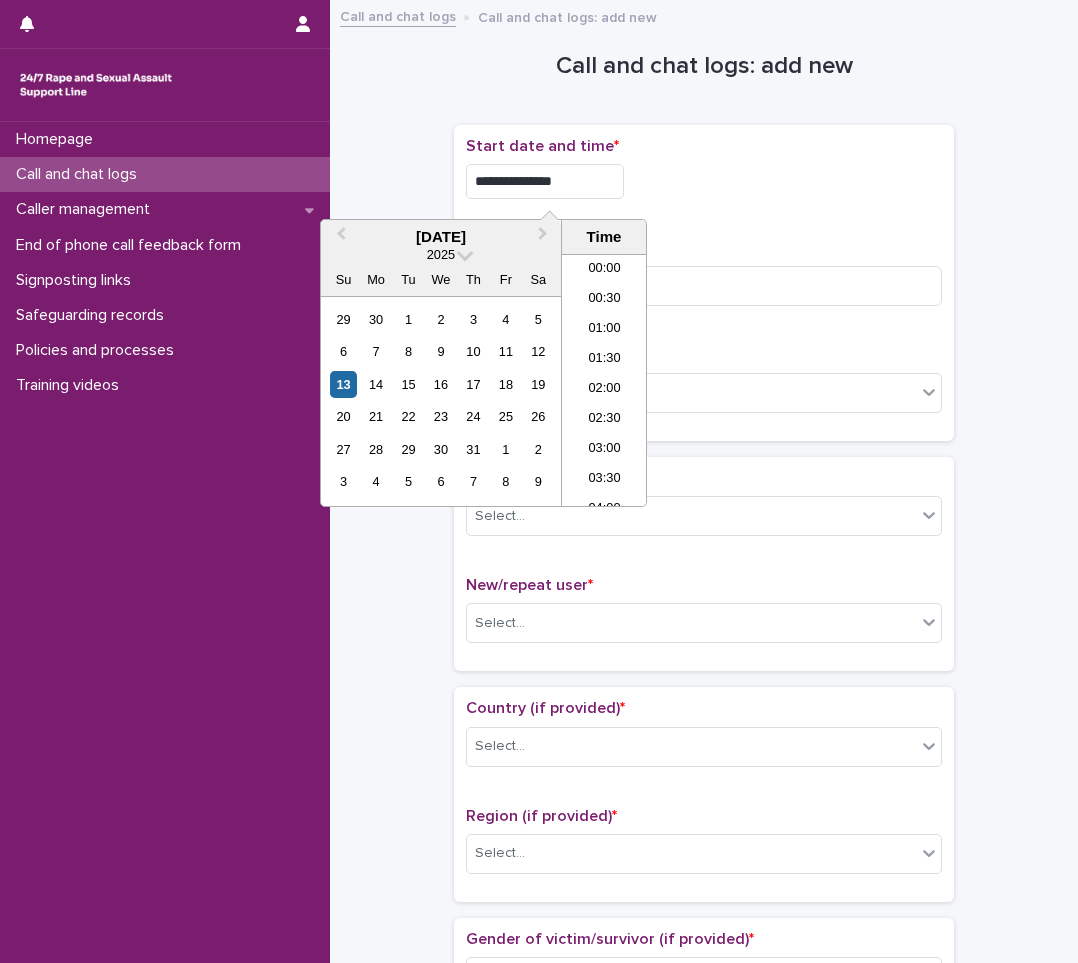 click on "**********" at bounding box center [545, 181] 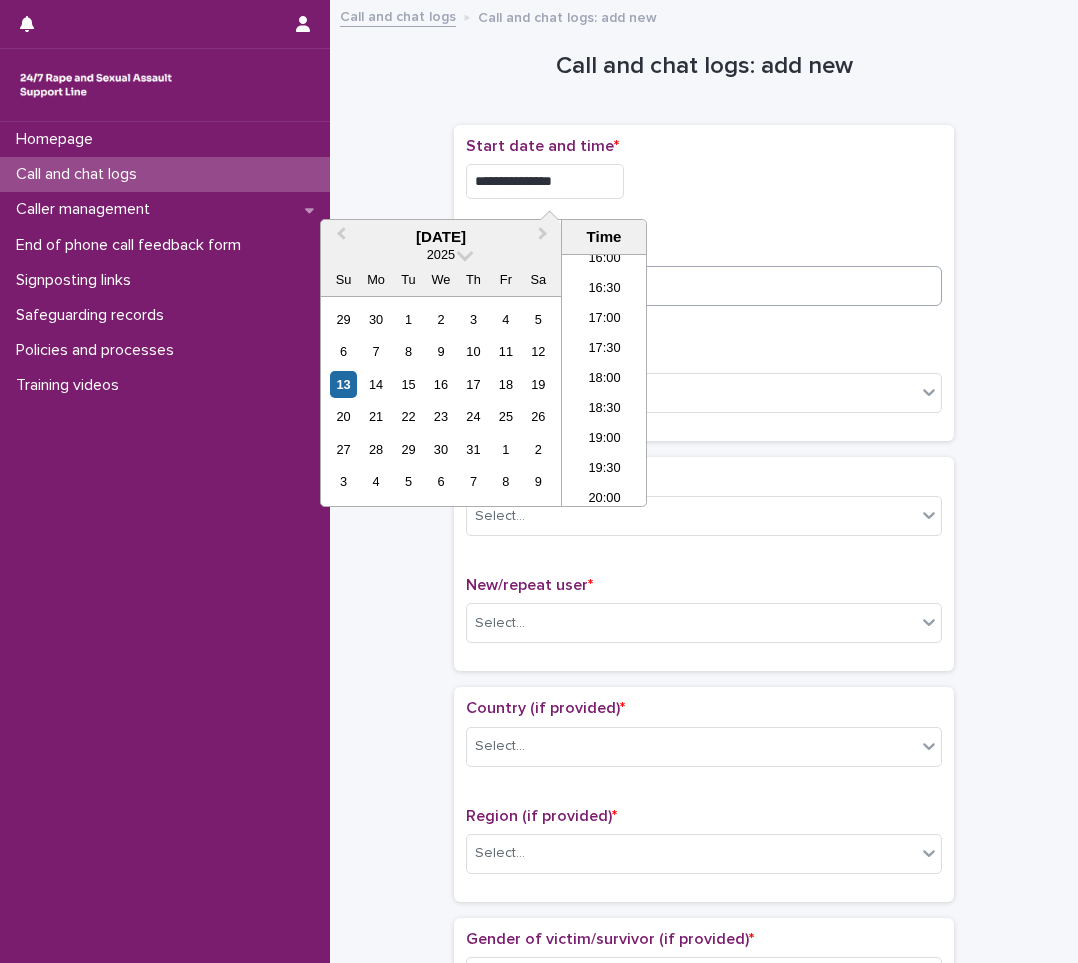 type on "**********" 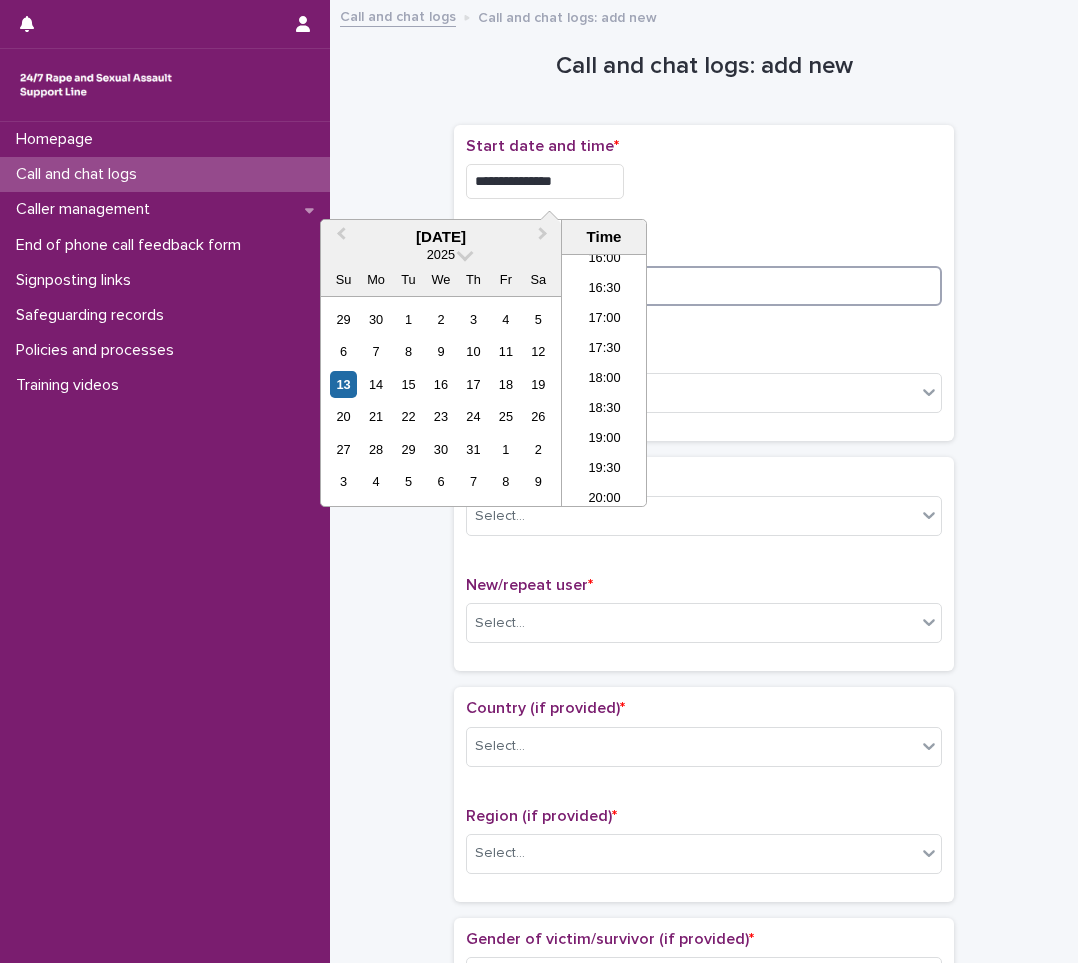 click at bounding box center (704, 286) 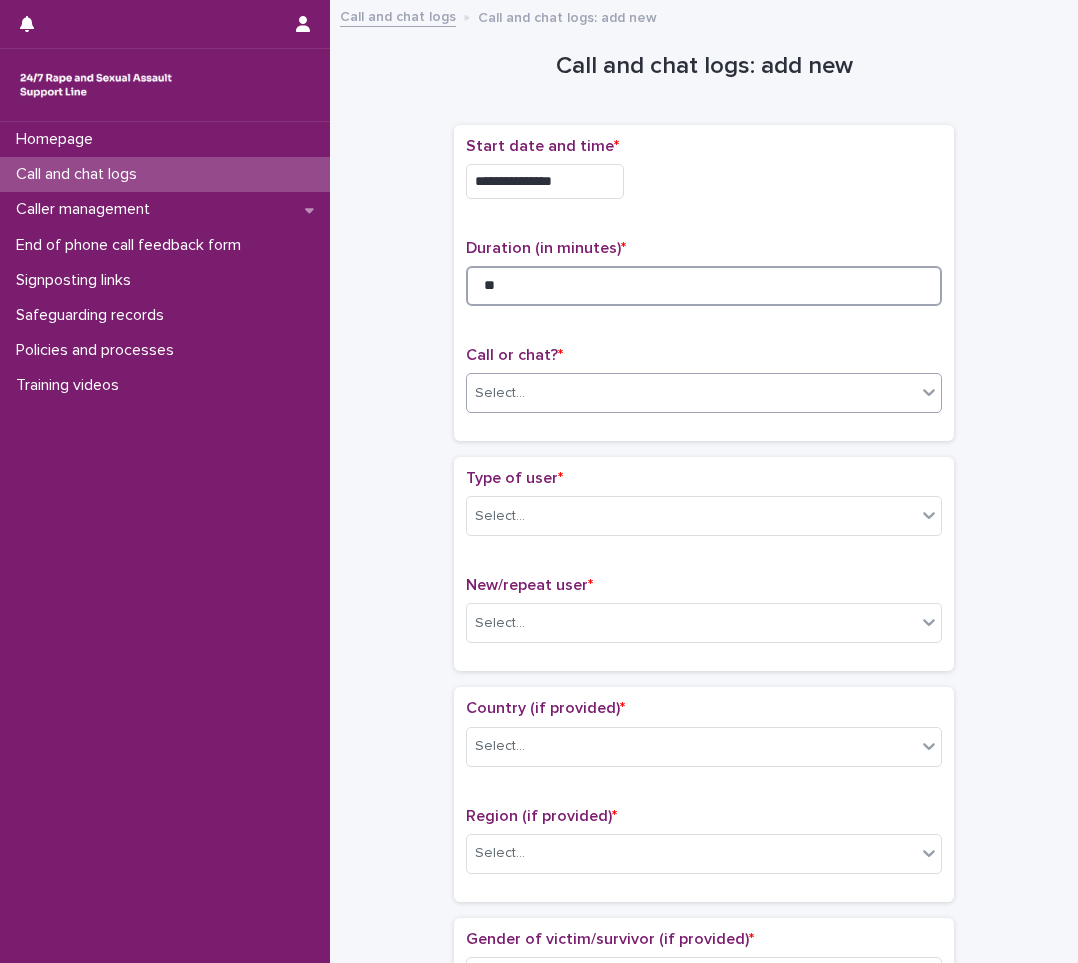 type on "**" 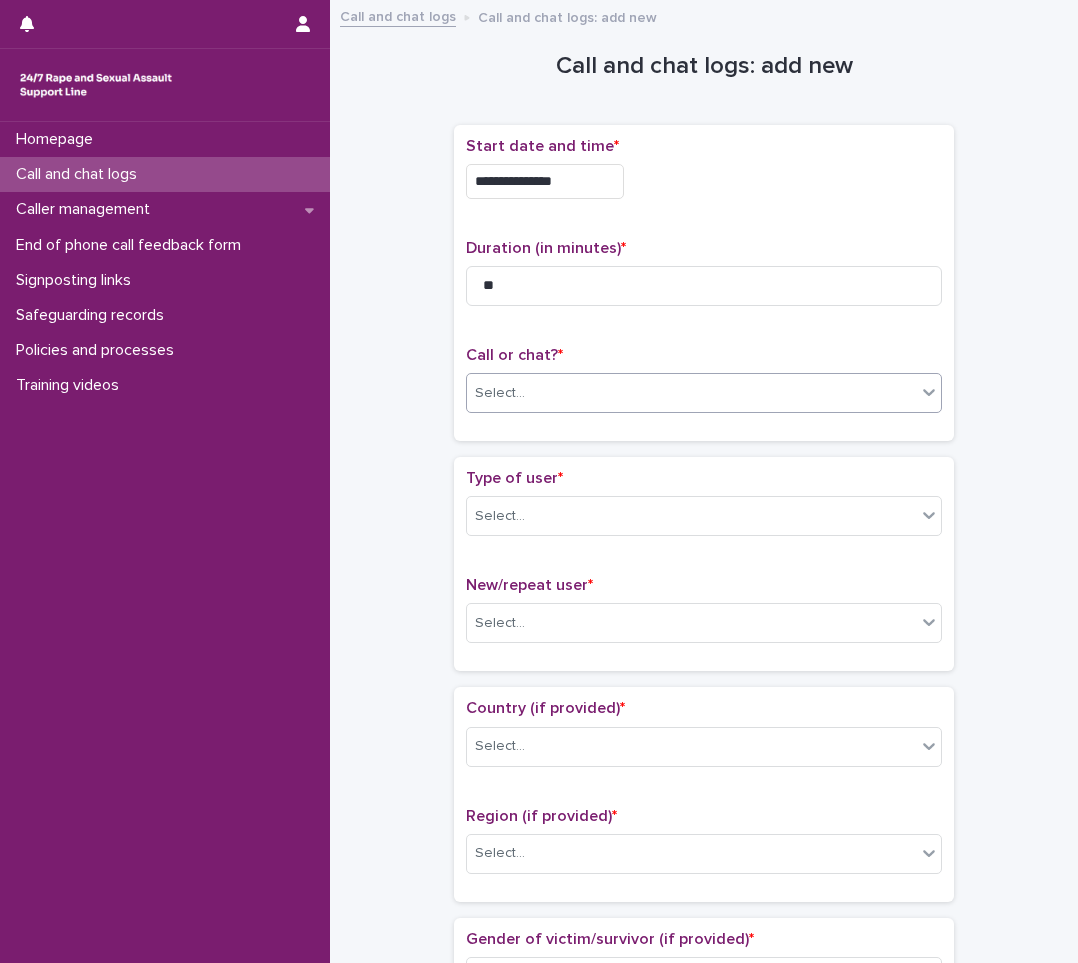 click on "Select..." at bounding box center (691, 393) 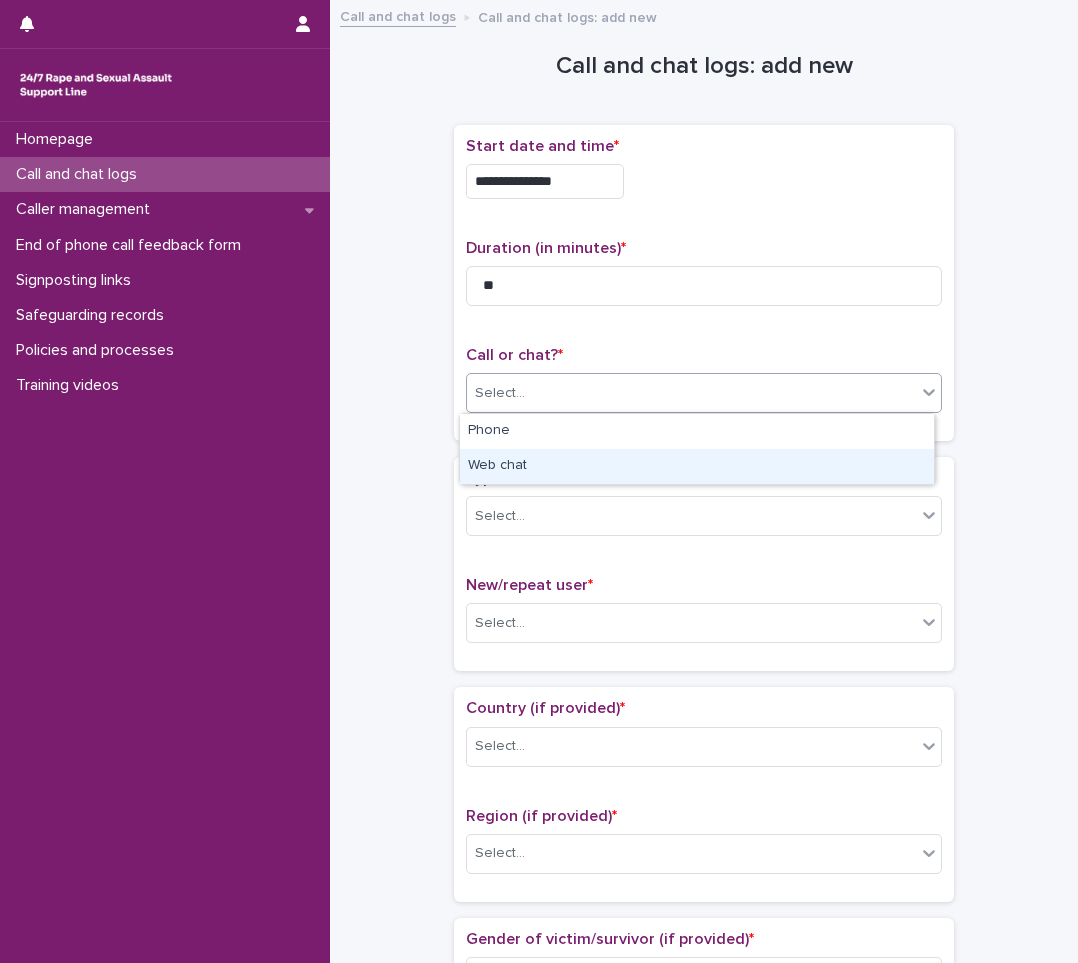 click on "Web chat" at bounding box center [697, 466] 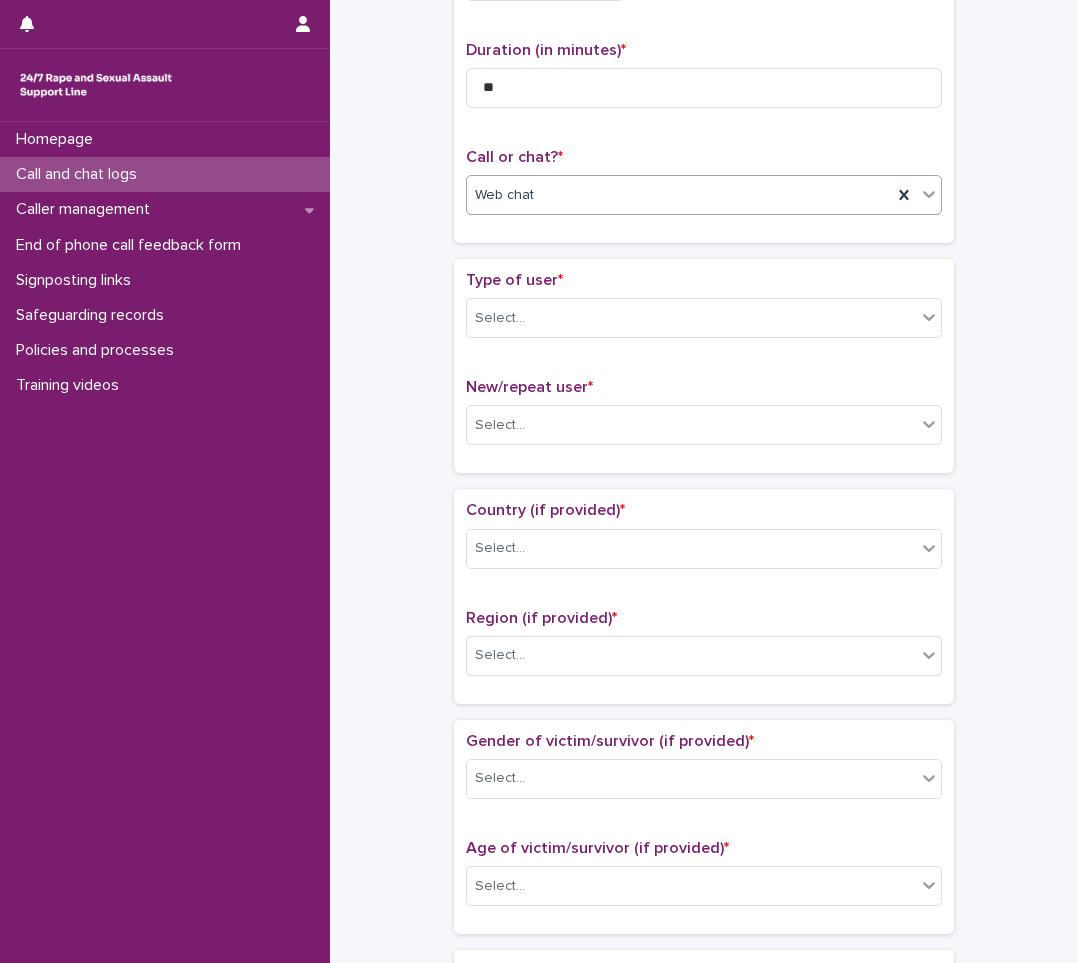 scroll, scrollTop: 200, scrollLeft: 0, axis: vertical 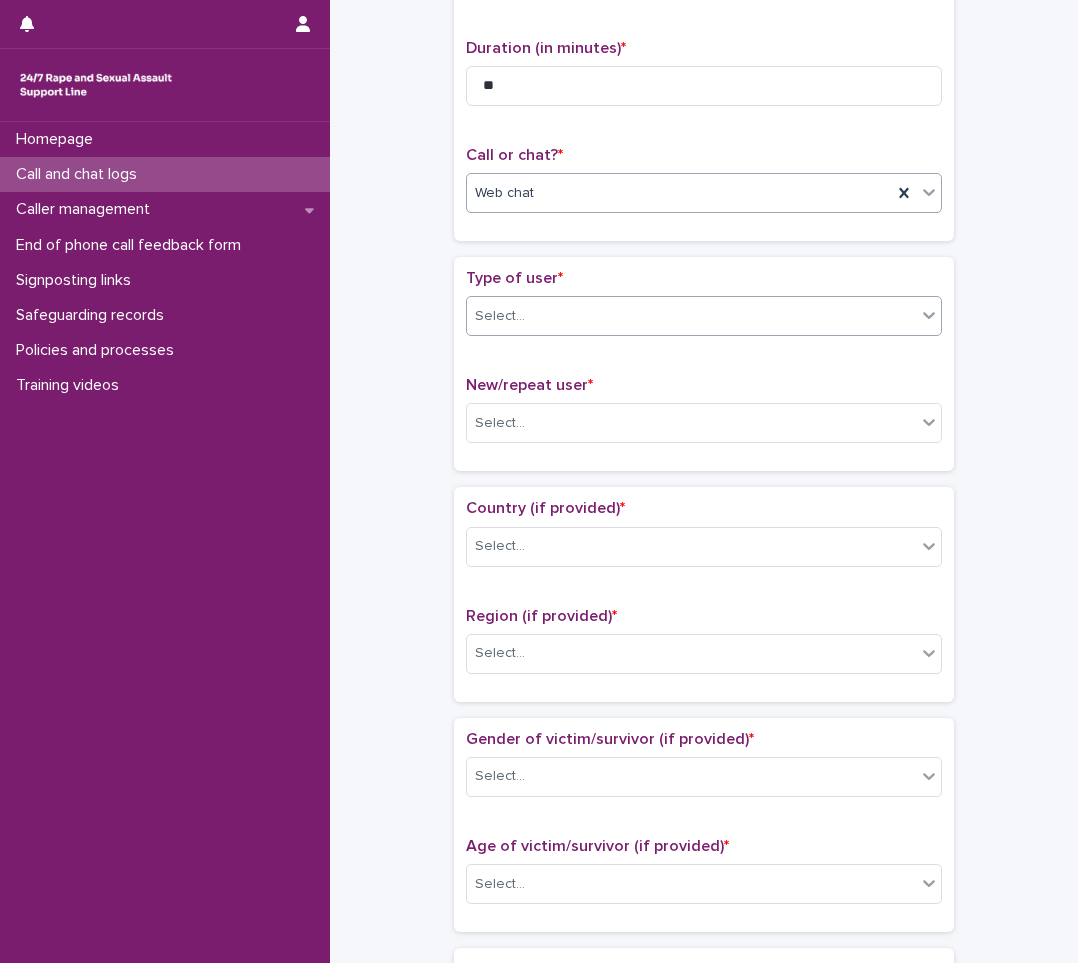 click on "Select..." at bounding box center [691, 316] 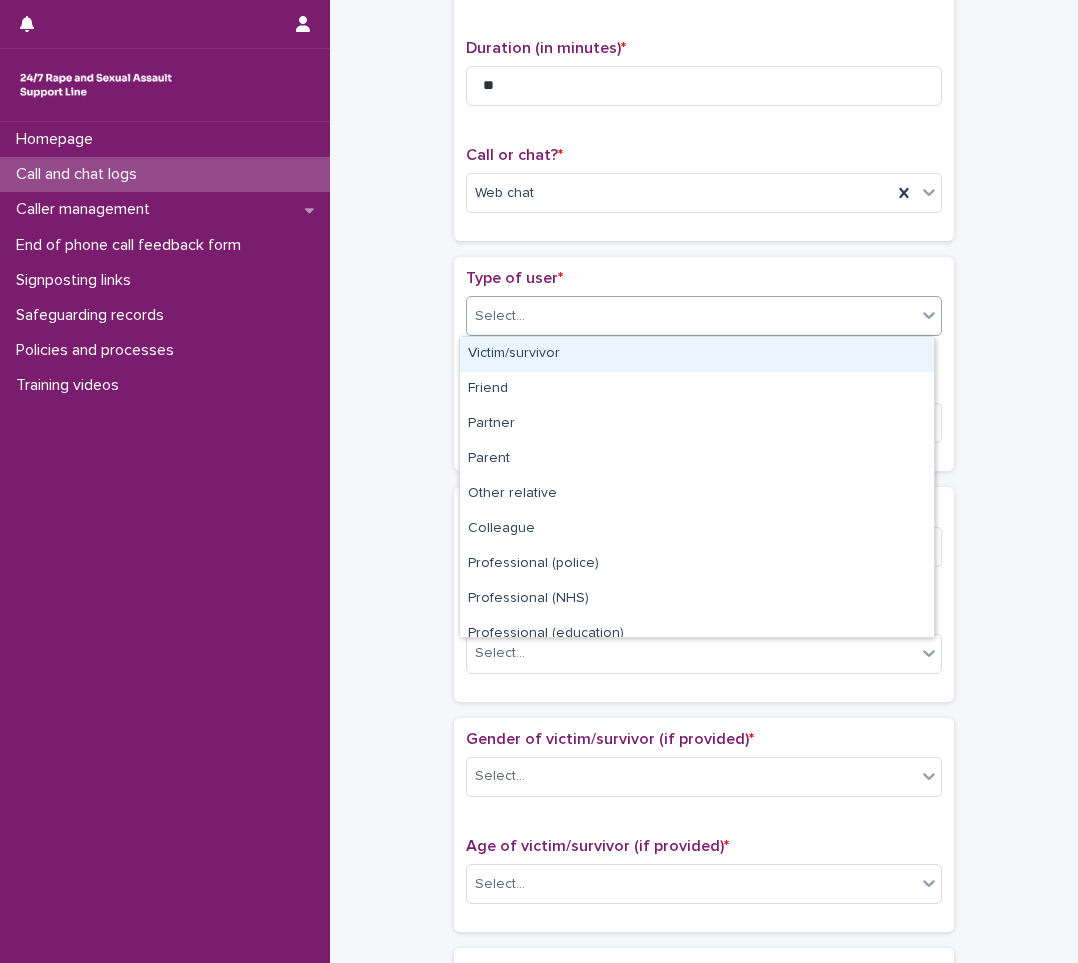 click on "Victim/survivor" at bounding box center (697, 354) 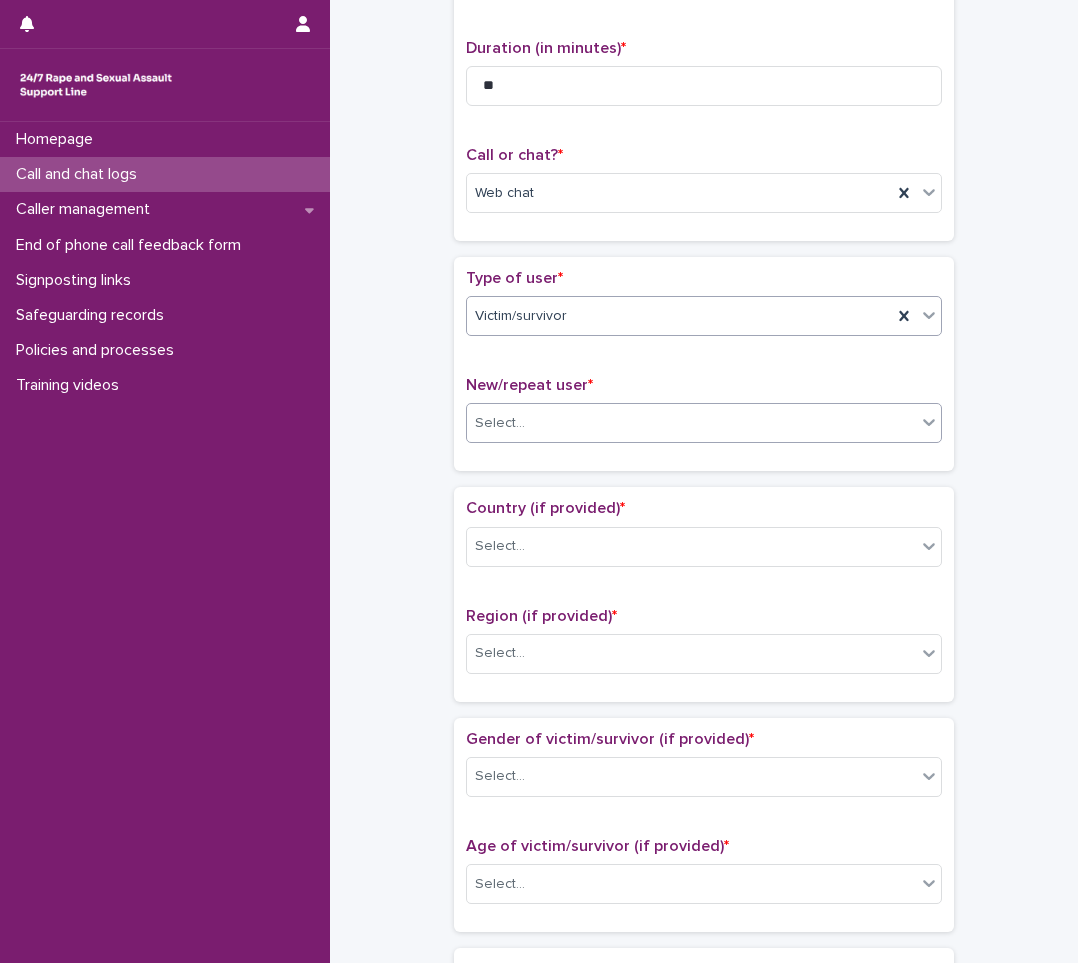 click on "Select..." at bounding box center (691, 423) 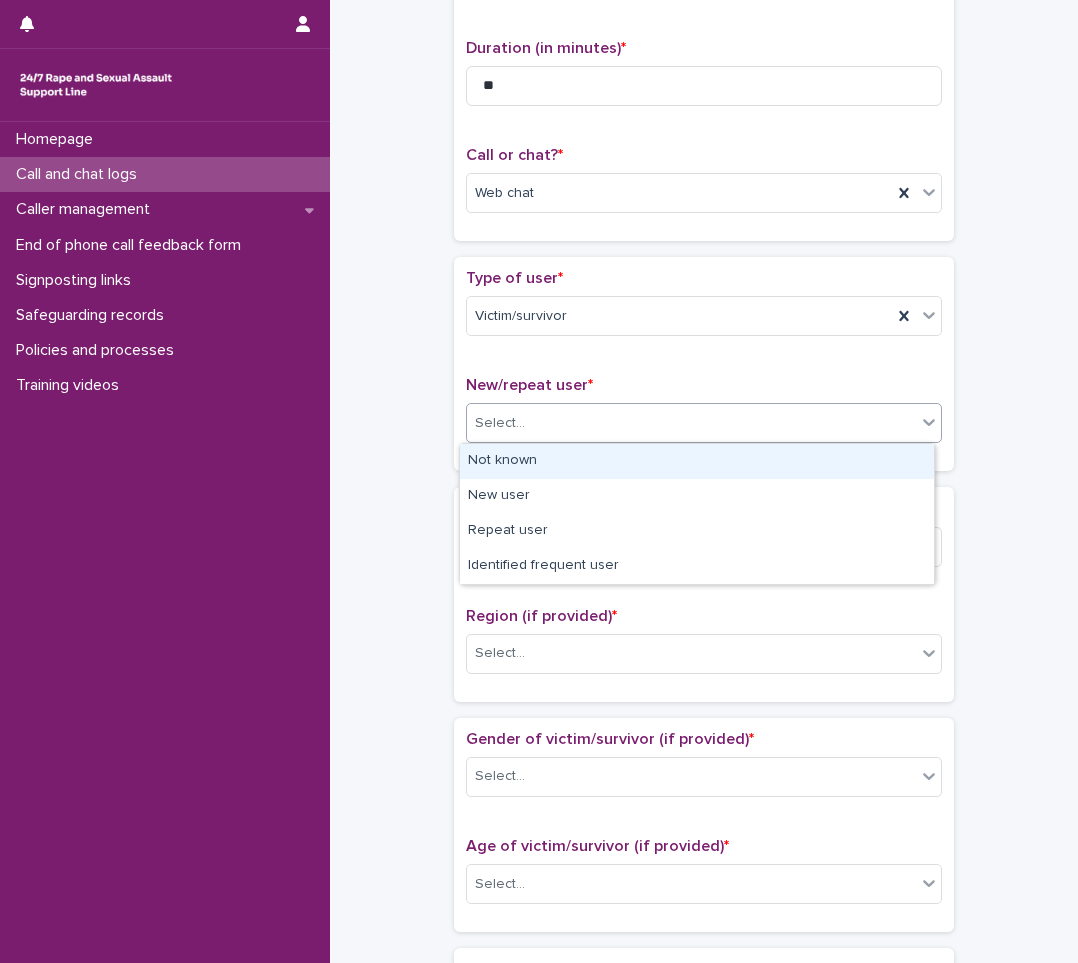 click on "Not known" at bounding box center (697, 461) 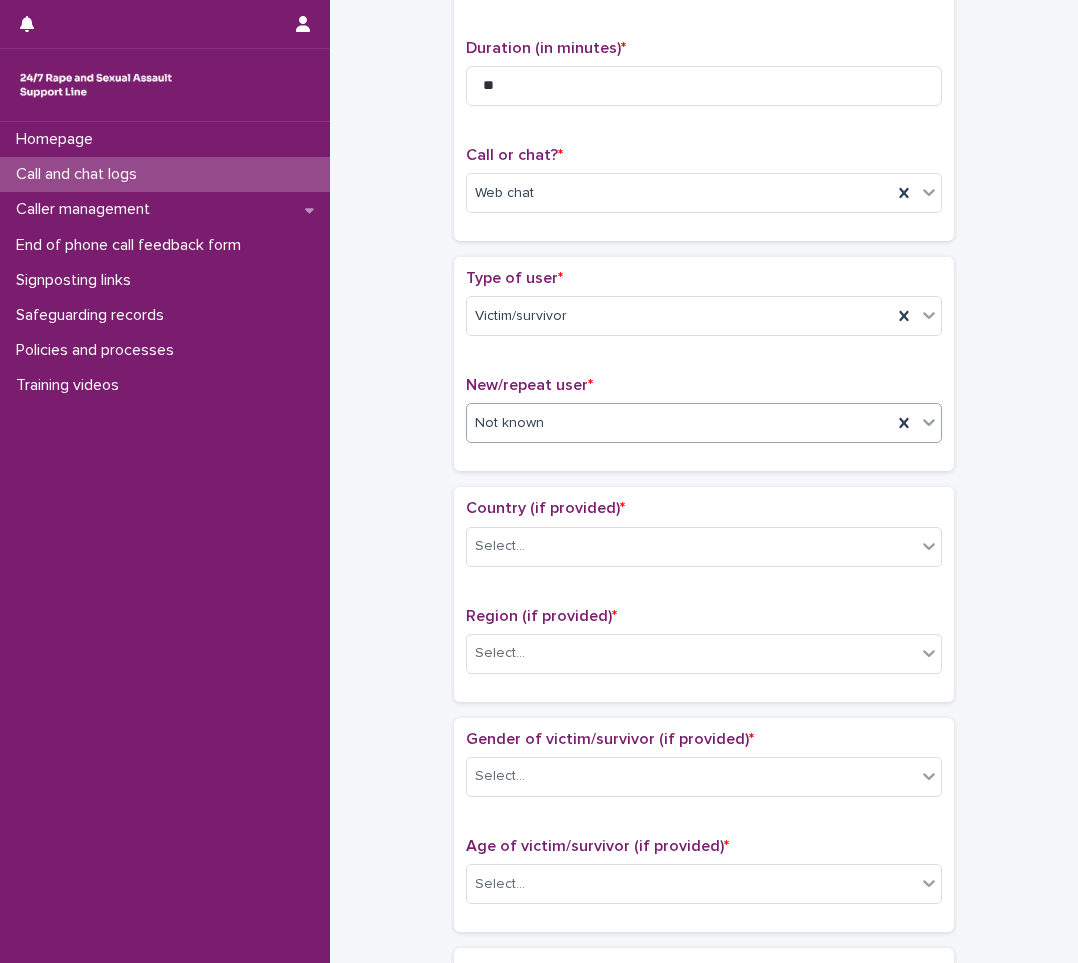 scroll, scrollTop: 500, scrollLeft: 0, axis: vertical 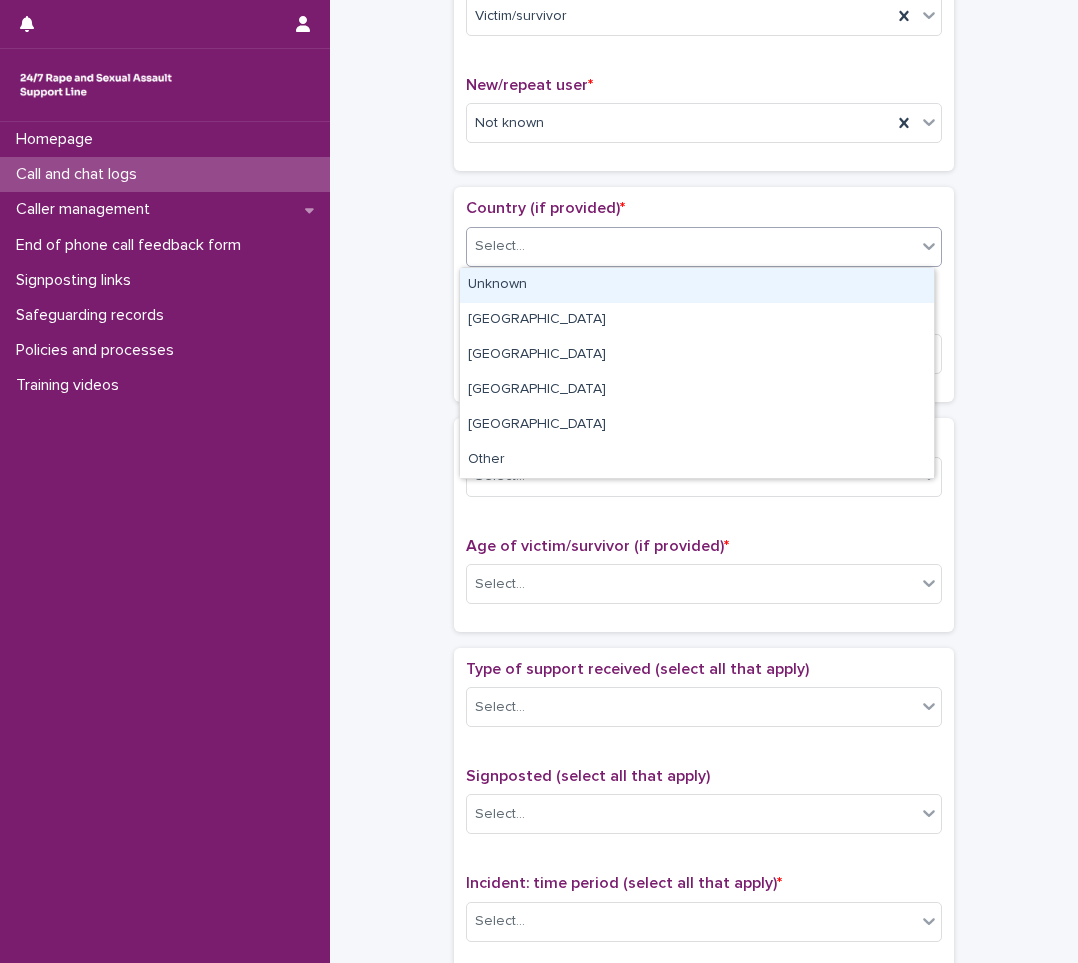 click on "Select..." at bounding box center (691, 246) 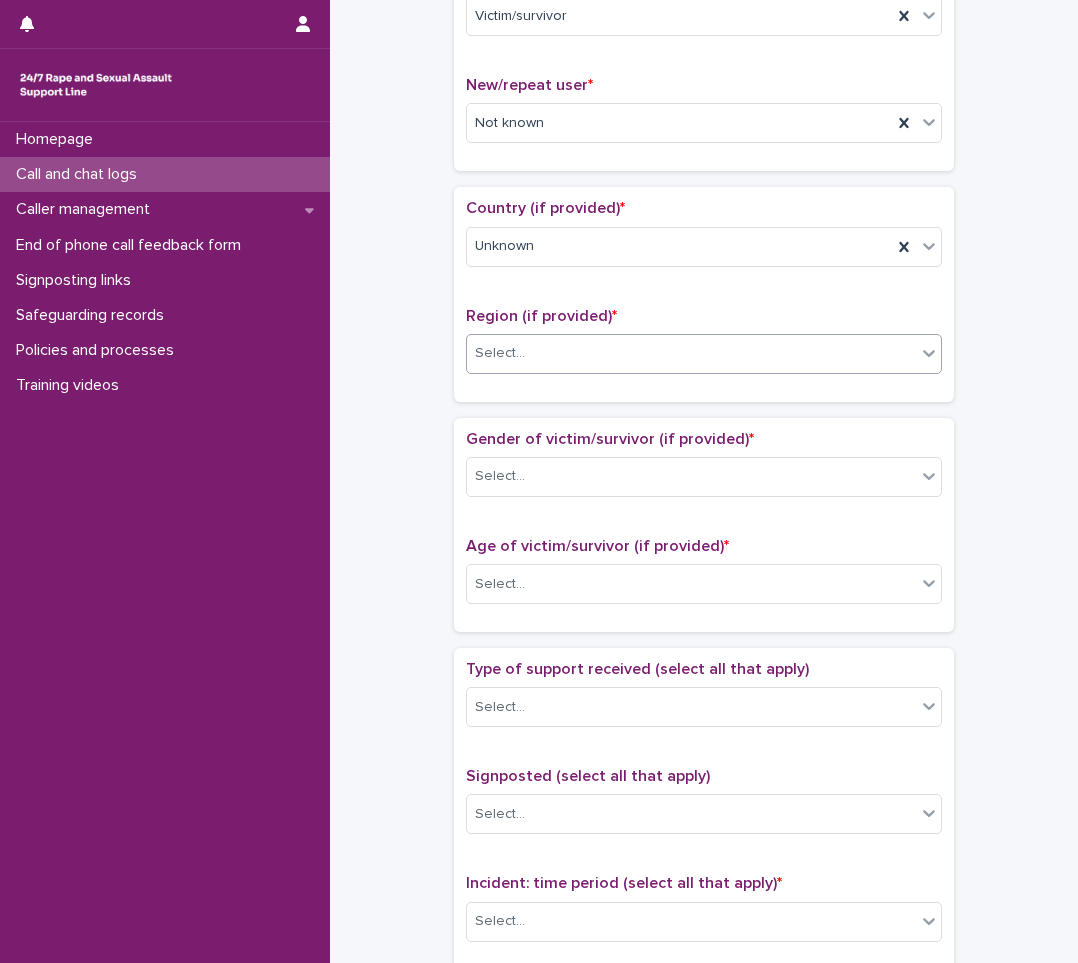 click on "Region (if provided) * Select..." at bounding box center [704, 348] 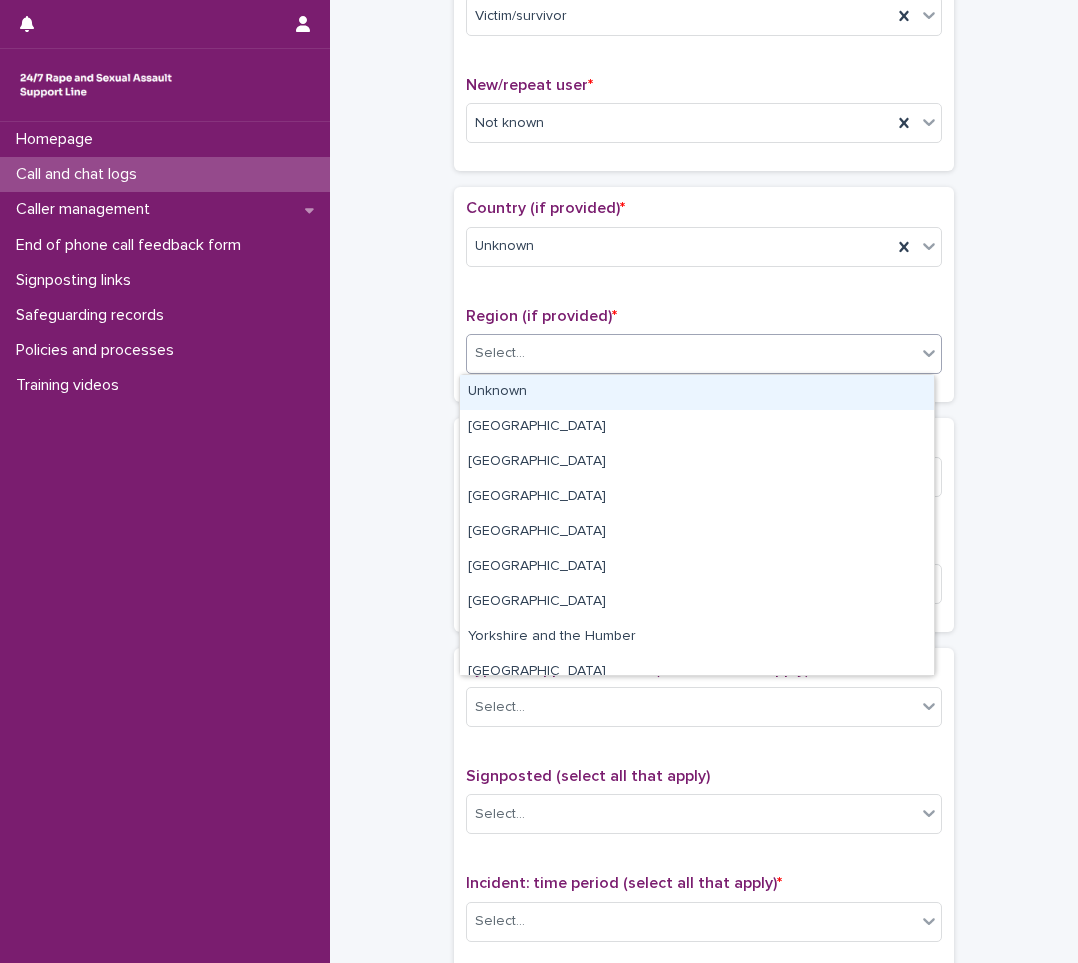click on "Unknown" at bounding box center [697, 392] 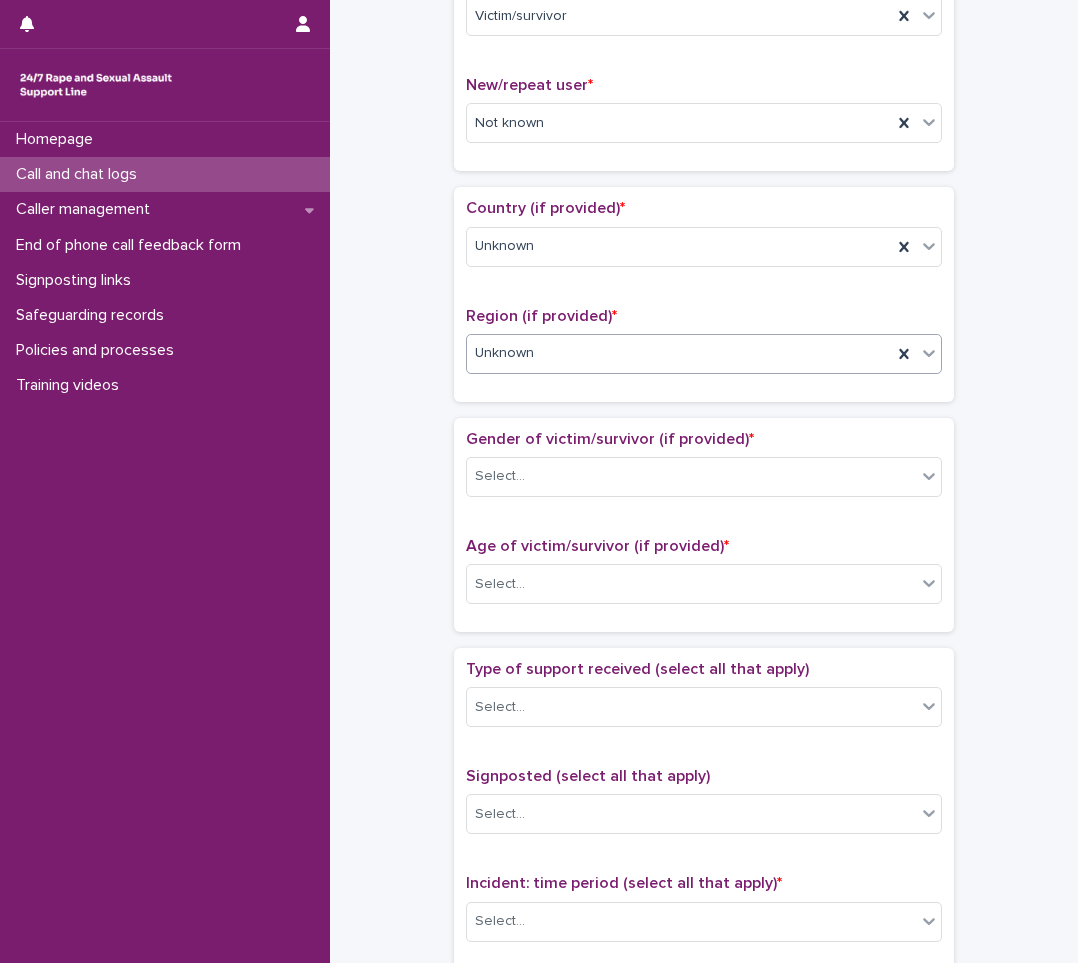 scroll, scrollTop: 800, scrollLeft: 0, axis: vertical 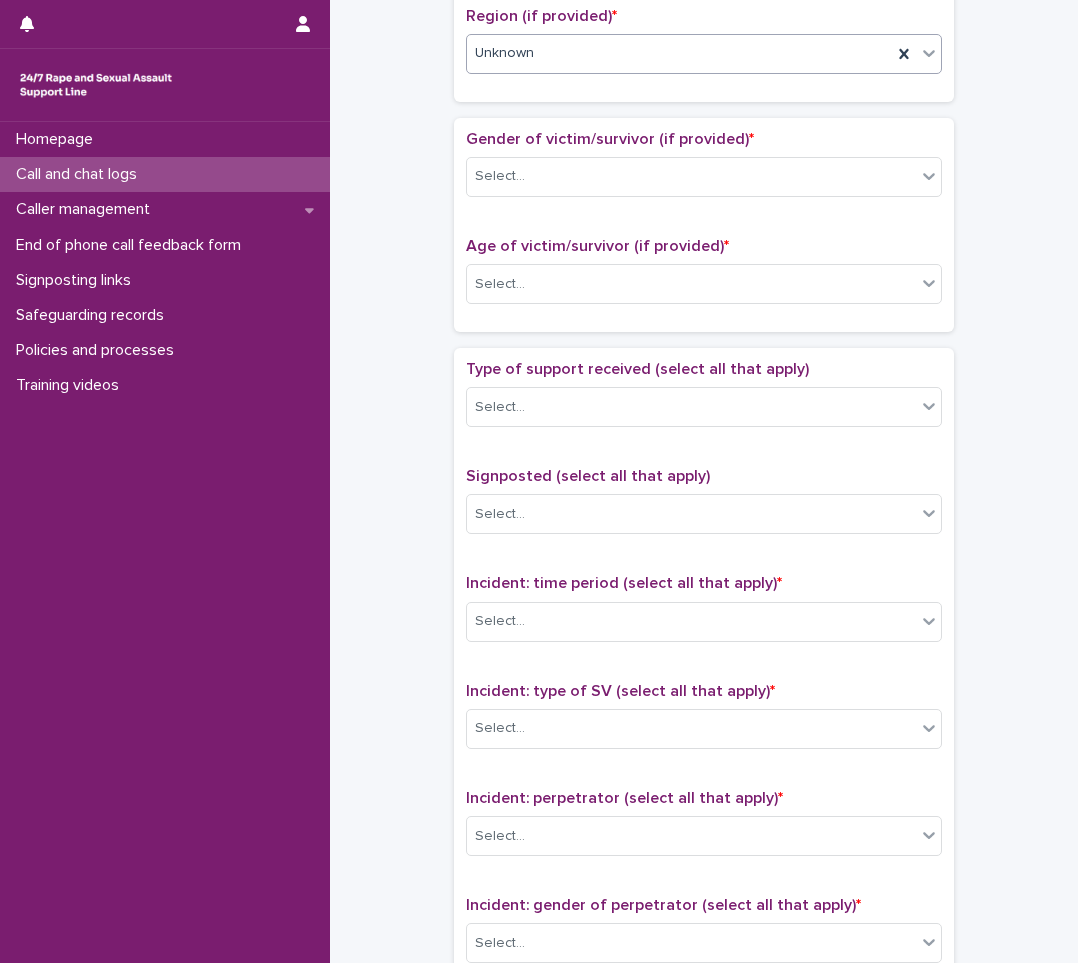 click on "Gender of victim/survivor (if provided) * Select..." at bounding box center [704, 171] 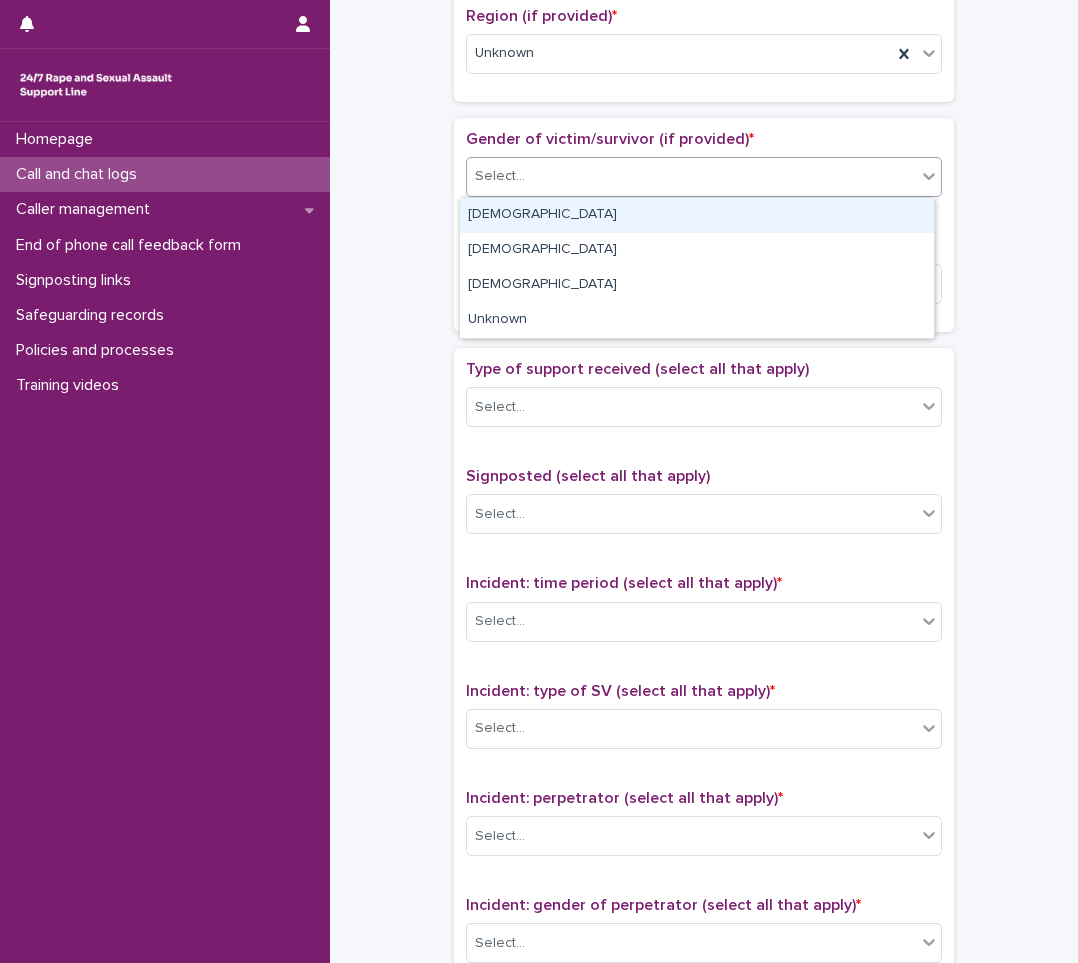click on "Select..." at bounding box center (691, 176) 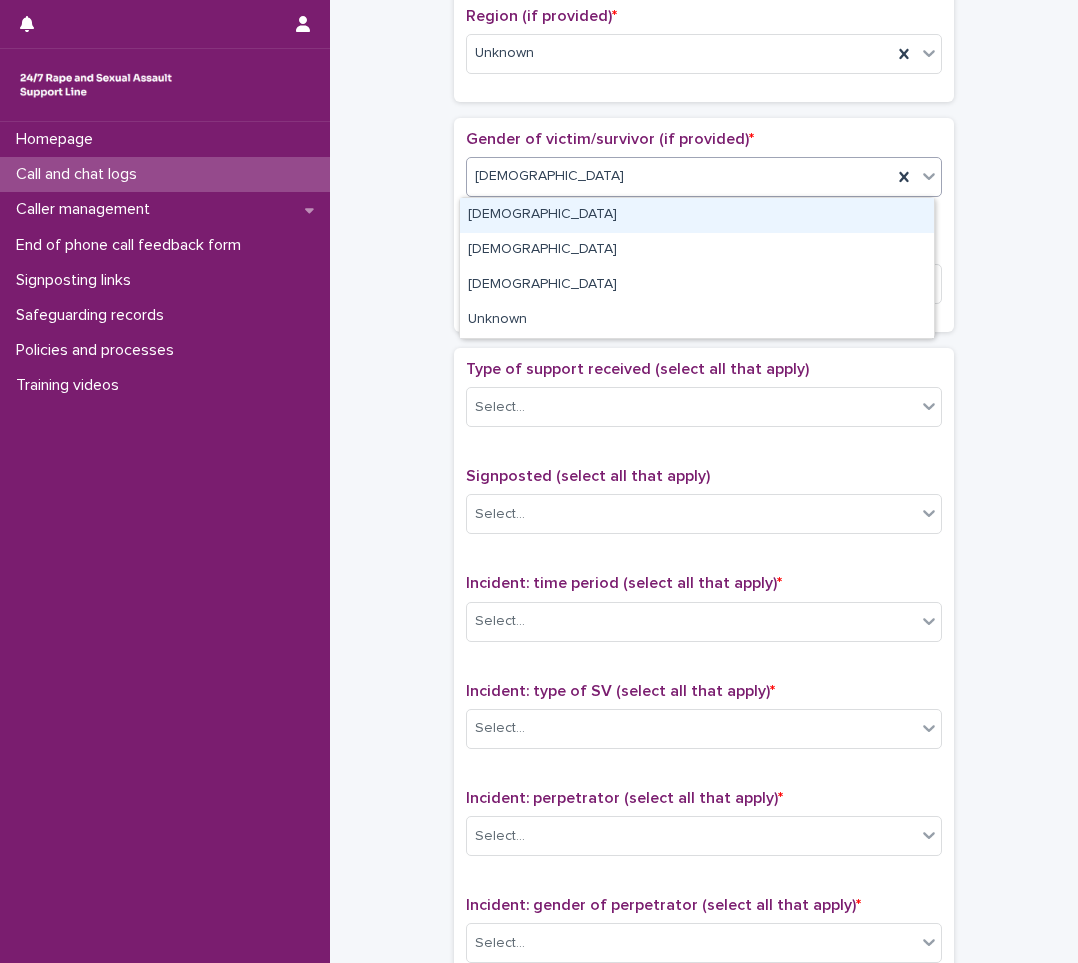 click on "[DEMOGRAPHIC_DATA]" at bounding box center (679, 176) 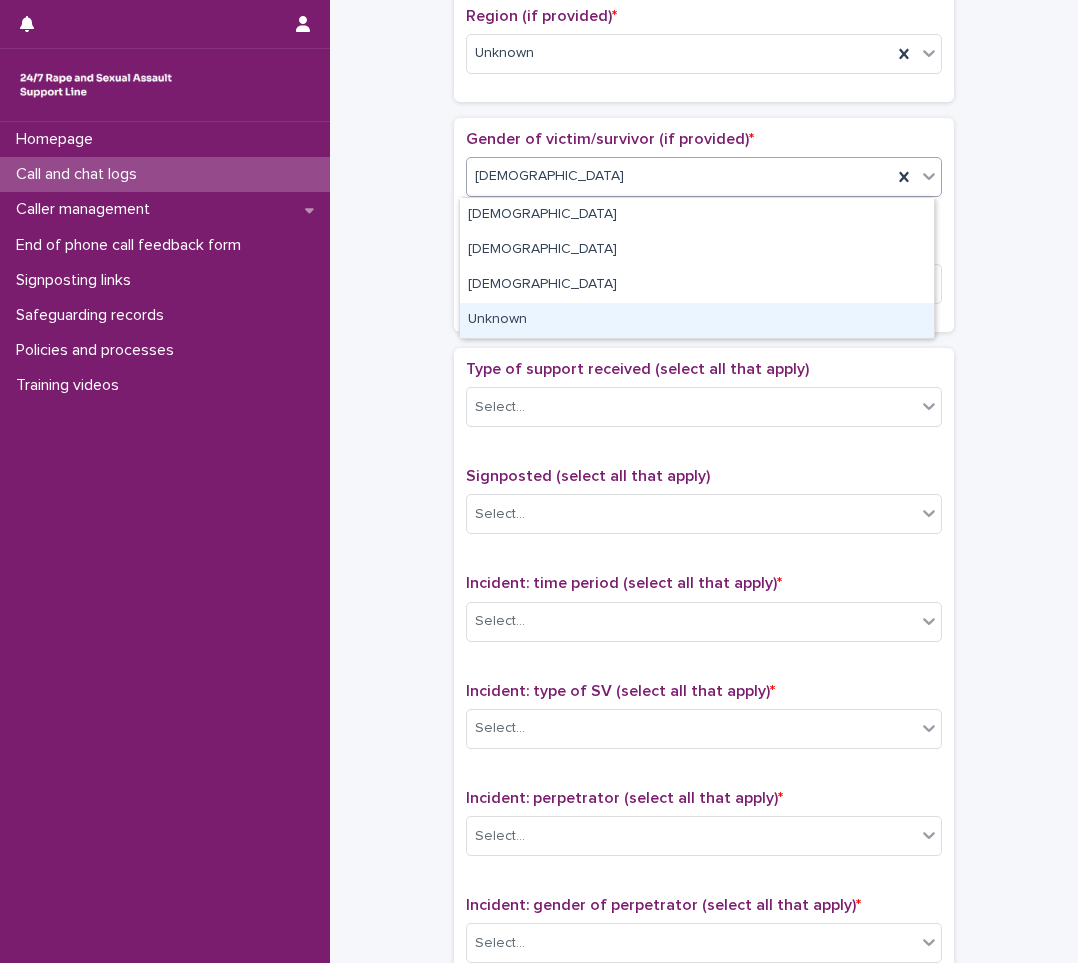 click on "Unknown" at bounding box center [697, 320] 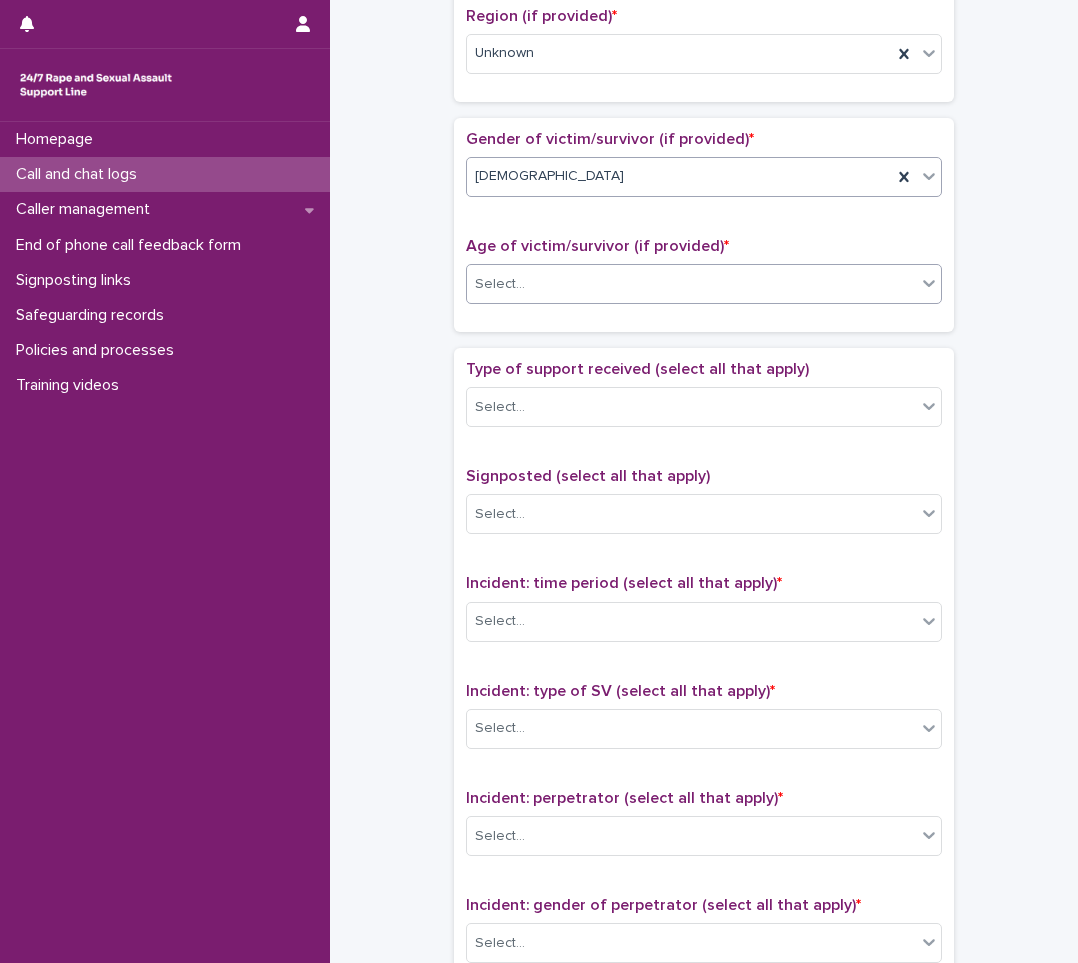 click on "Select..." at bounding box center [691, 284] 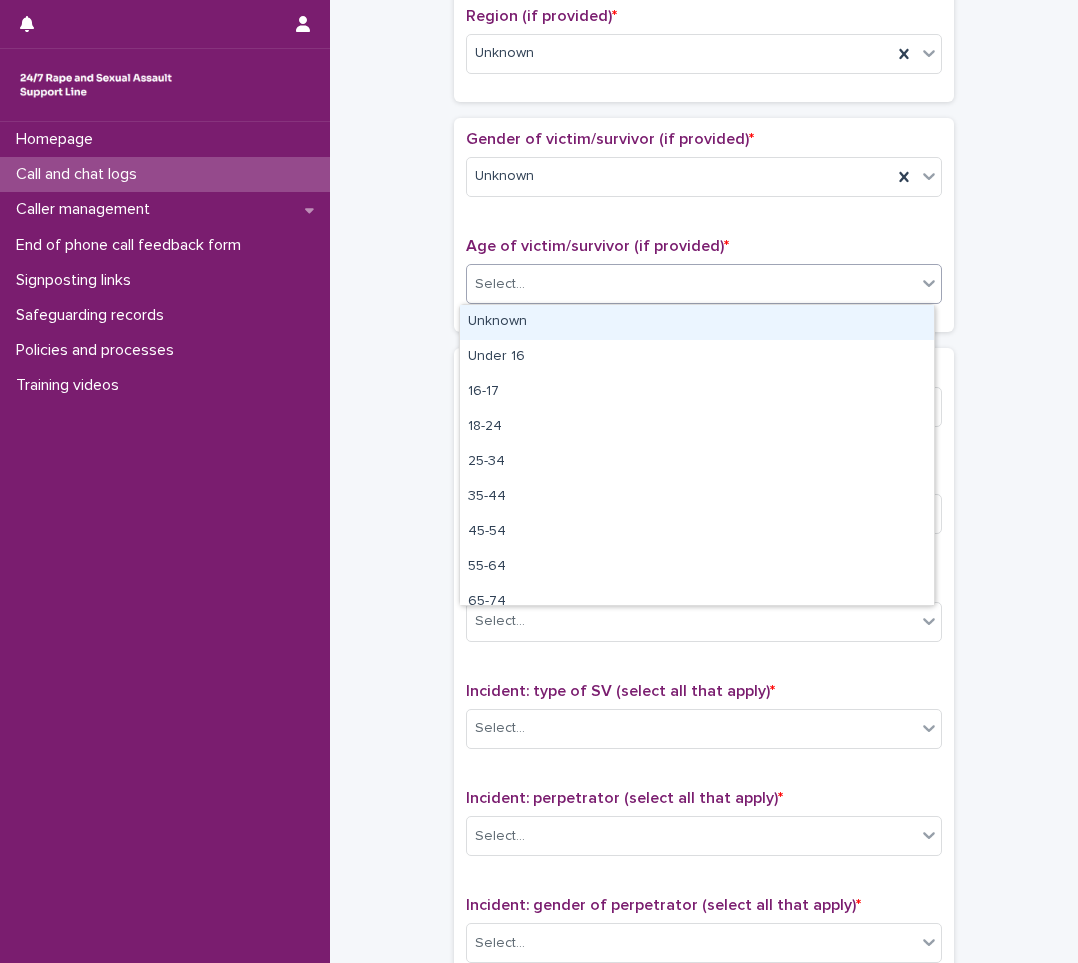 click on "Unknown" at bounding box center [697, 322] 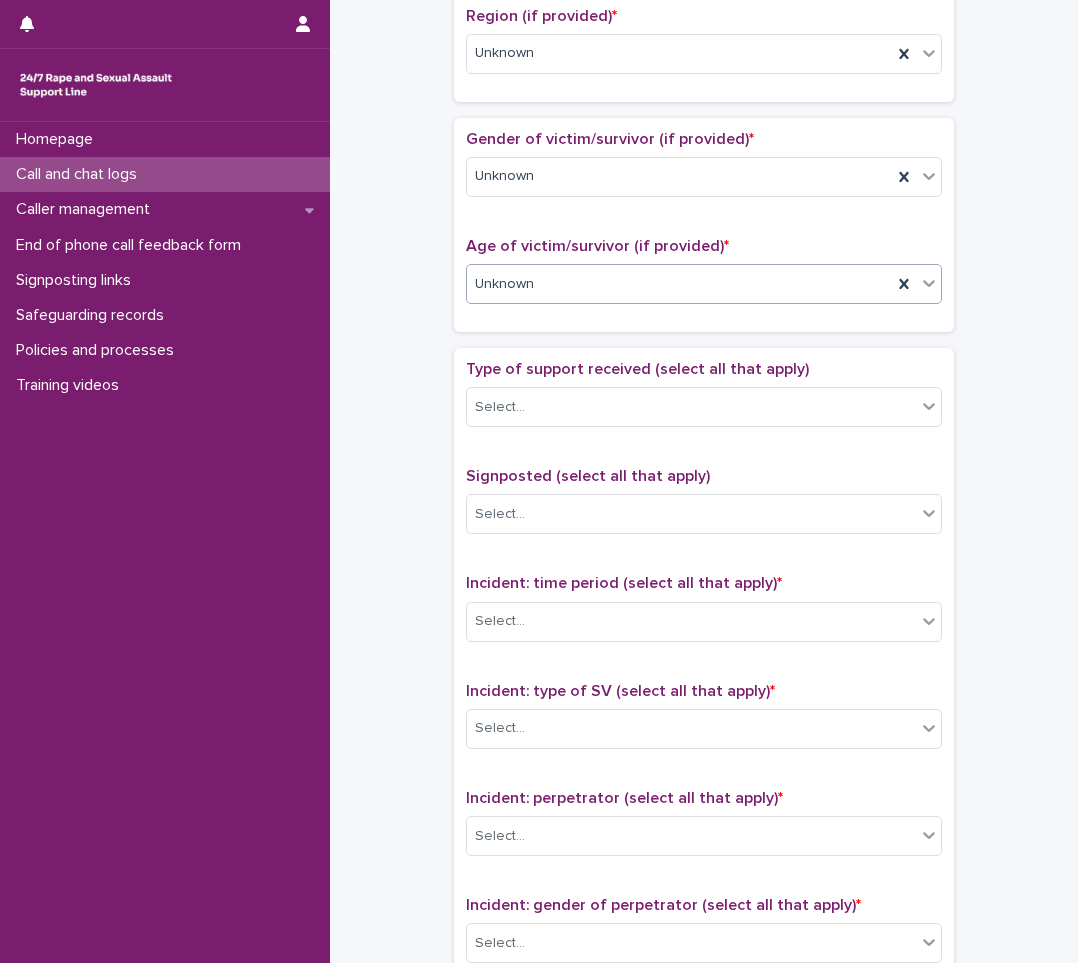 scroll, scrollTop: 900, scrollLeft: 0, axis: vertical 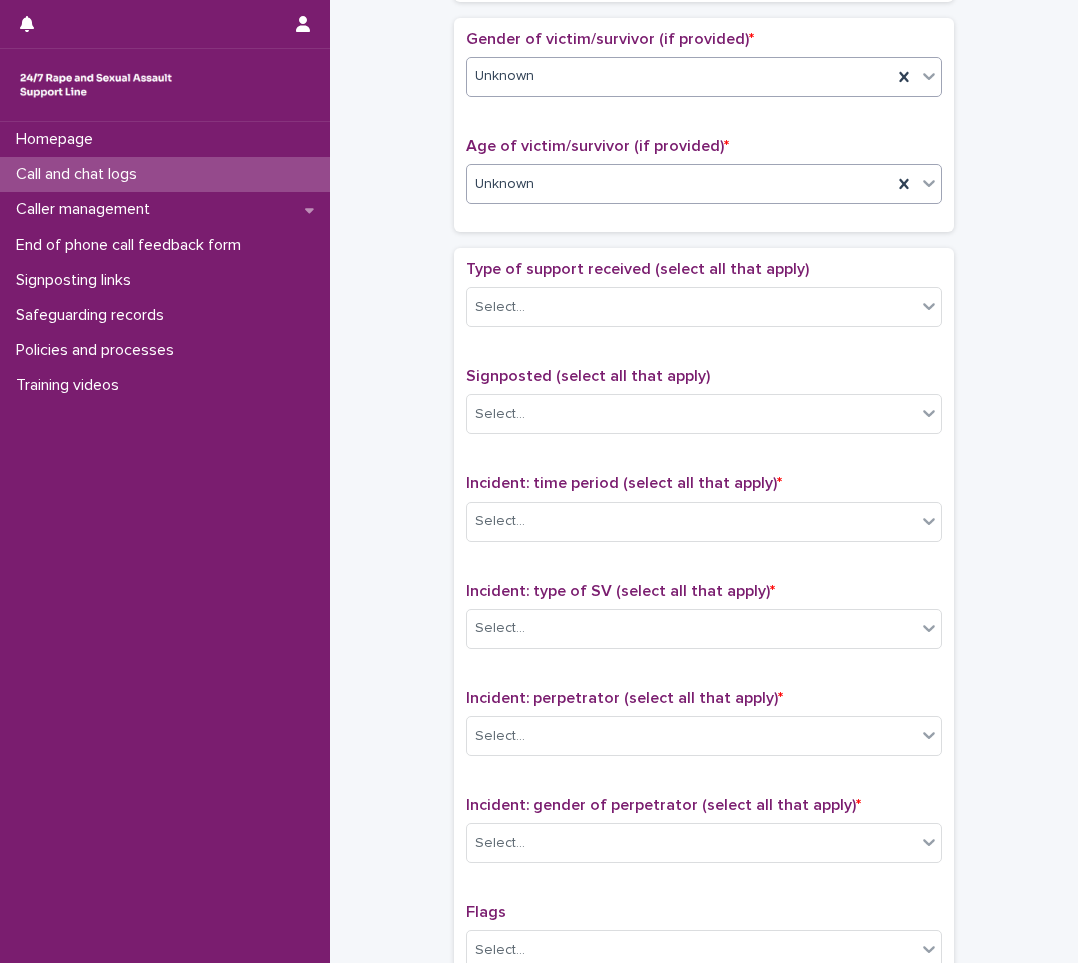click on "Unknown" at bounding box center [679, 76] 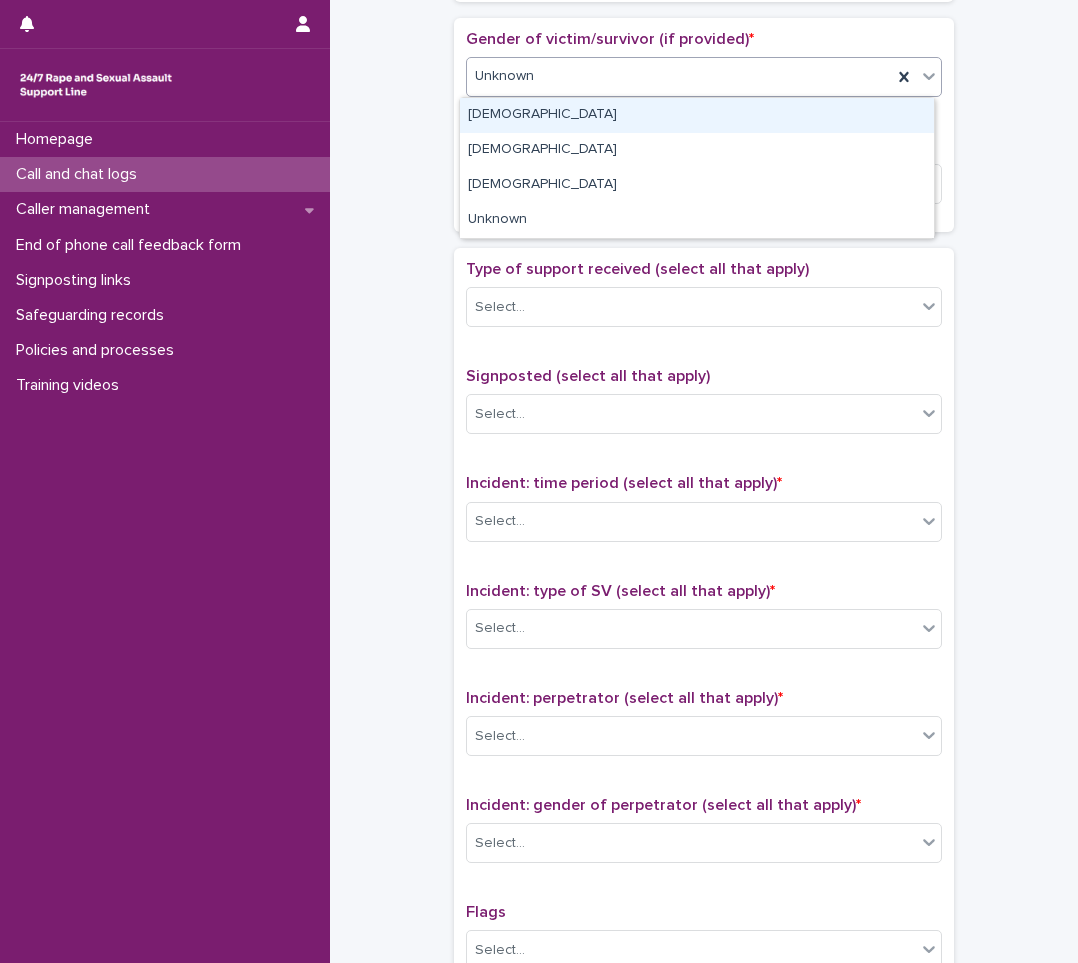 click on "[DEMOGRAPHIC_DATA]" at bounding box center (697, 115) 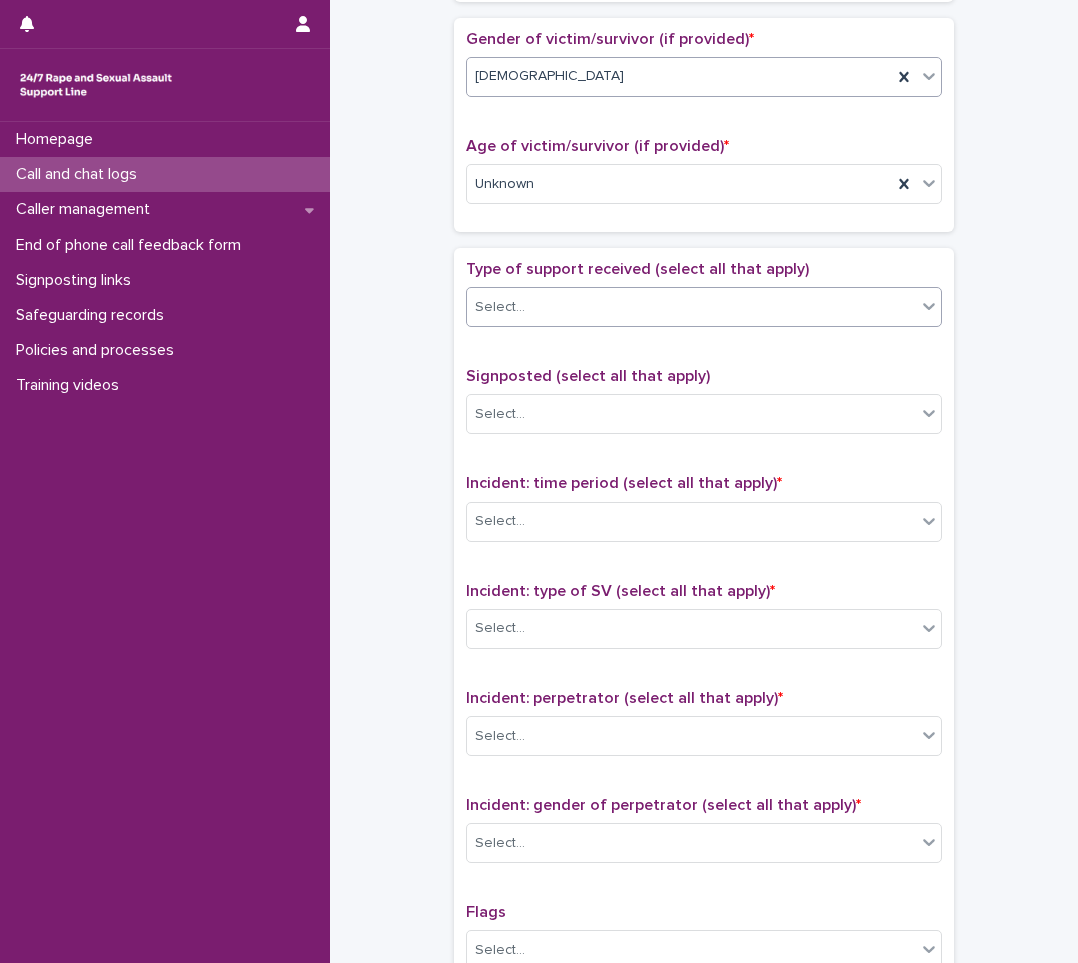 click on "Select..." at bounding box center (691, 307) 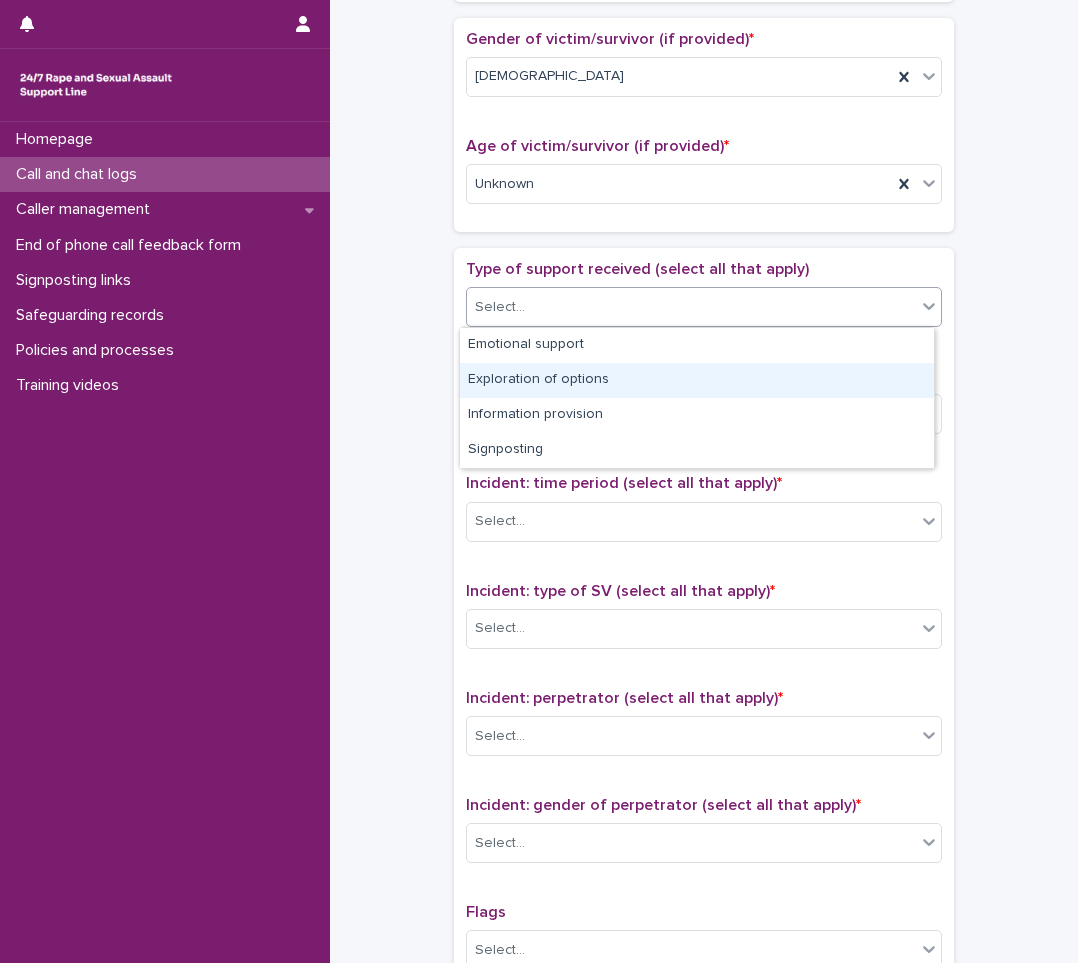 click on "Exploration of options" at bounding box center [697, 380] 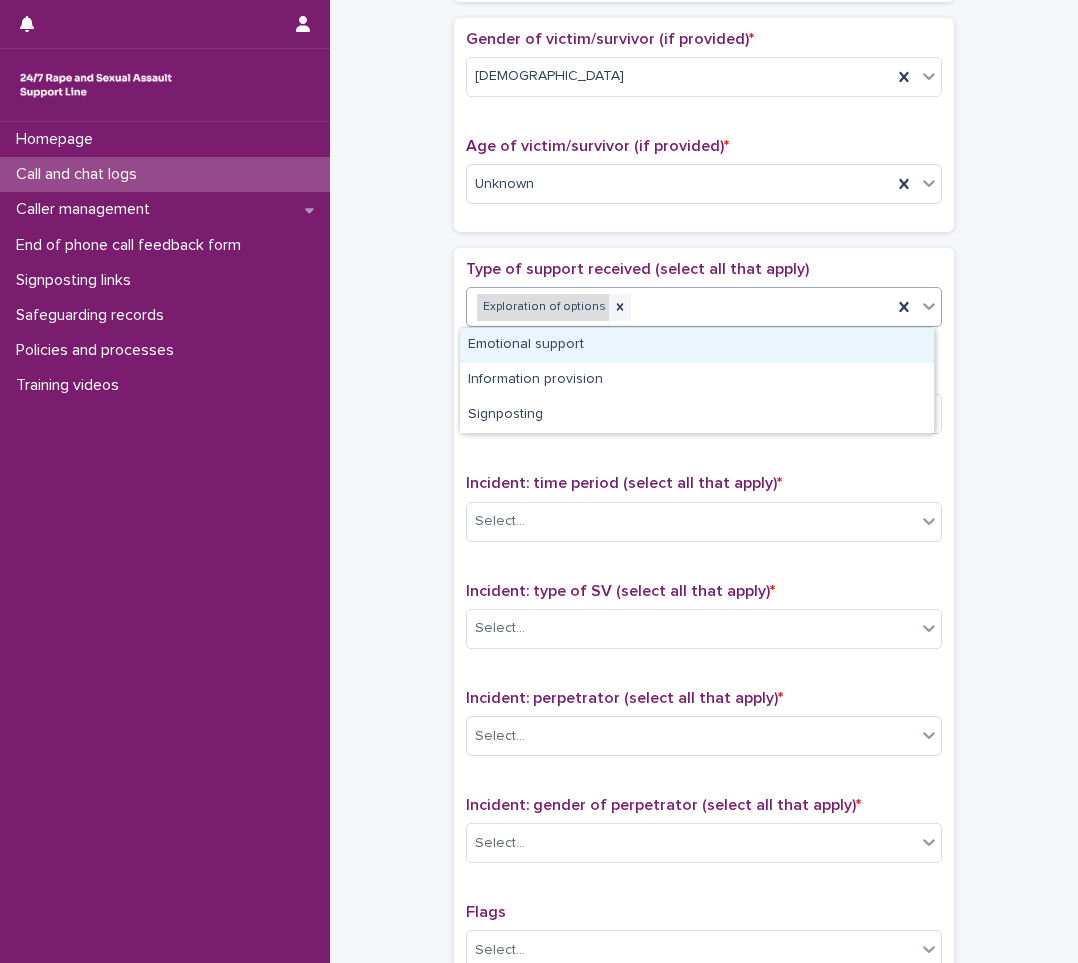 click on "Exploration of options" at bounding box center (543, 307) 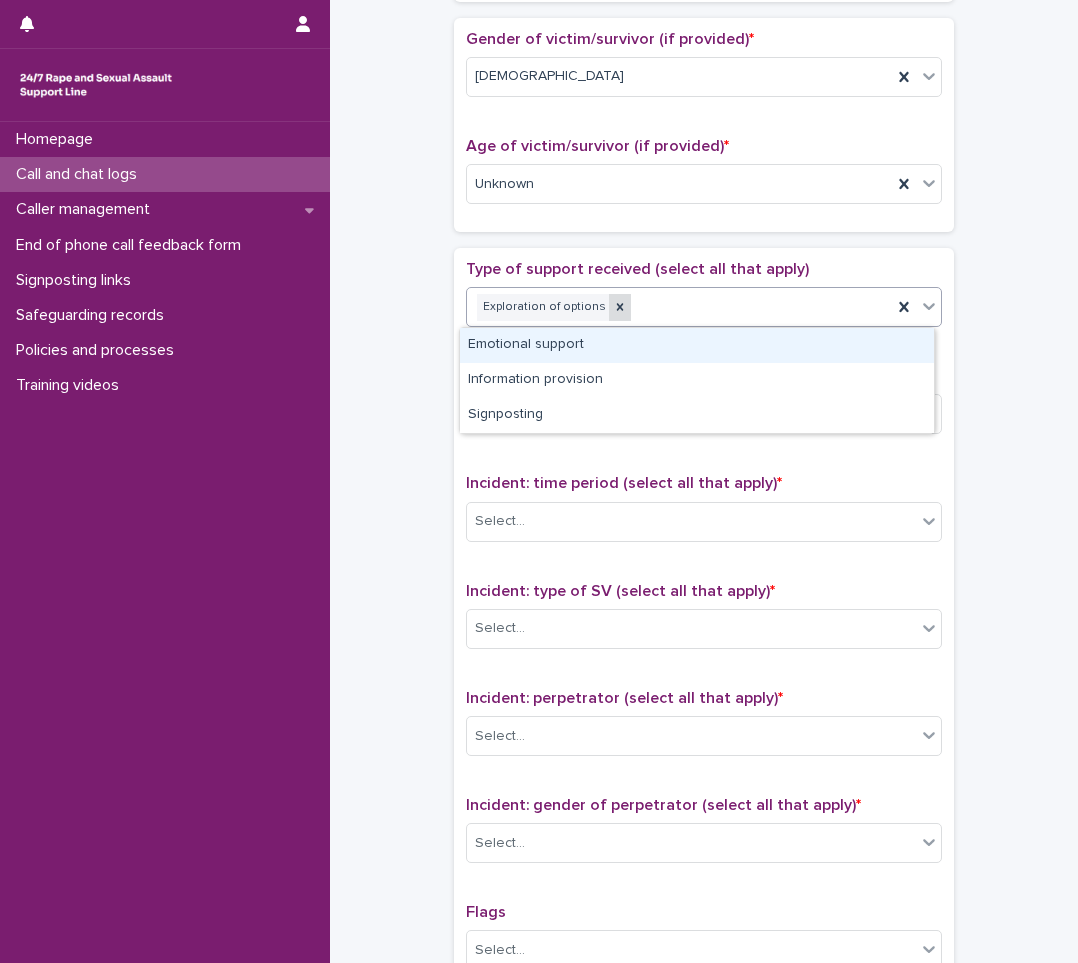 click 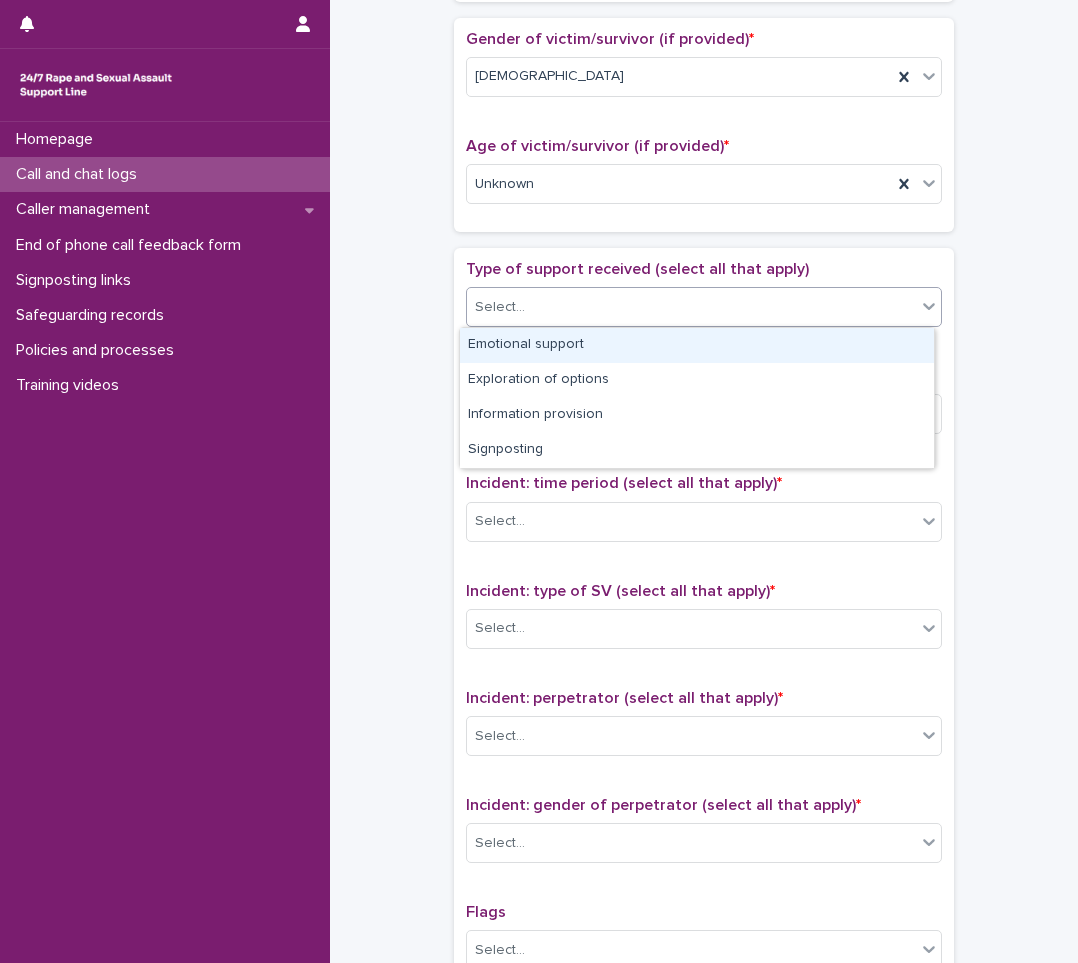 click on "Select..." at bounding box center (691, 307) 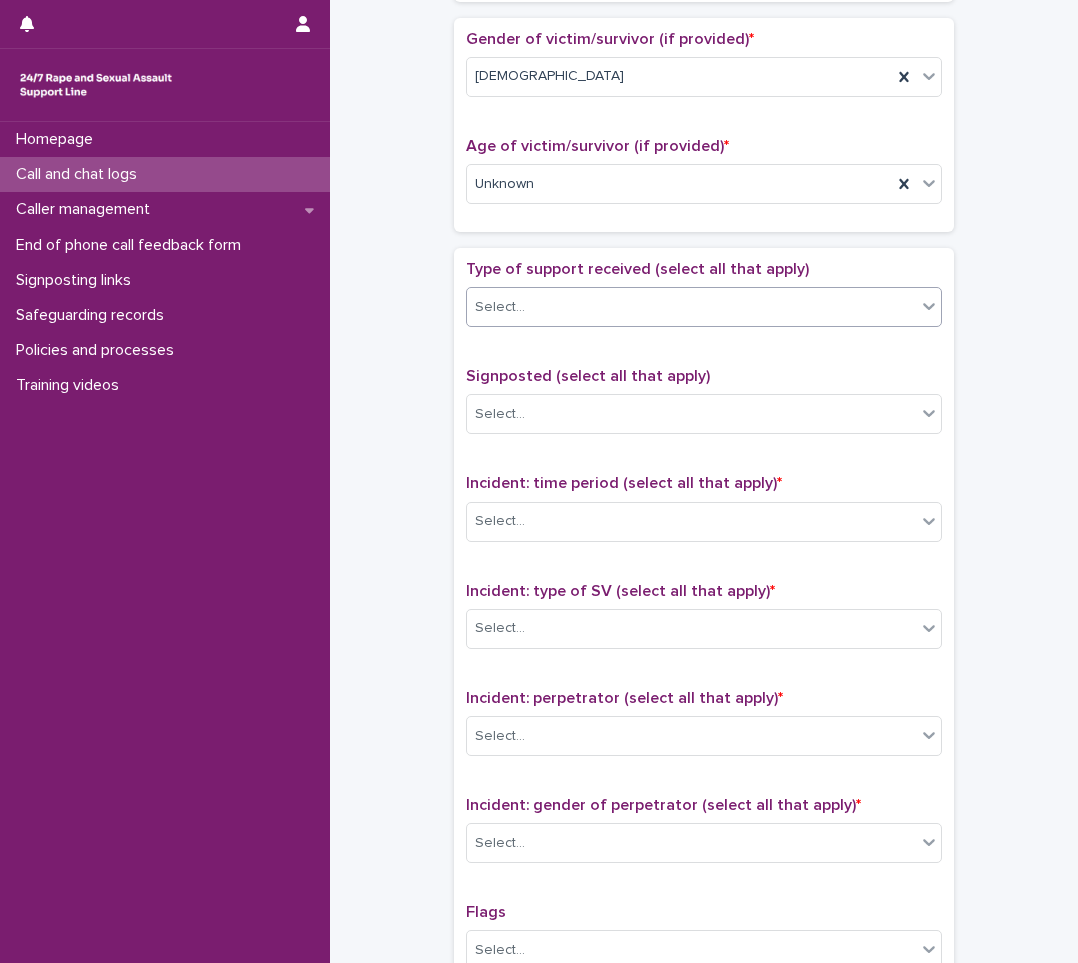 click on "Select..." at bounding box center (691, 307) 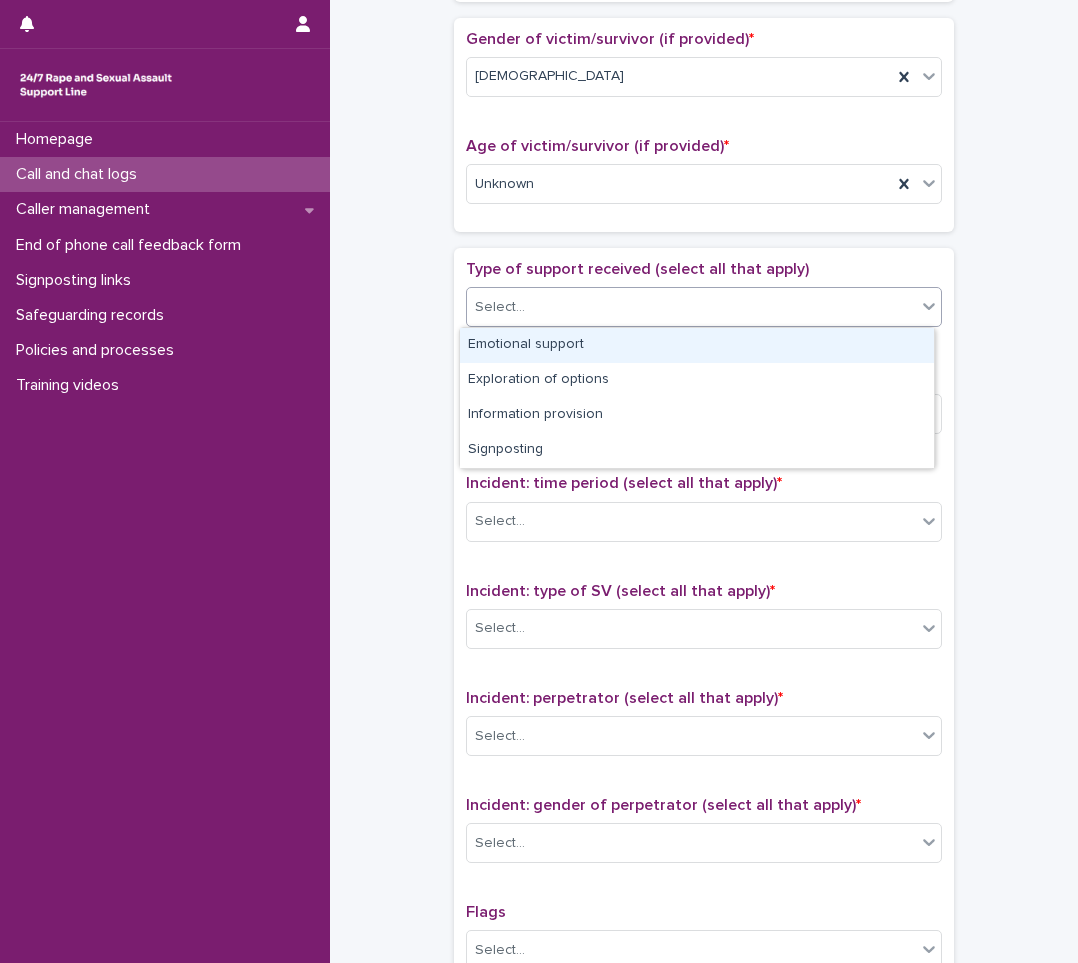 click on "Emotional support" at bounding box center (697, 345) 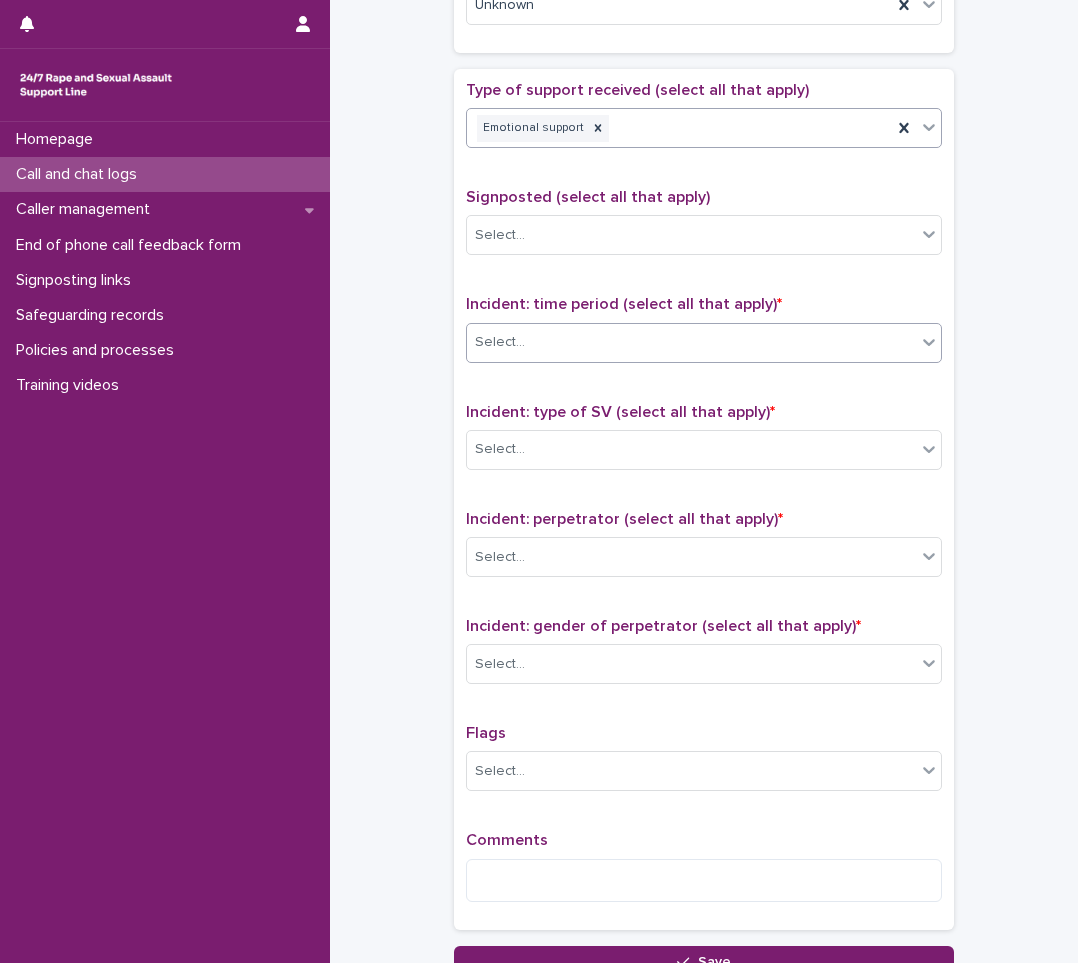 scroll, scrollTop: 1100, scrollLeft: 0, axis: vertical 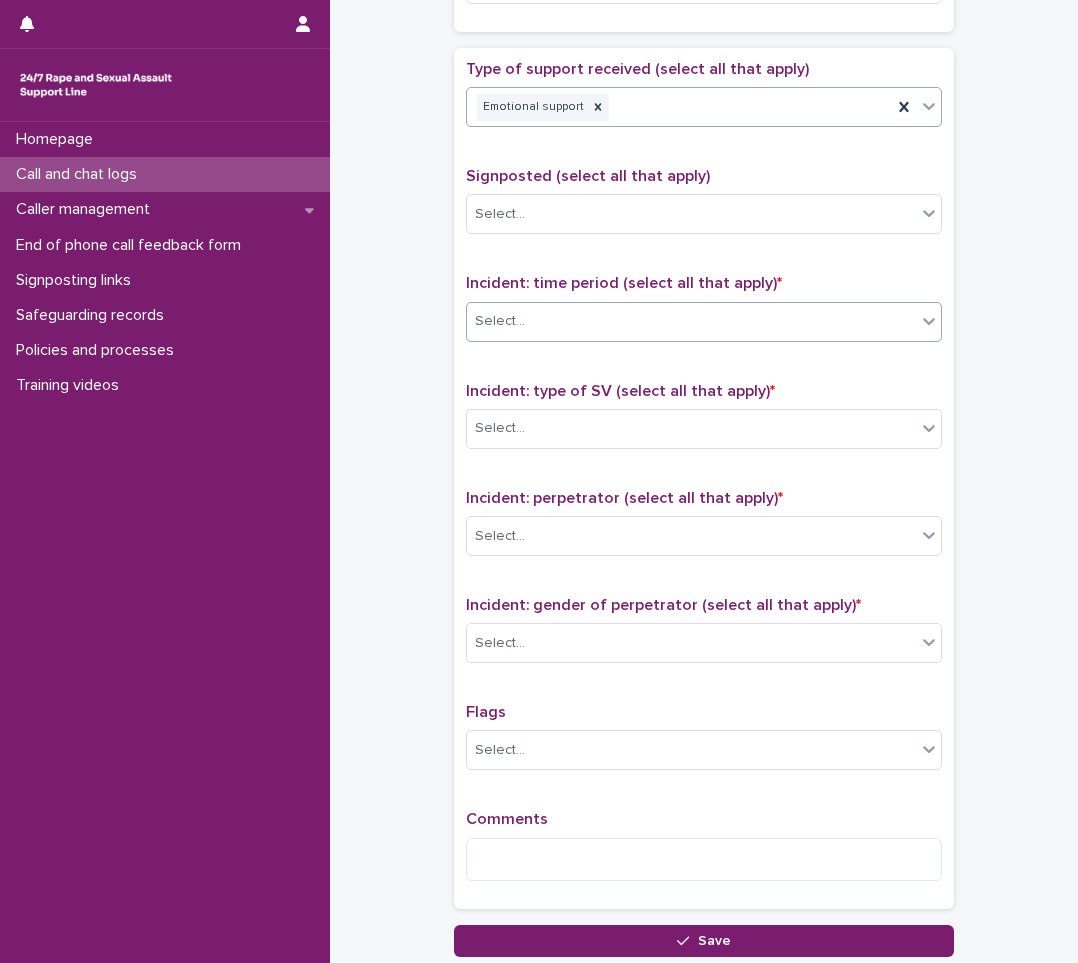 click on "Select..." at bounding box center [691, 321] 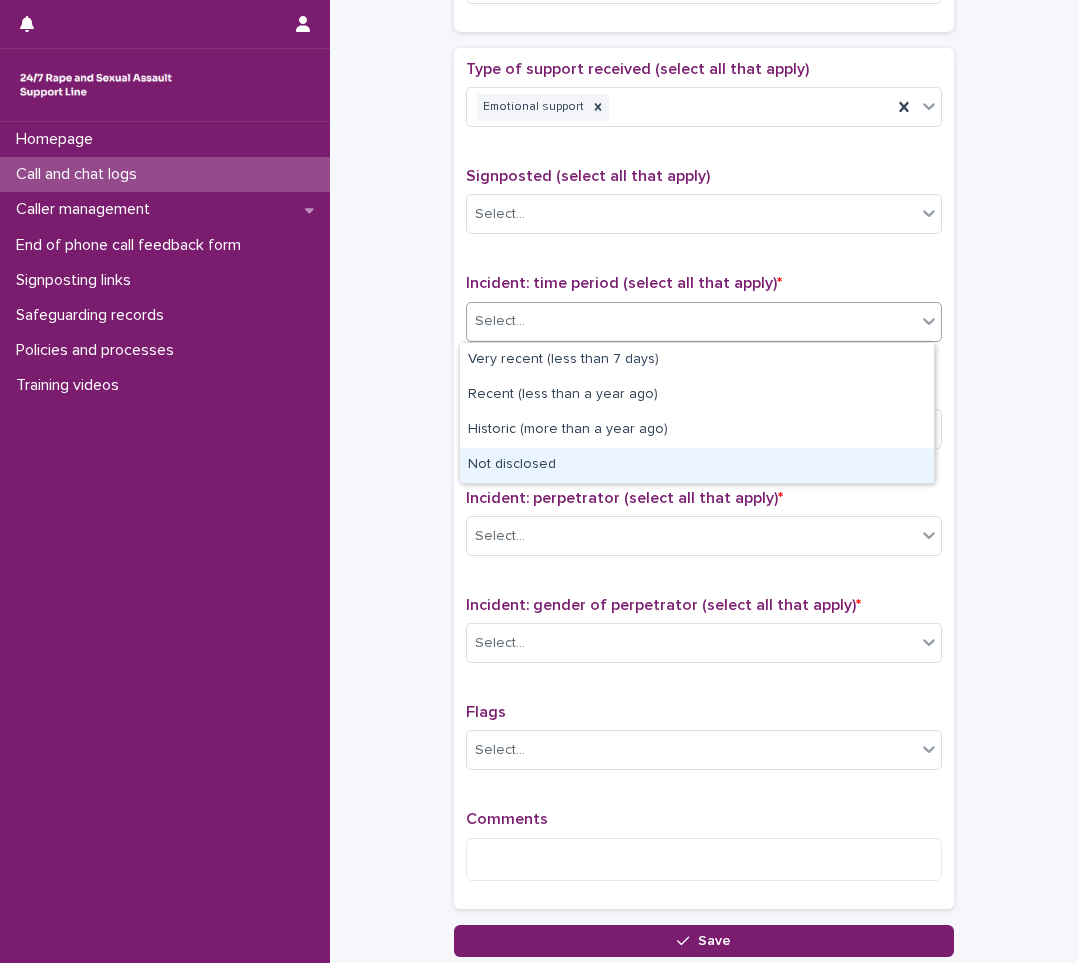 click on "Not disclosed" at bounding box center [697, 465] 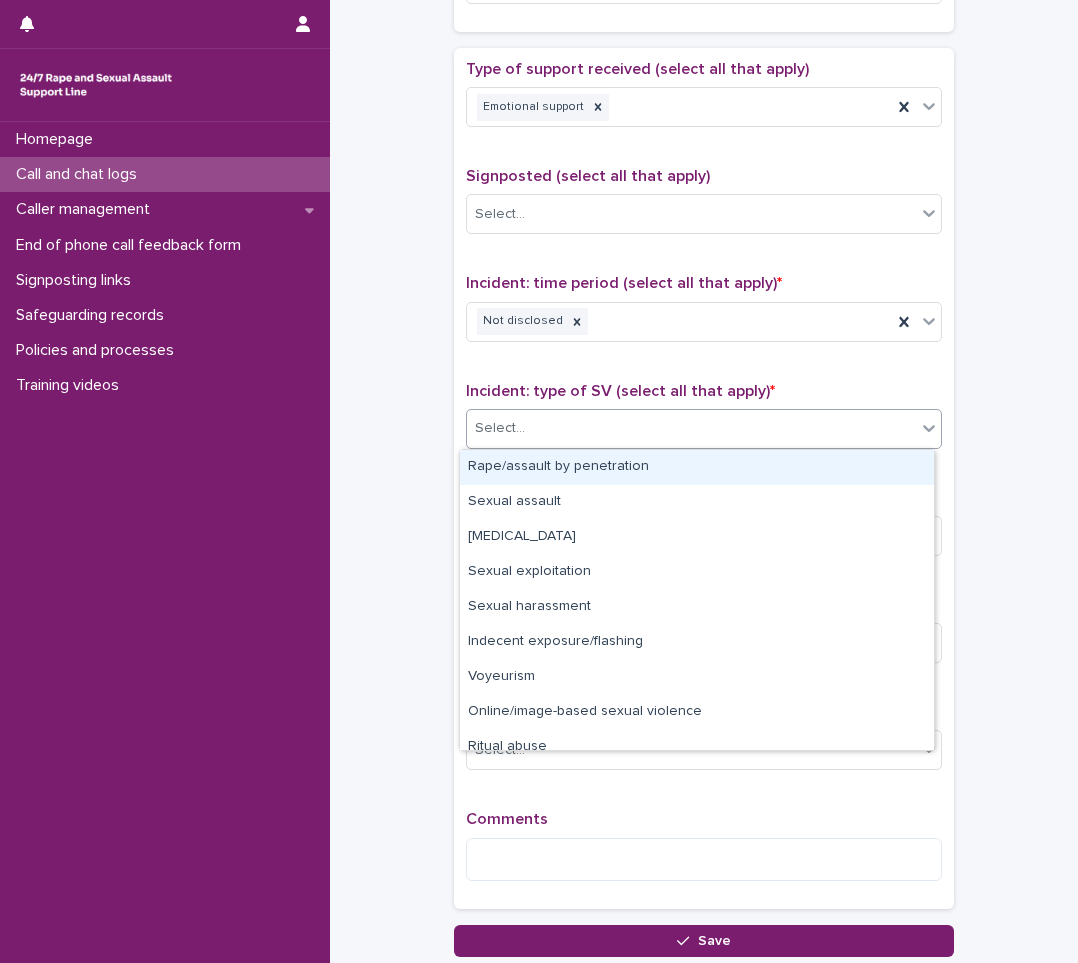 click on "Select..." at bounding box center (691, 428) 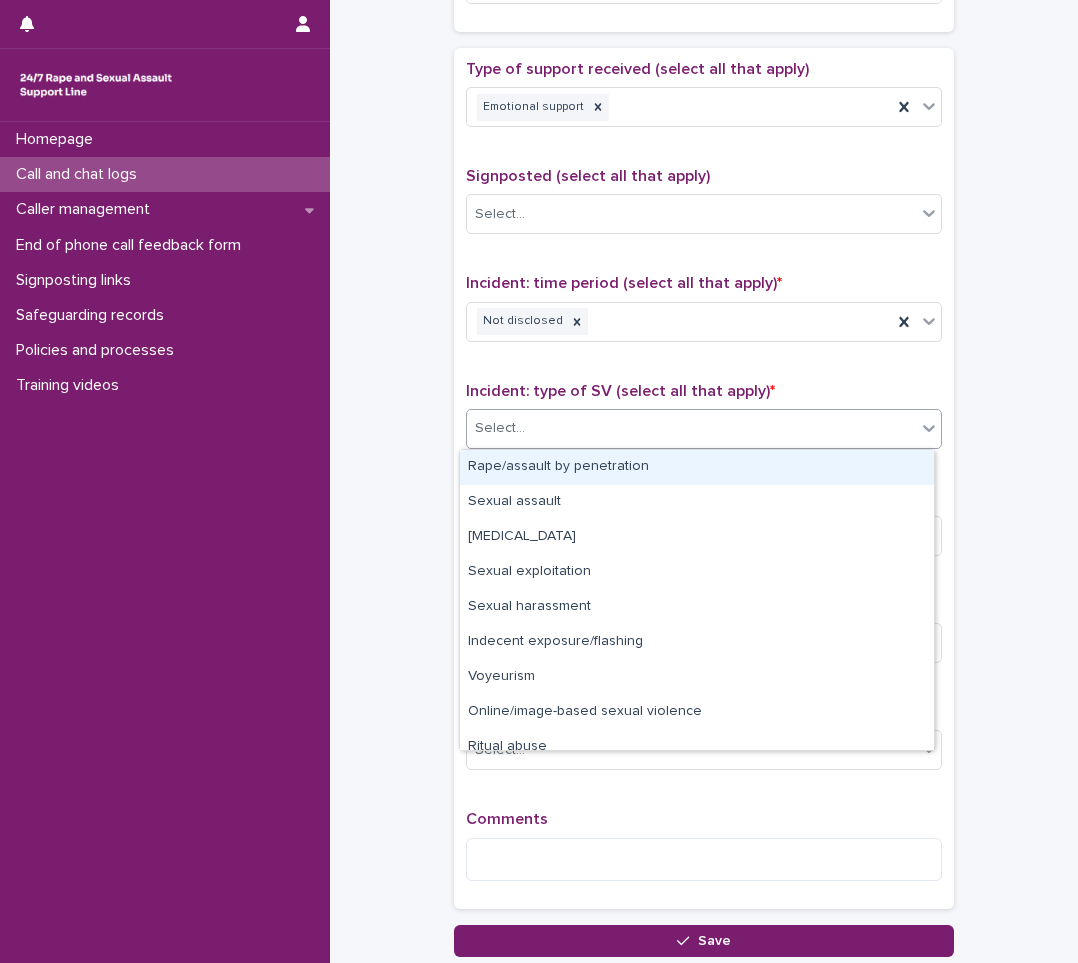 click on "Rape/assault by penetration" at bounding box center [697, 467] 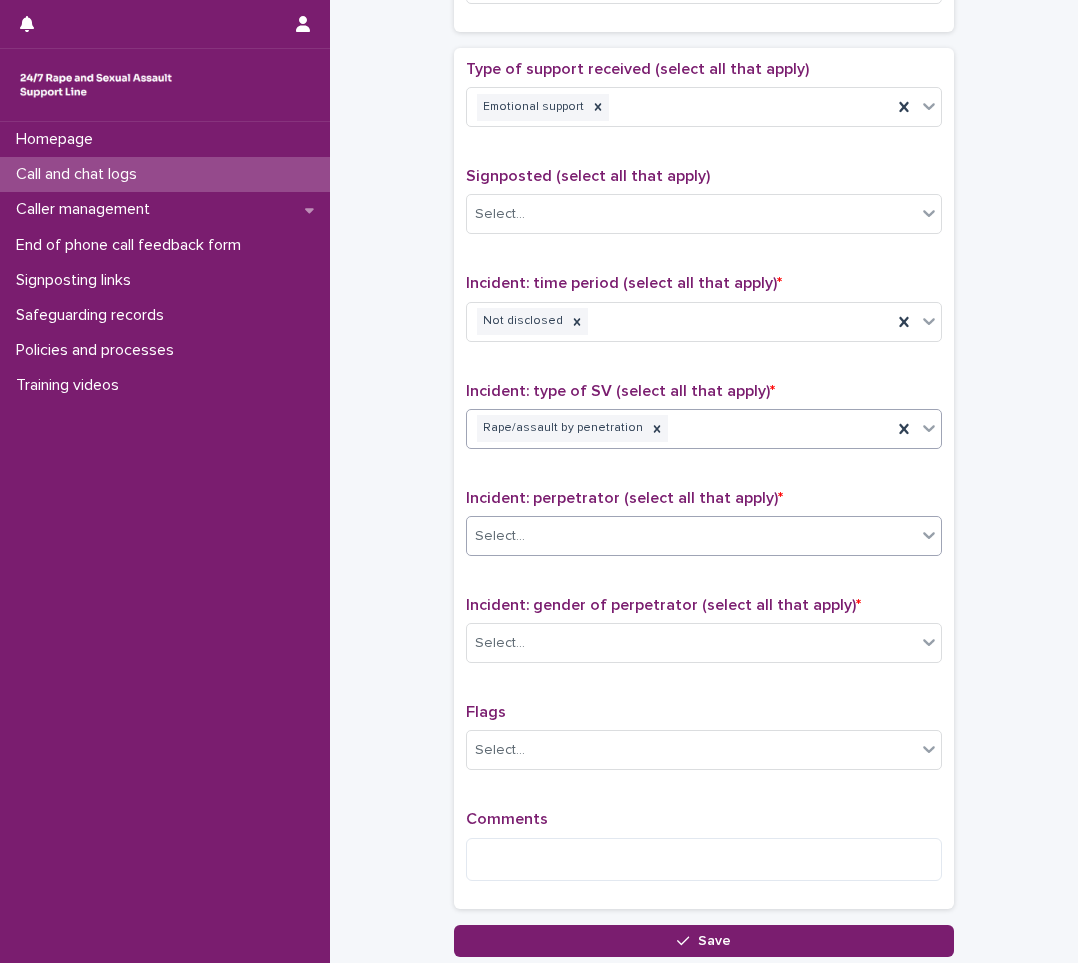 scroll, scrollTop: 1250, scrollLeft: 0, axis: vertical 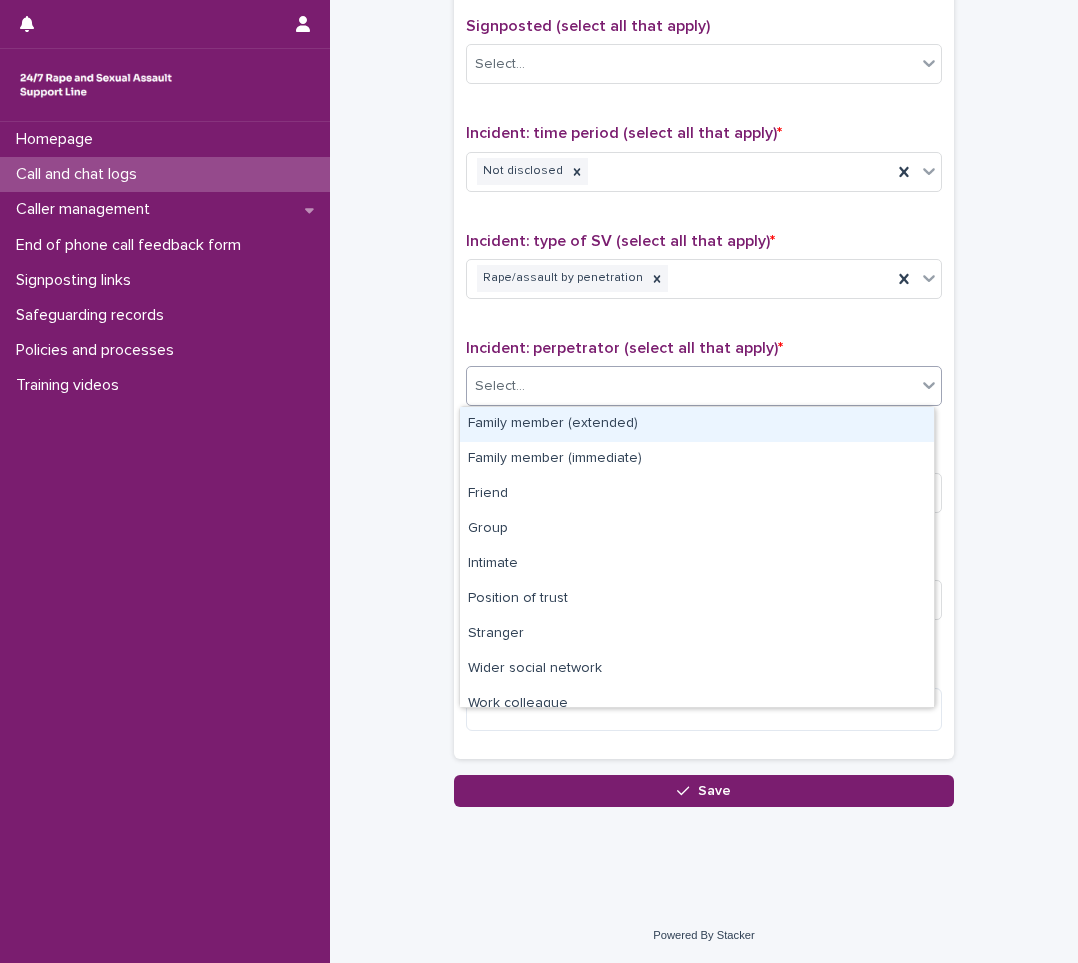 click on "Select..." at bounding box center [691, 386] 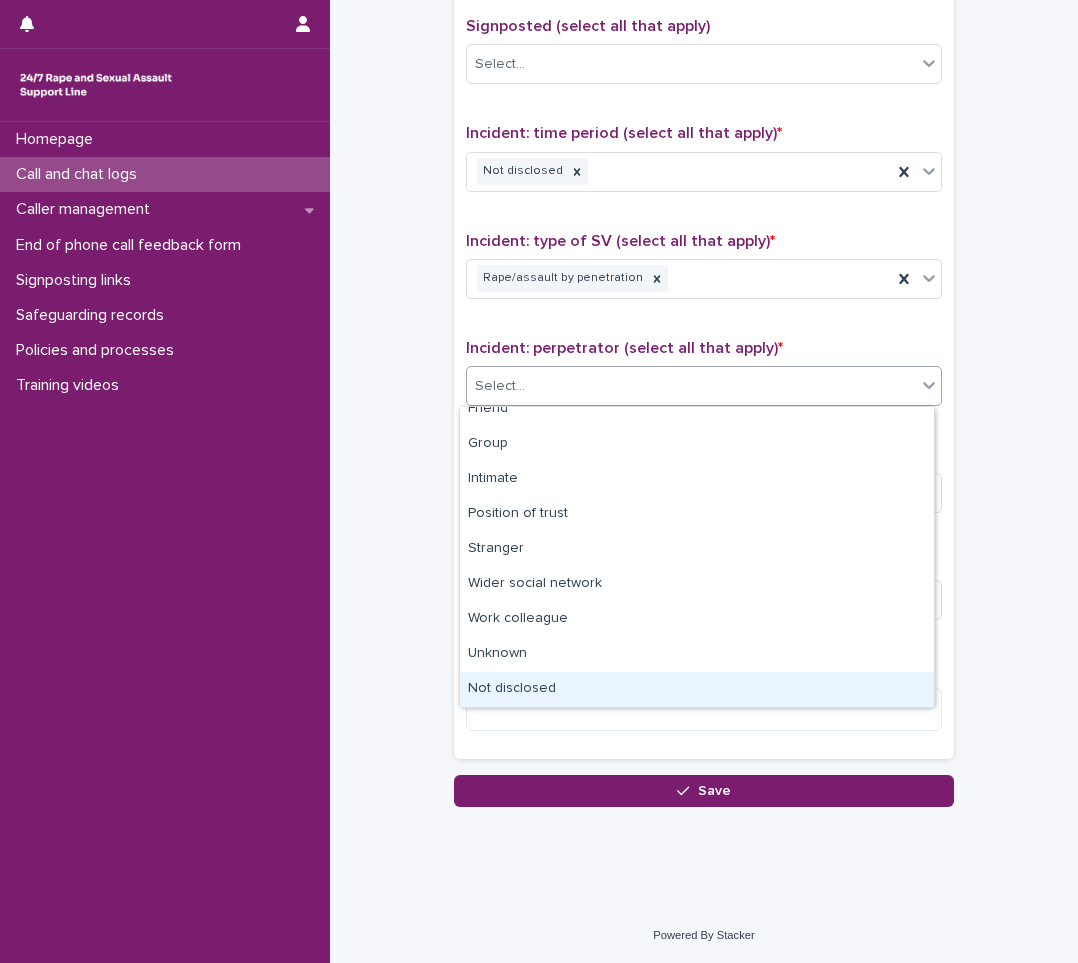 click on "Not disclosed" at bounding box center (697, 689) 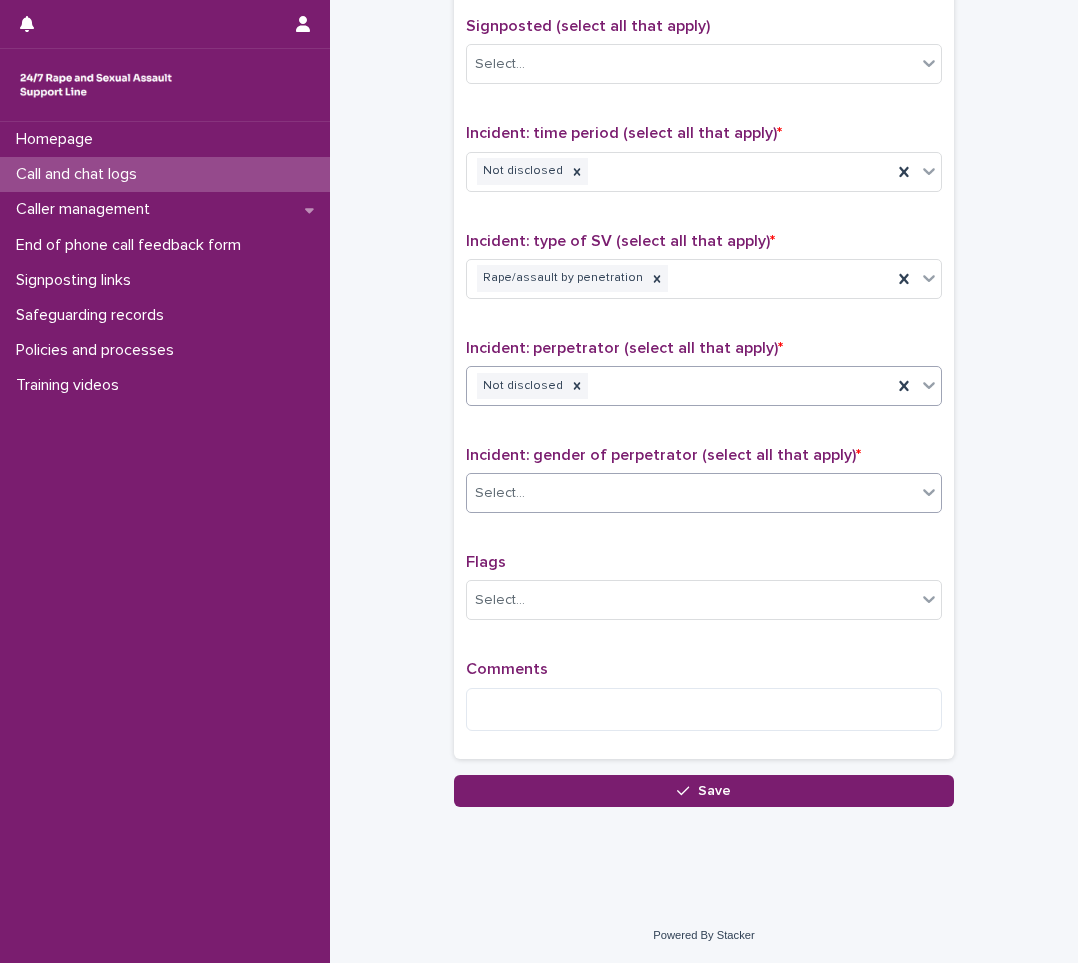 click on "Select..." at bounding box center (691, 493) 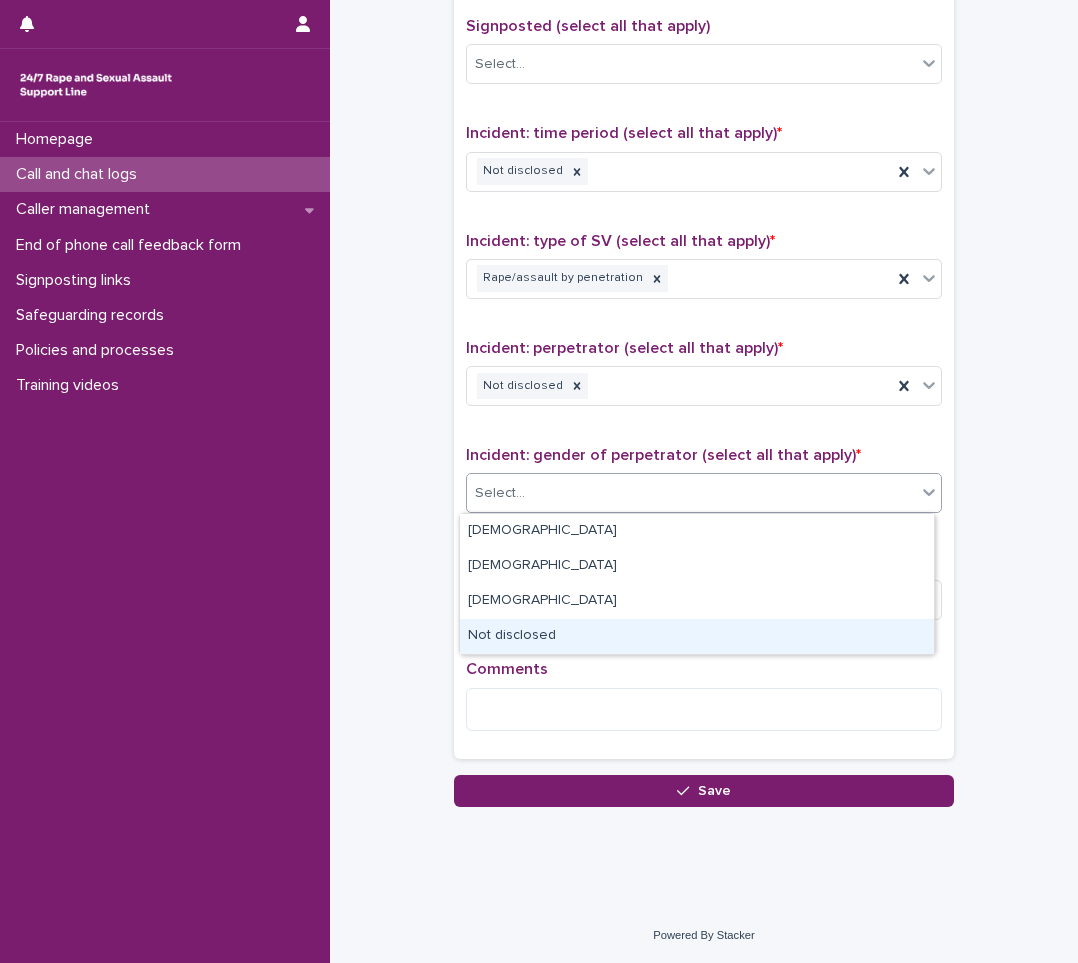 click on "Not disclosed" at bounding box center (697, 636) 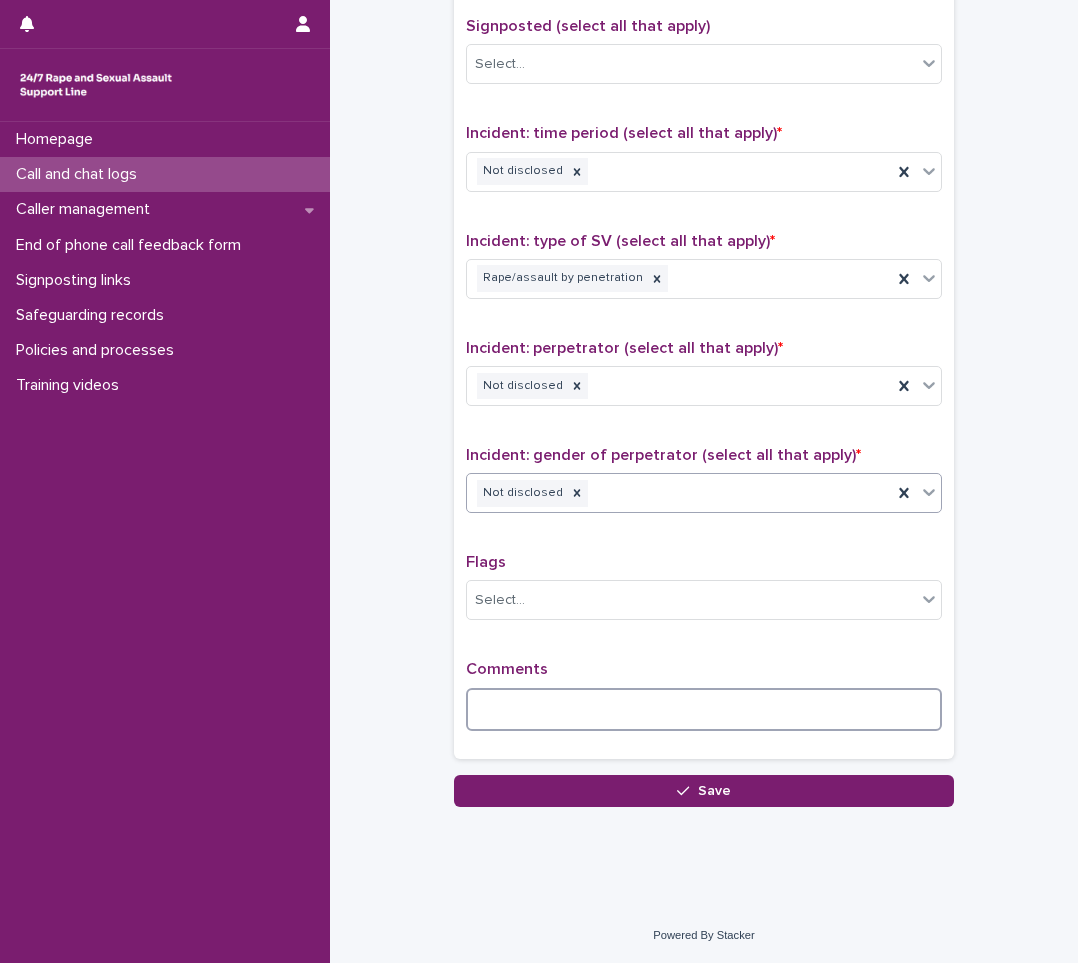 click at bounding box center (704, 709) 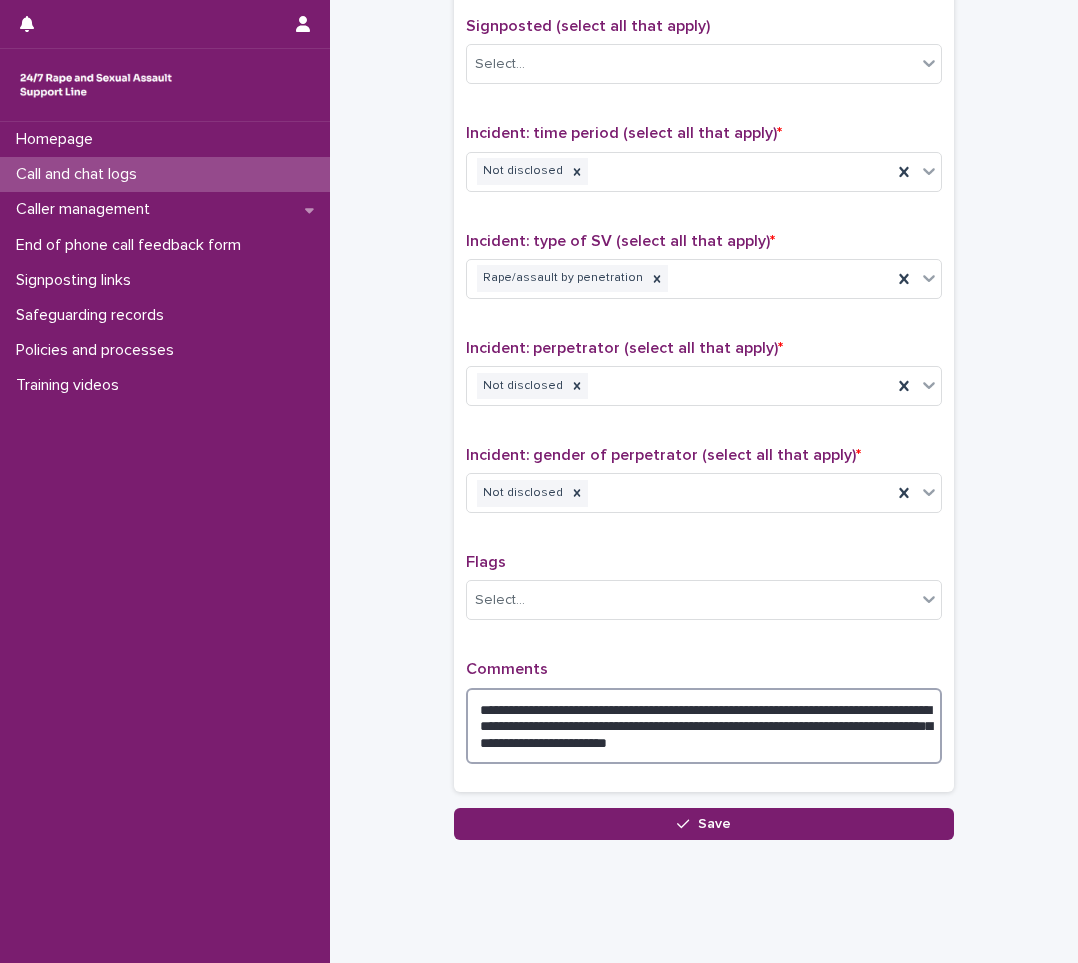 type on "**********" 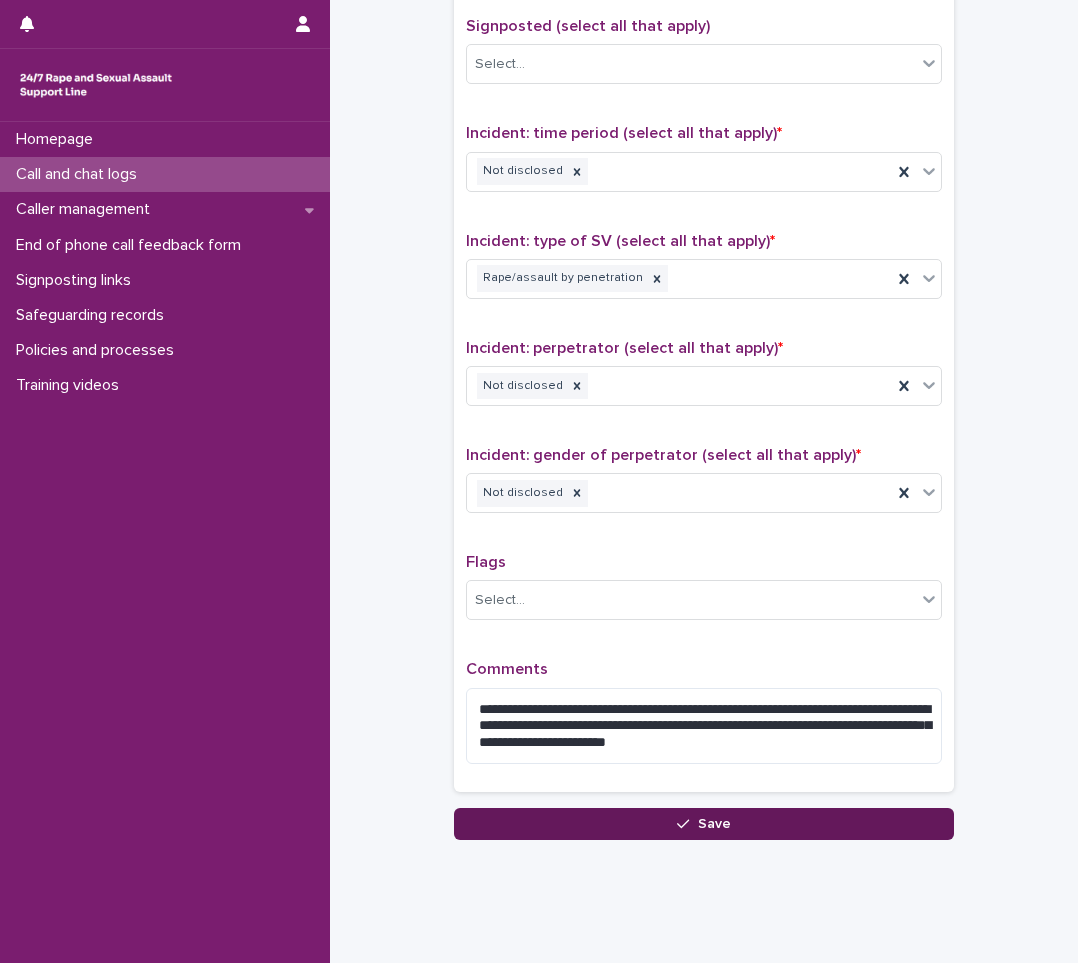 click 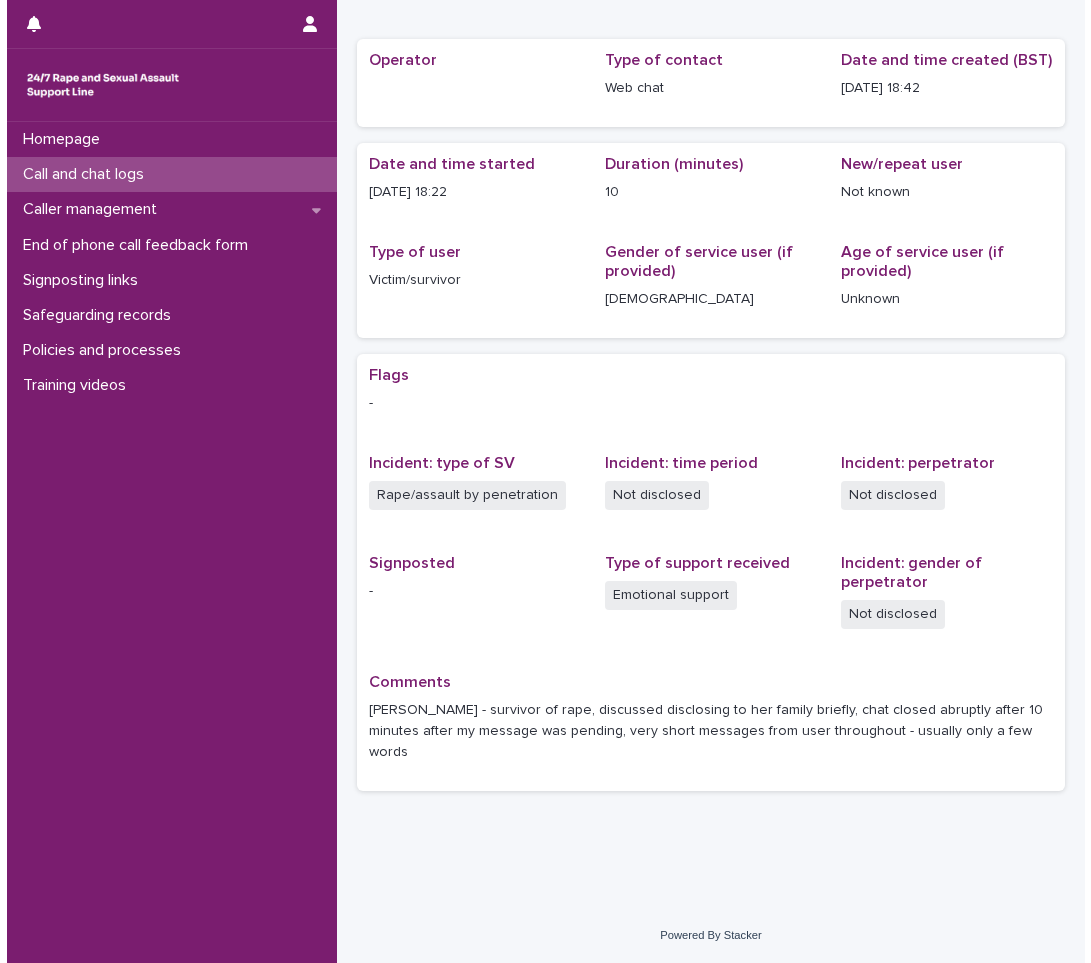 scroll, scrollTop: 0, scrollLeft: 0, axis: both 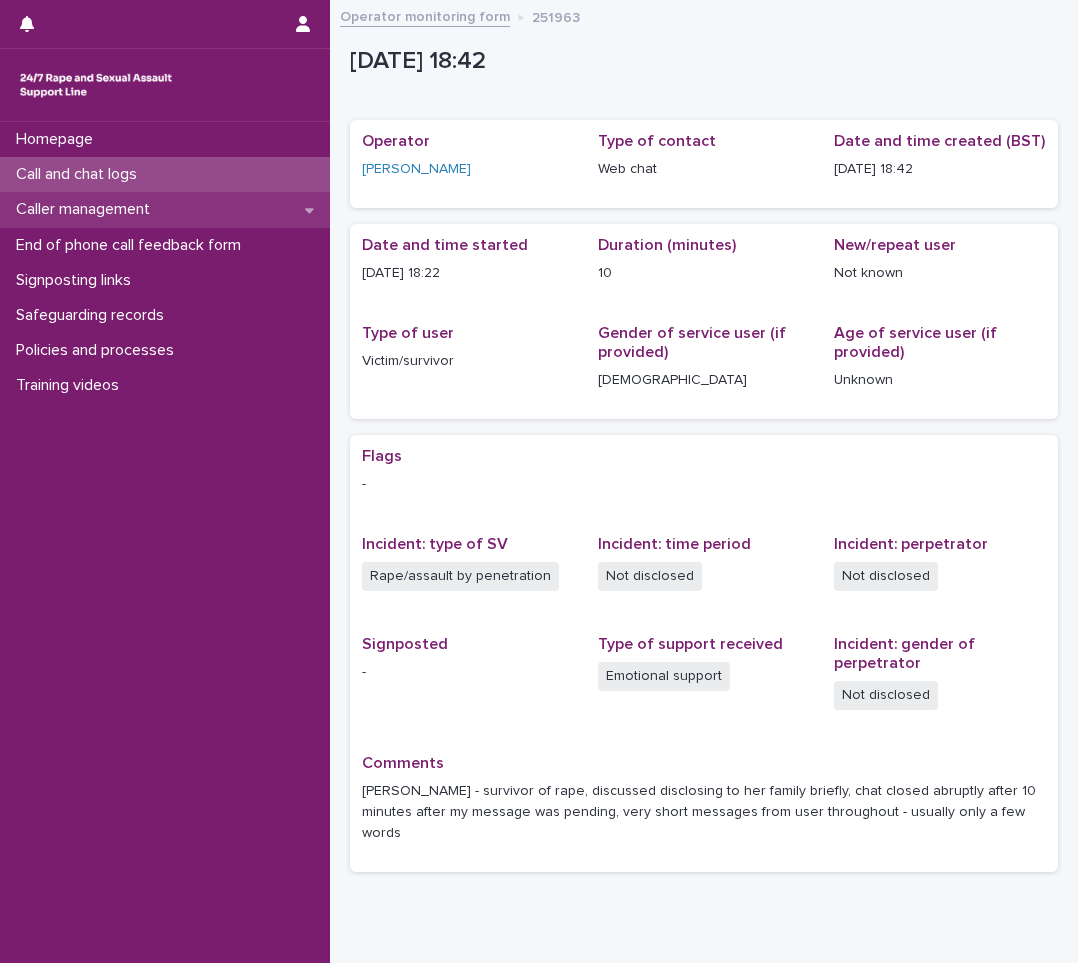 click on "Caller management" at bounding box center [87, 209] 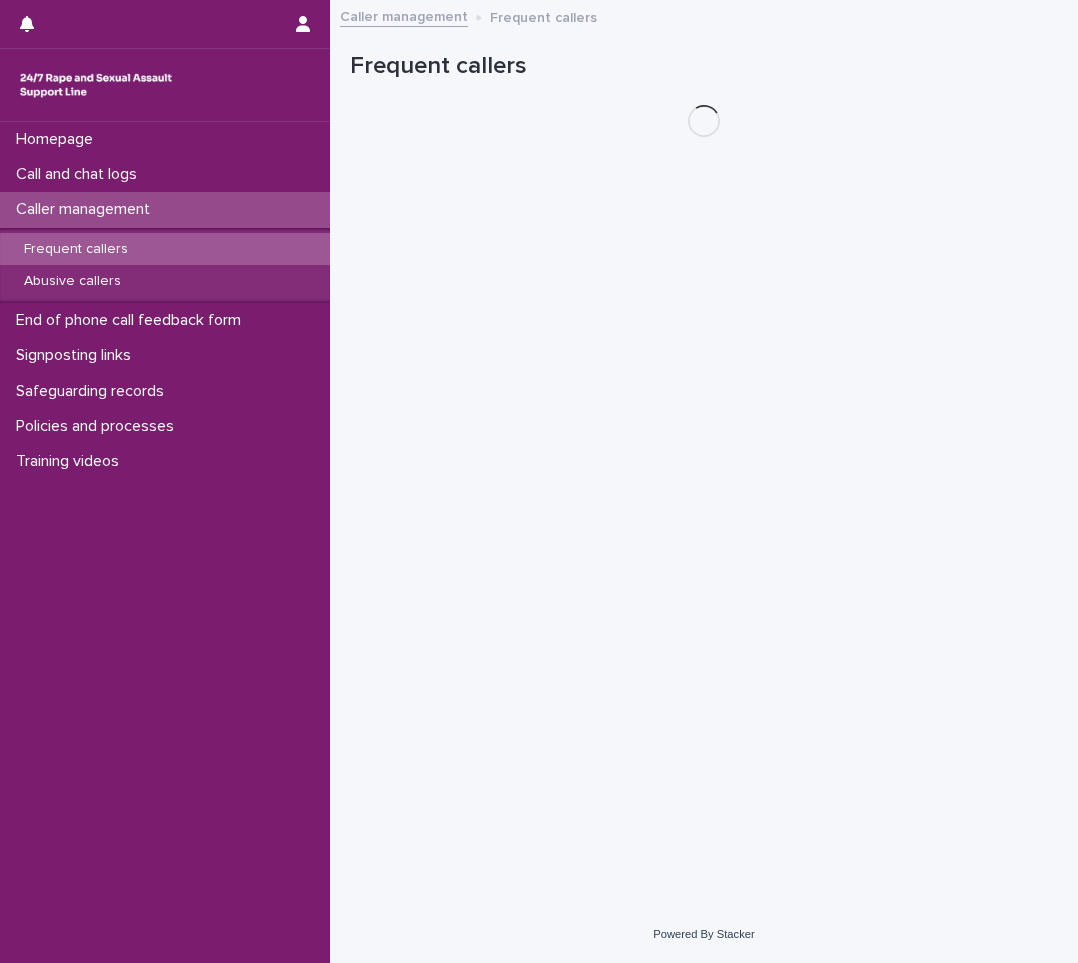 click on "Frequent callers" at bounding box center (76, 249) 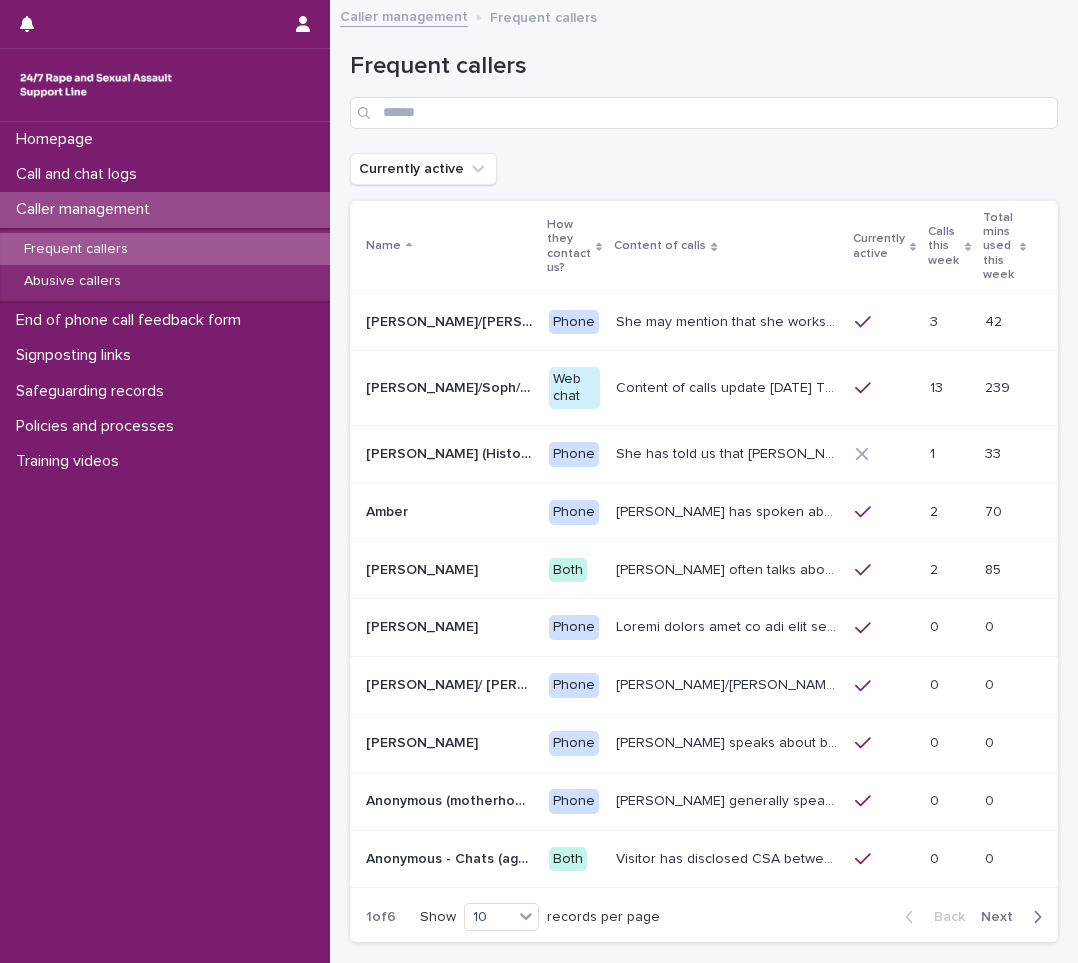 click on "[PERSON_NAME]/Soph/[PERSON_NAME]/[PERSON_NAME]/Scarlet/[PERSON_NAME] - Banned/Webchatter" at bounding box center [451, 386] 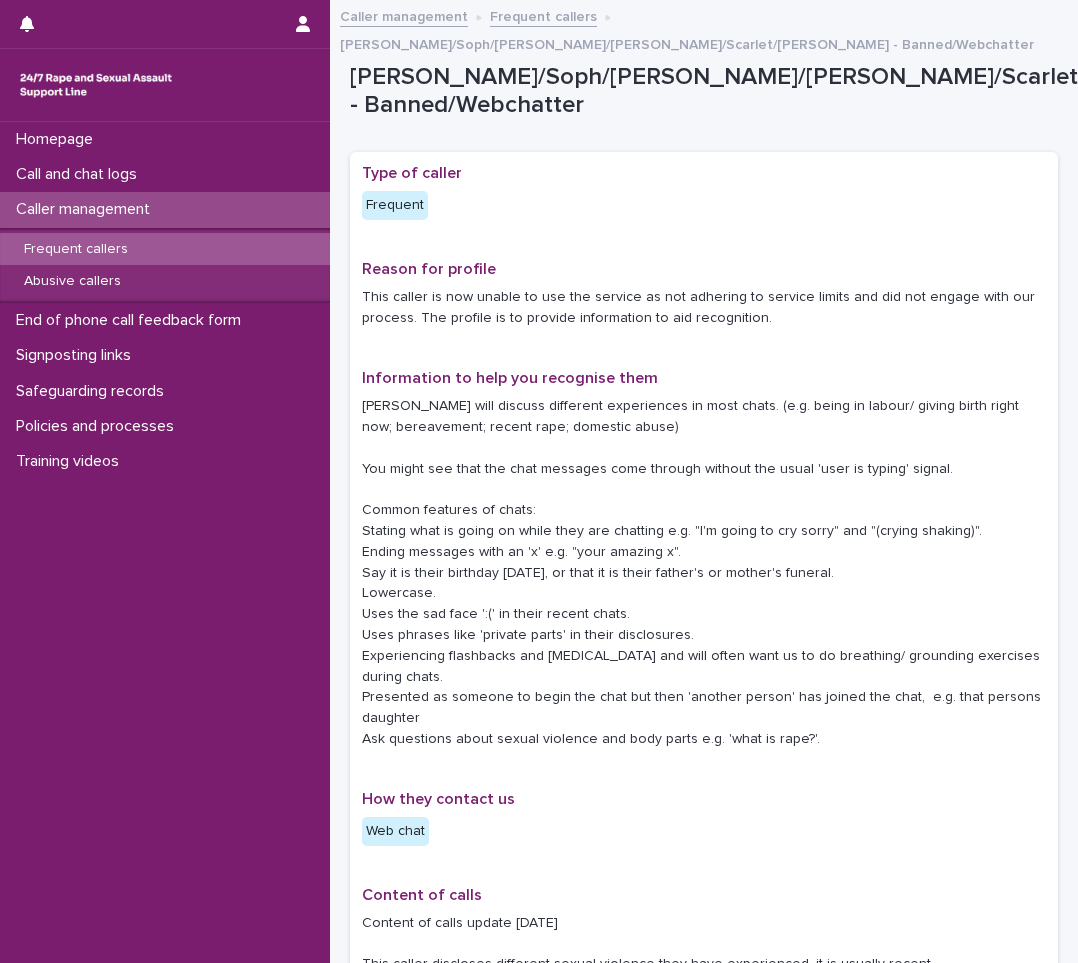 click on "[PERSON_NAME] will discuss different experiences in most chats. (e.g. being in labour/ giving birth right now; bereavement; recent rape; domestic abuse)
You might see that the chat messages come through without the usual 'user is typing' signal.
Common features of chats:
Stating what is going on while they are chatting e.g. "I'm going to cry sorry" and "(crying shaking)".
Ending messages with an 'x' e.g. "your amazing x".
Say it is their birthday [DATE], or that it is their father's or mother's funeral.
Lowercase.
Uses the sad face ':(' in their recent chats.
Uses phrases like 'private parts' in their disclosures.
Experiencing flashbacks and [MEDICAL_DATA] and will often want us to do breathing/ grounding exercises during chats.
Presented as someone to begin the chat but then 'another person' has joined the chat,  e.g. that persons daughter
Ask questions about sexual violence and body parts e.g. 'what is rape?'." at bounding box center [704, 573] 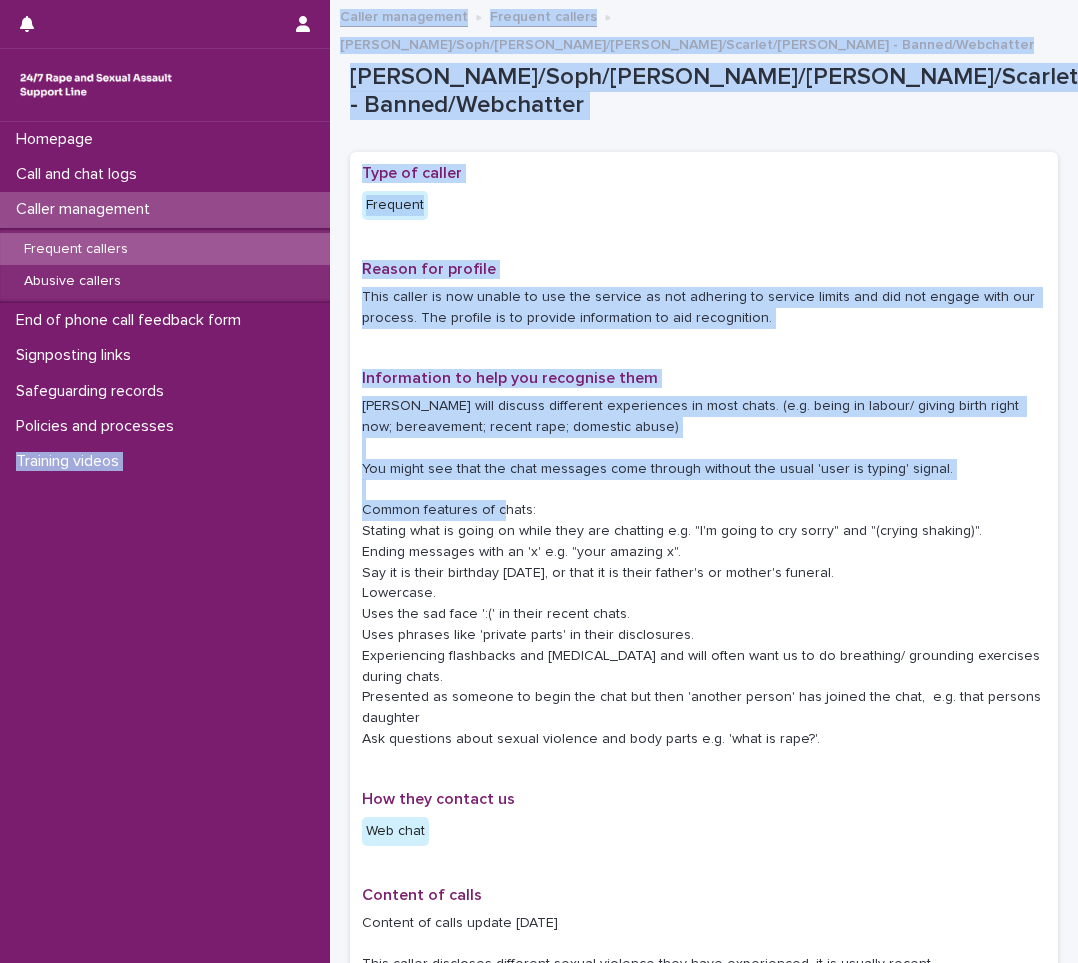 click on "**********" at bounding box center [539, 481] 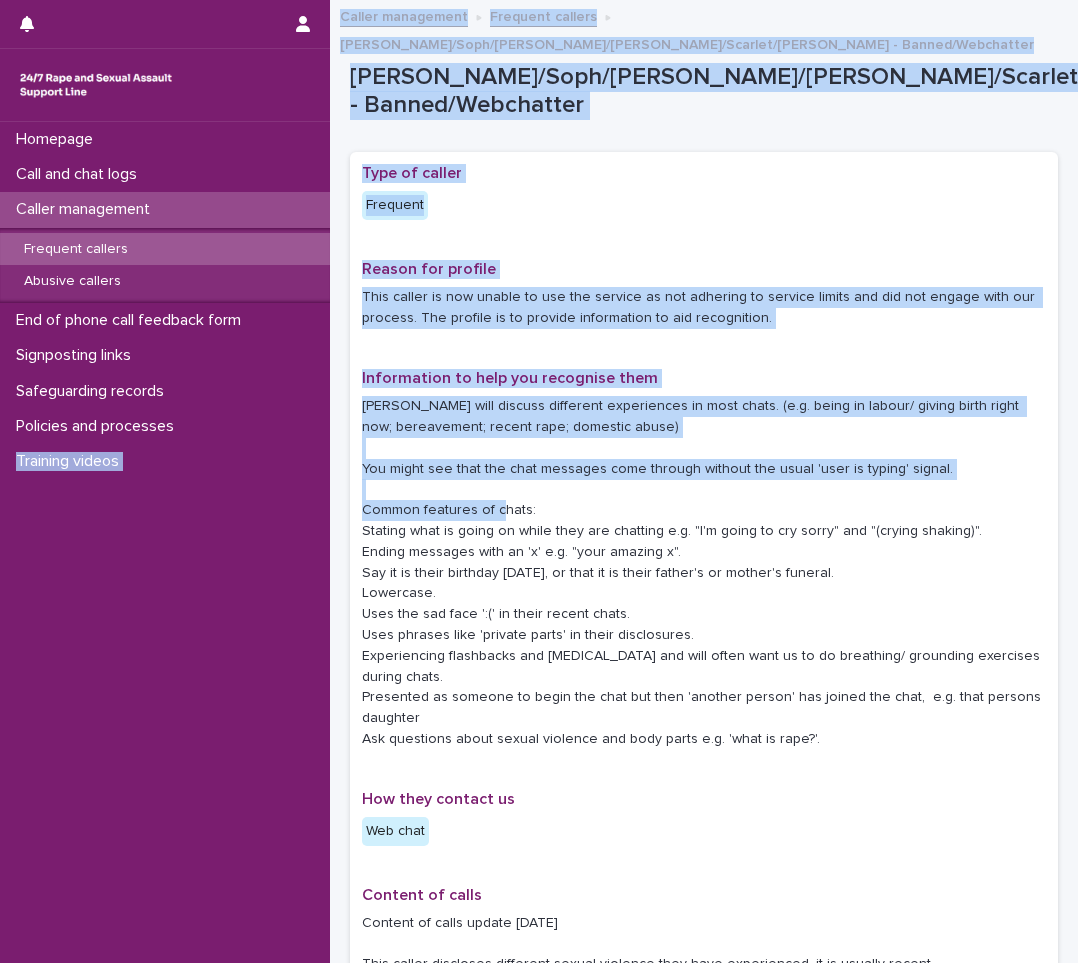 drag, startPoint x: -3, startPoint y: 501, endPoint x: 22, endPoint y: 532, distance: 39.824615 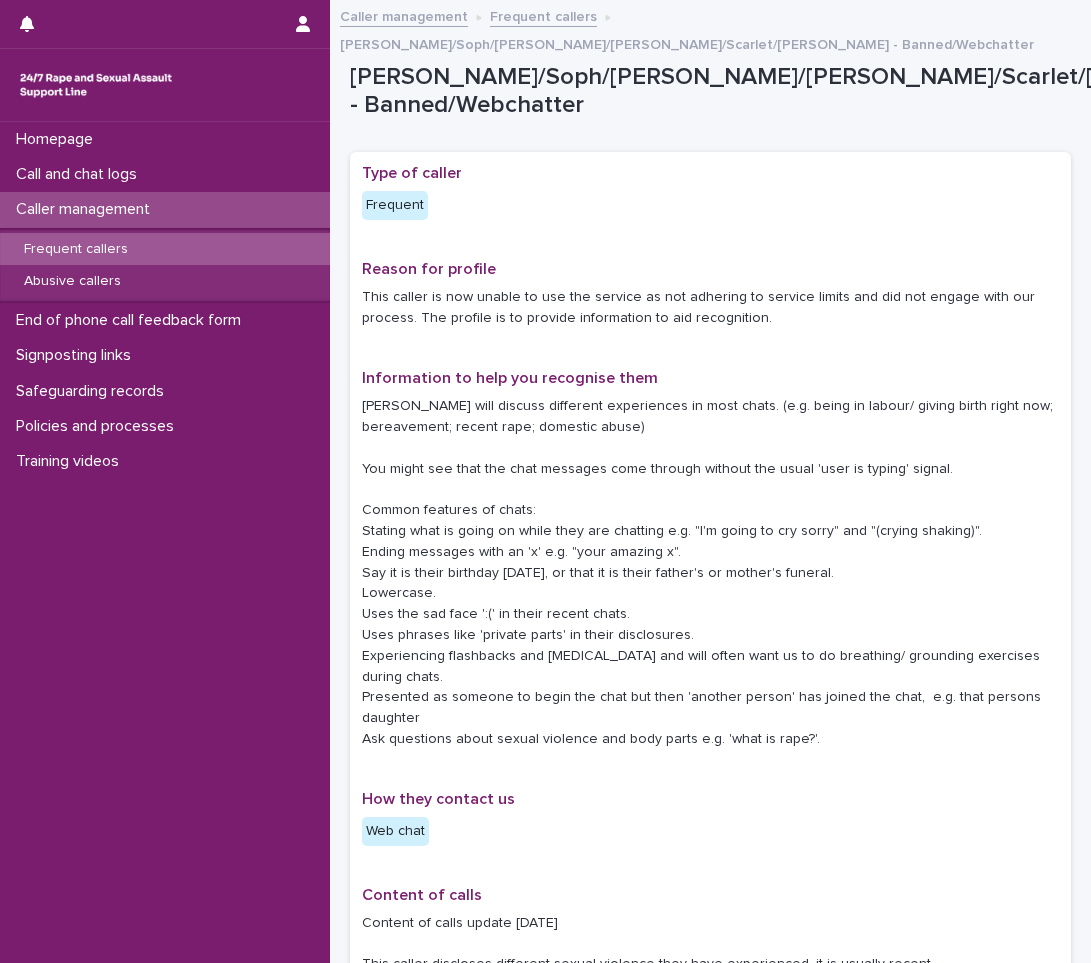 click on "Frequent callers" at bounding box center (165, 249) 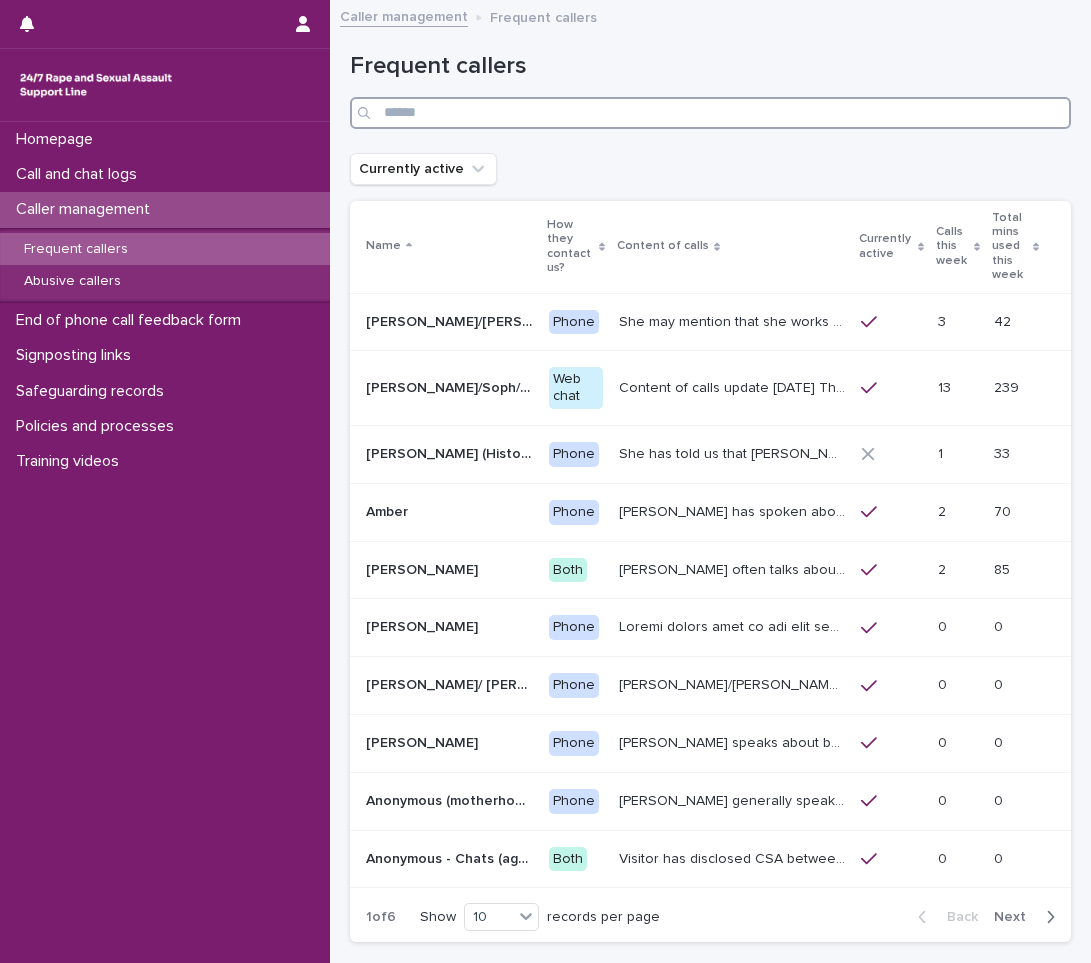 click at bounding box center (710, 113) 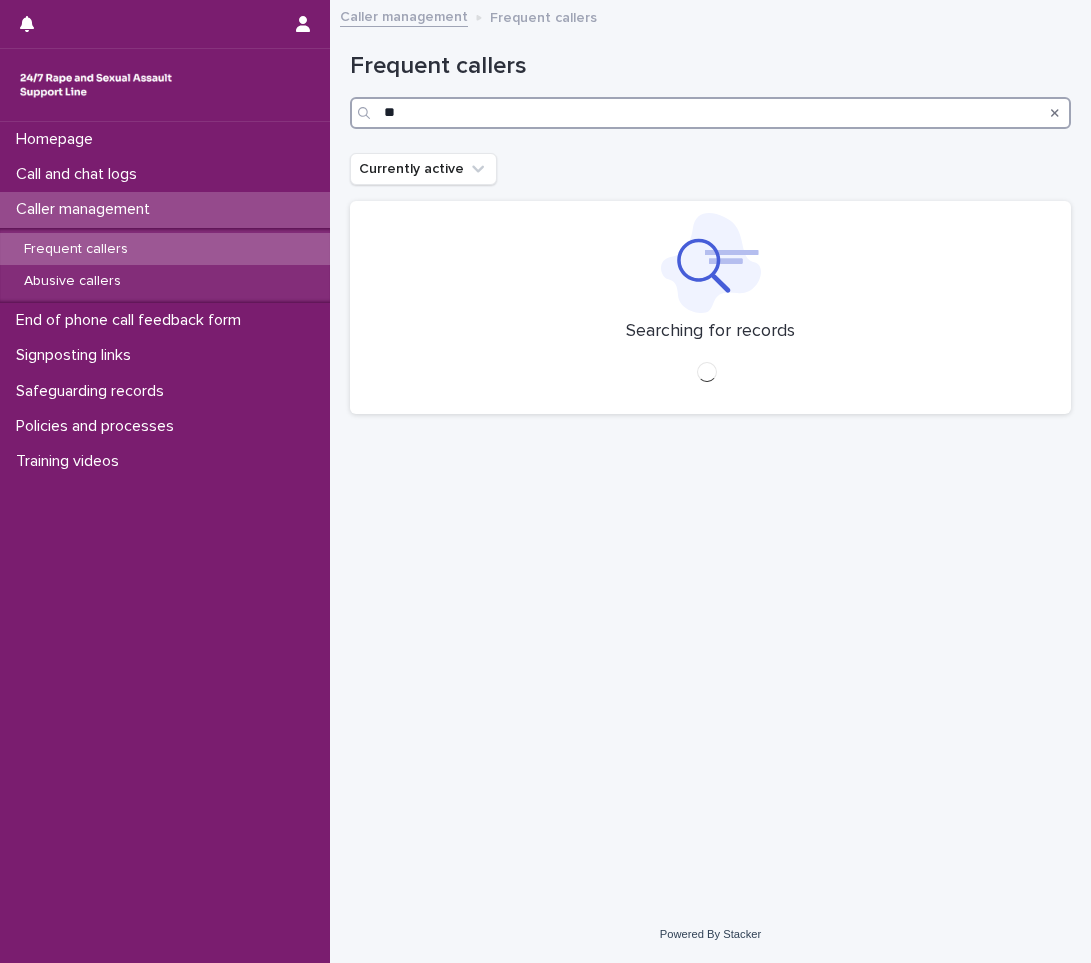type on "*" 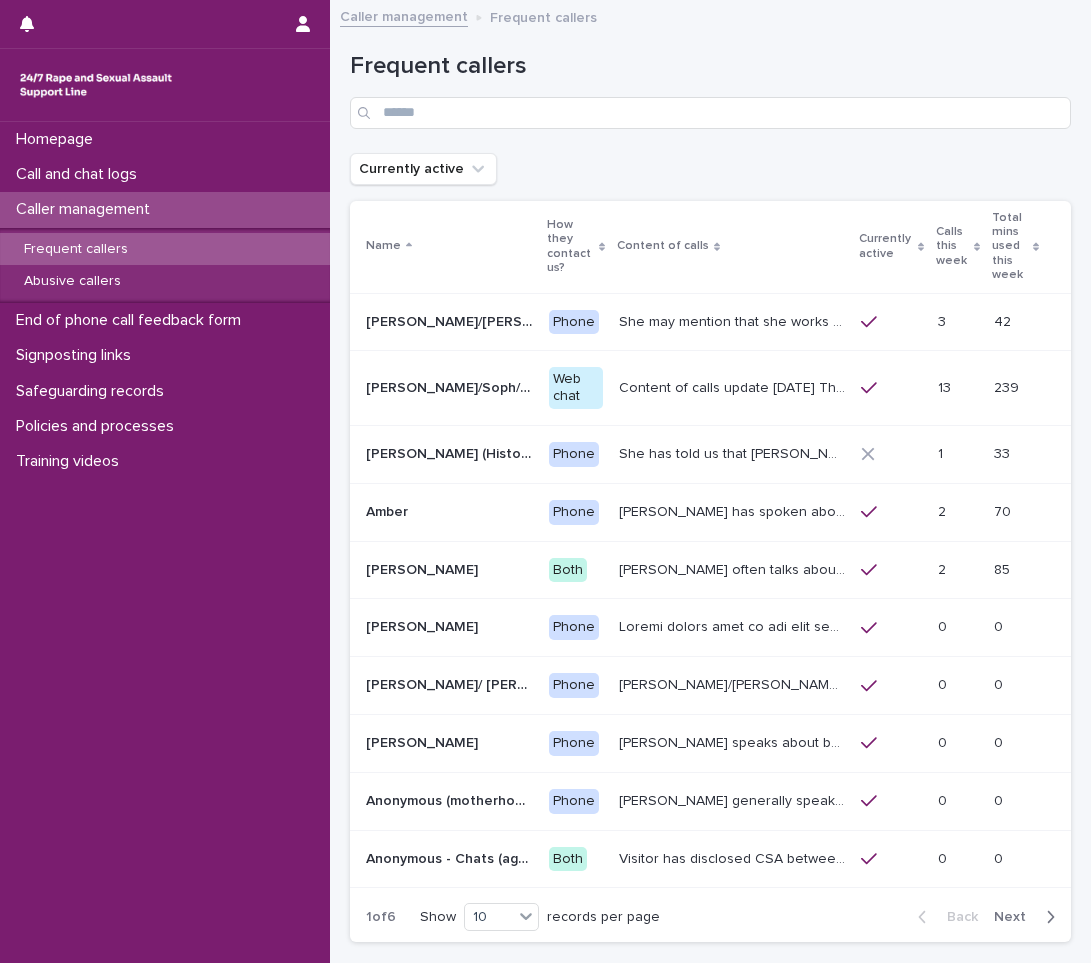 click on "Currently active" at bounding box center [423, 169] 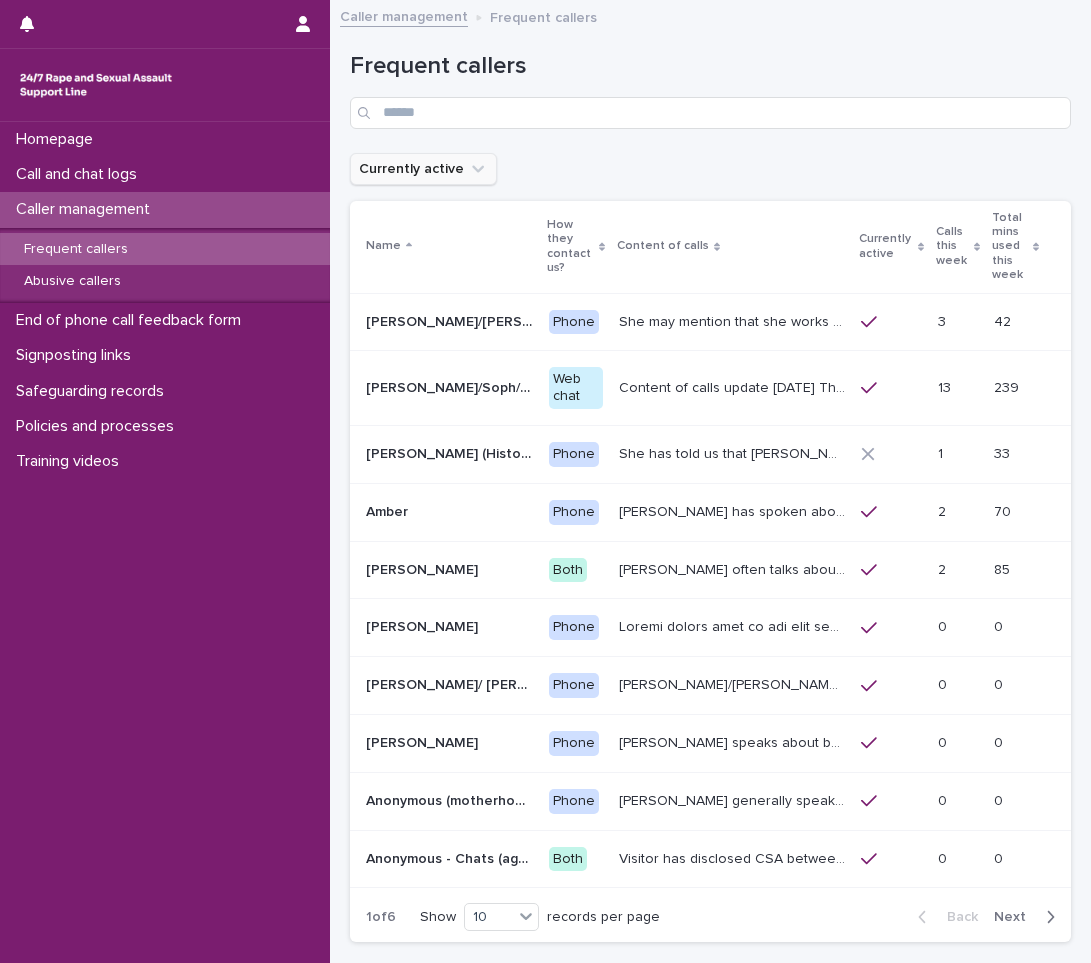 click on "Currently active" at bounding box center [423, 169] 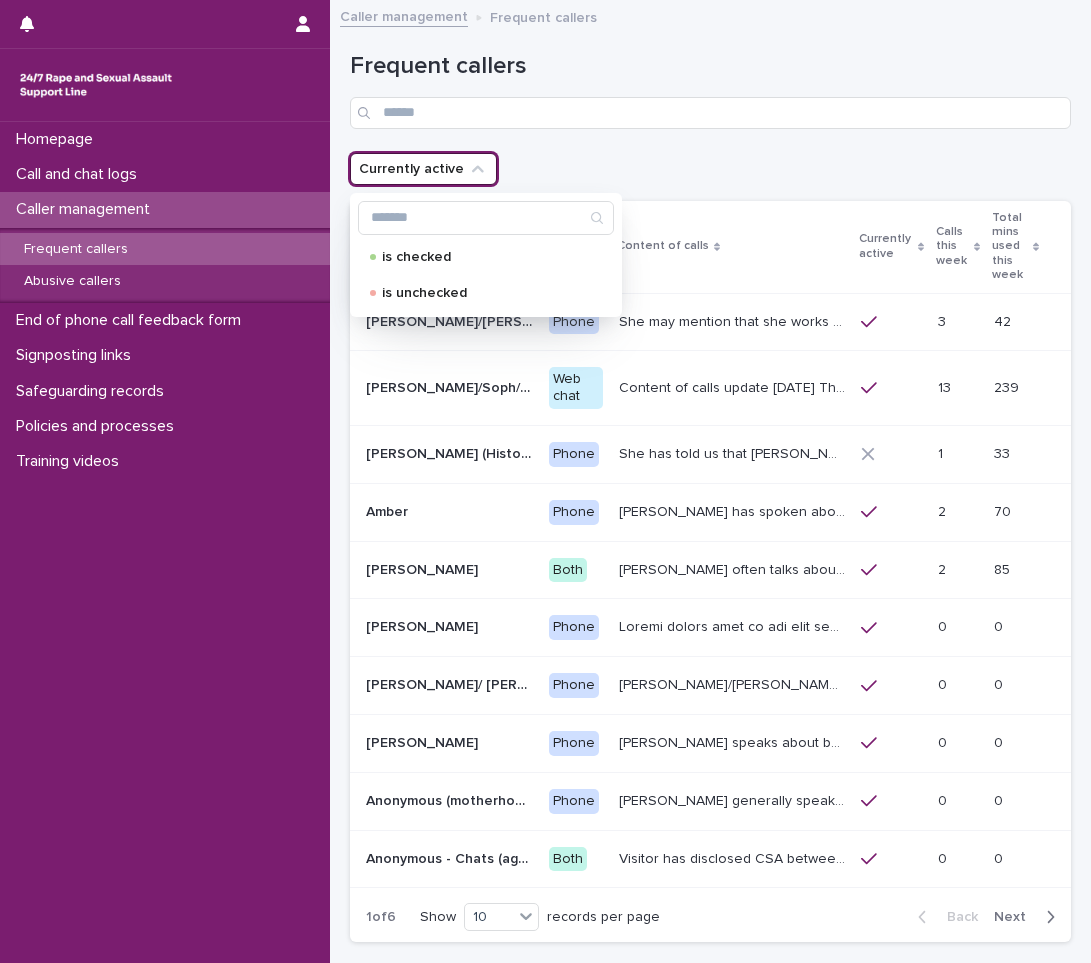 click on "Currently active" at bounding box center (423, 169) 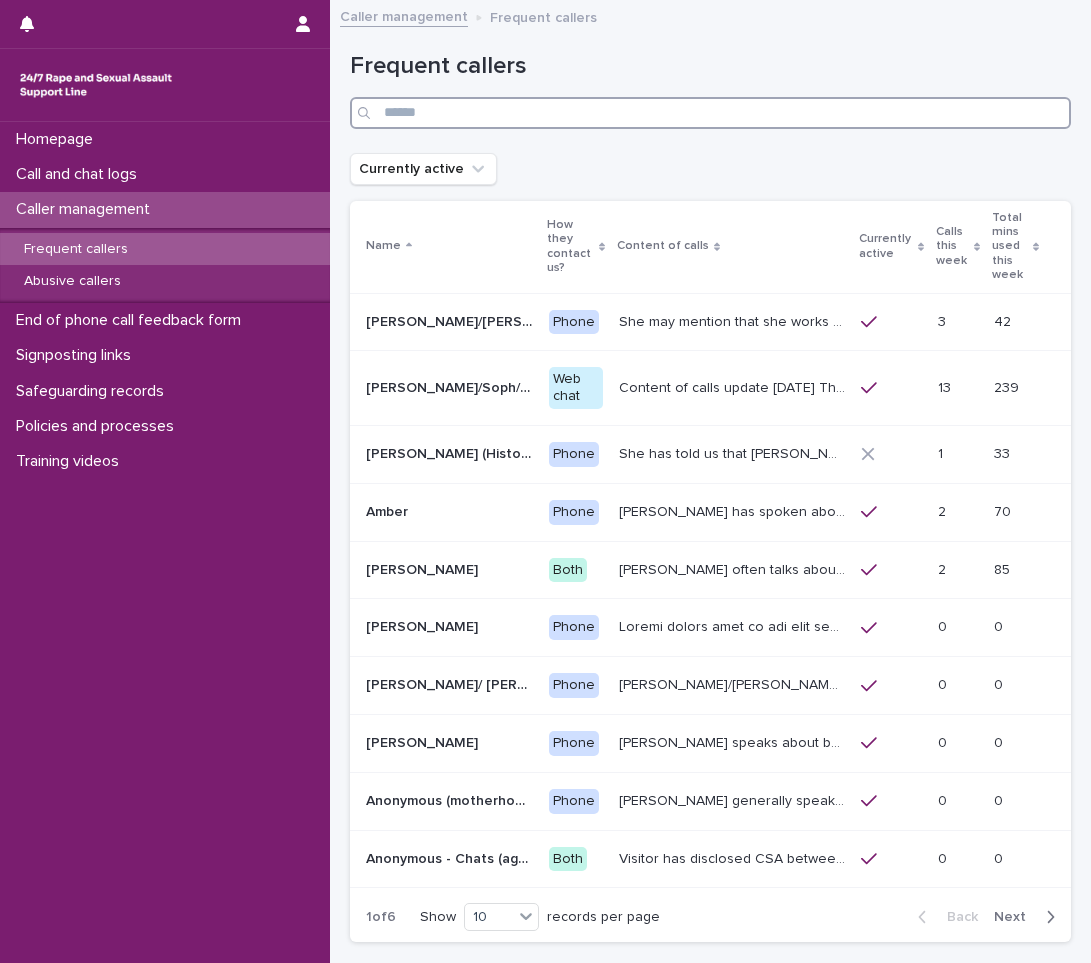 click at bounding box center [710, 113] 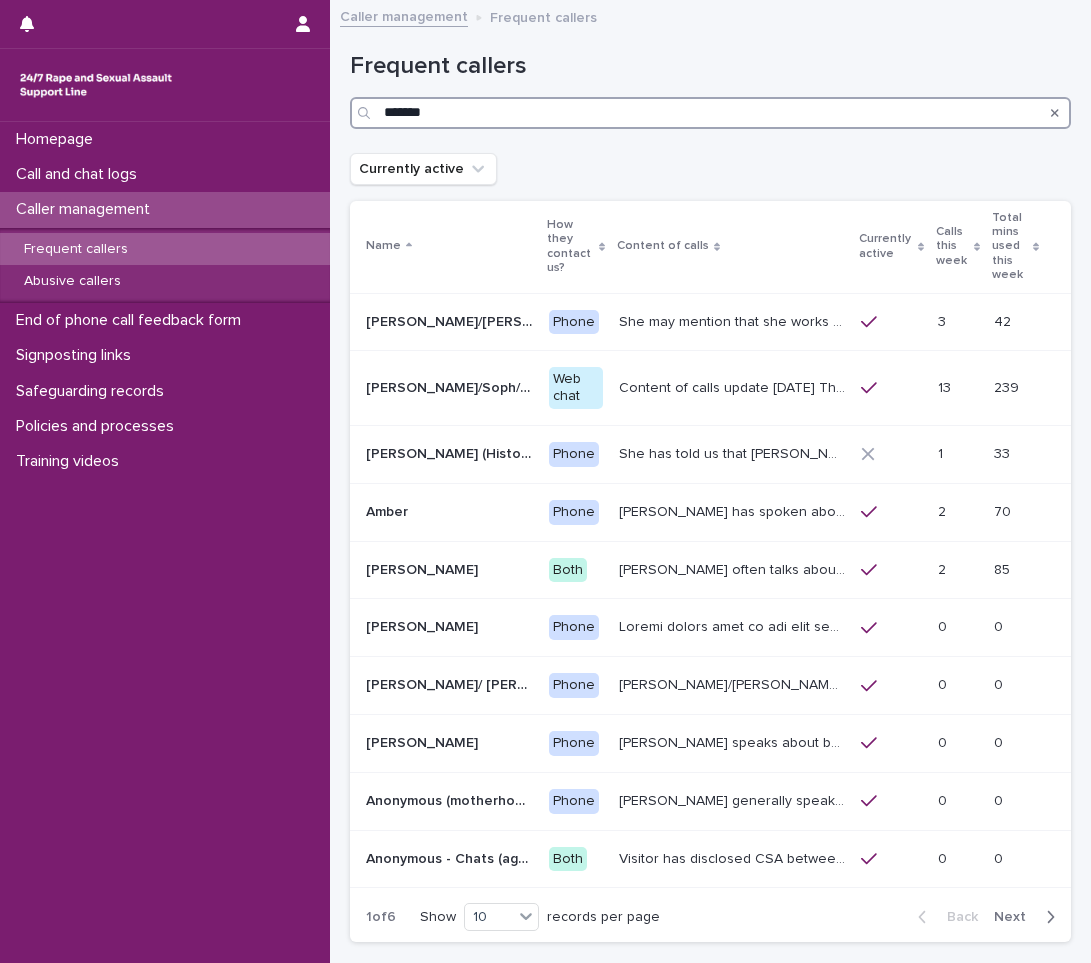 type on "*******" 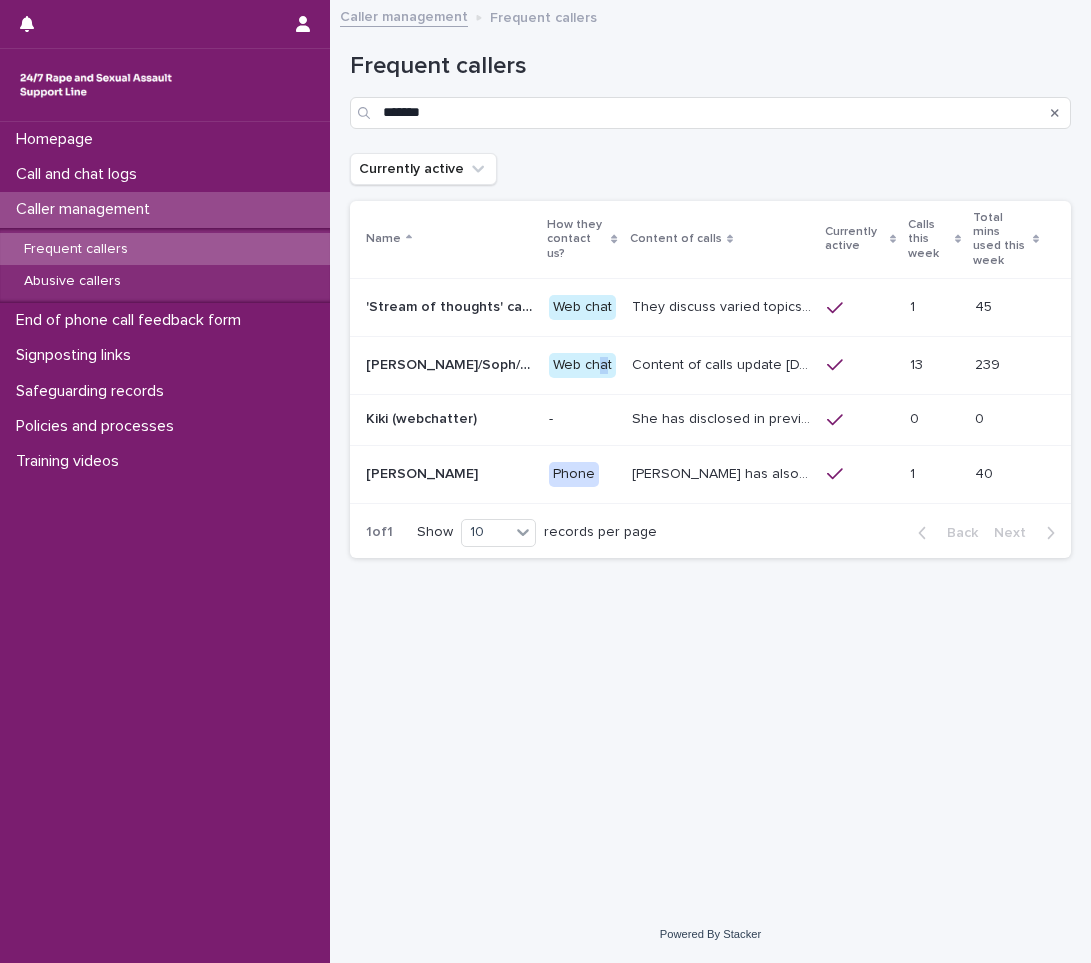 click on "Web chat" at bounding box center [582, 365] 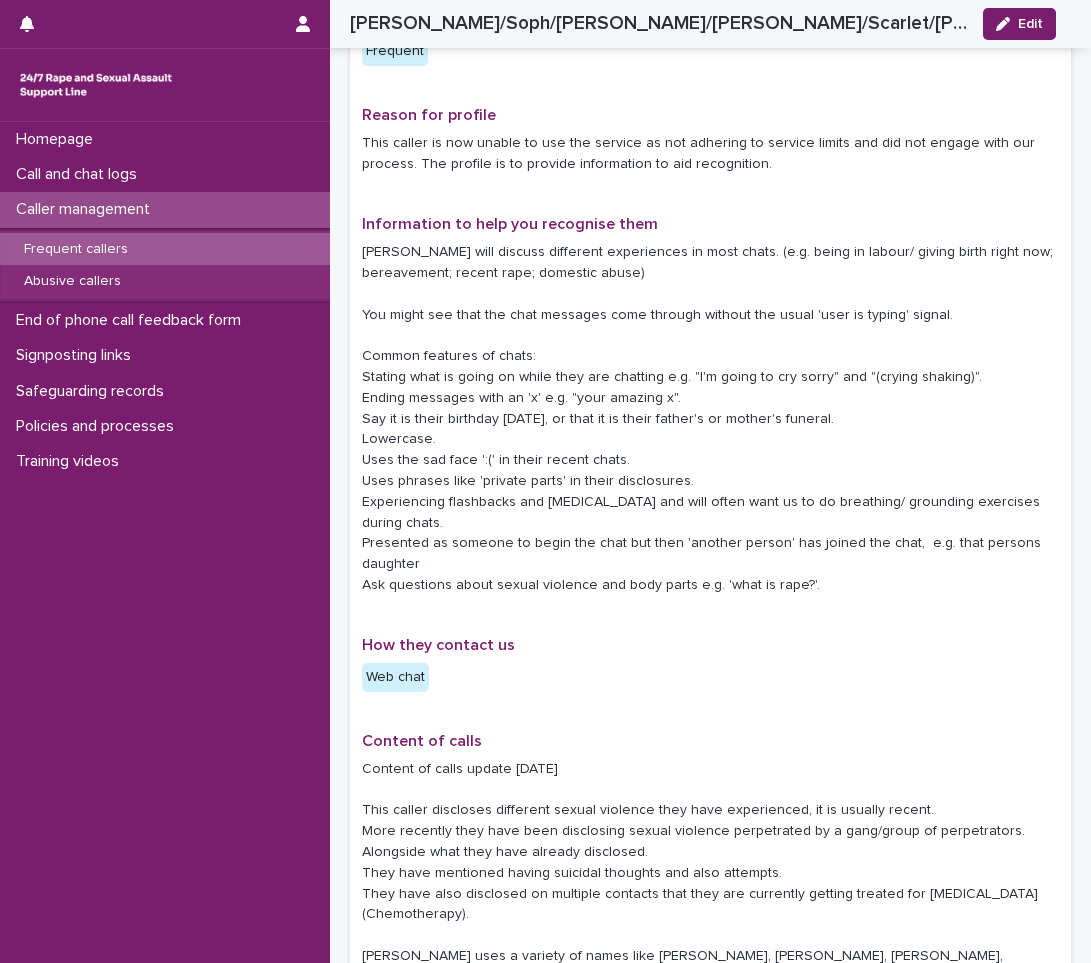 scroll, scrollTop: 0, scrollLeft: 0, axis: both 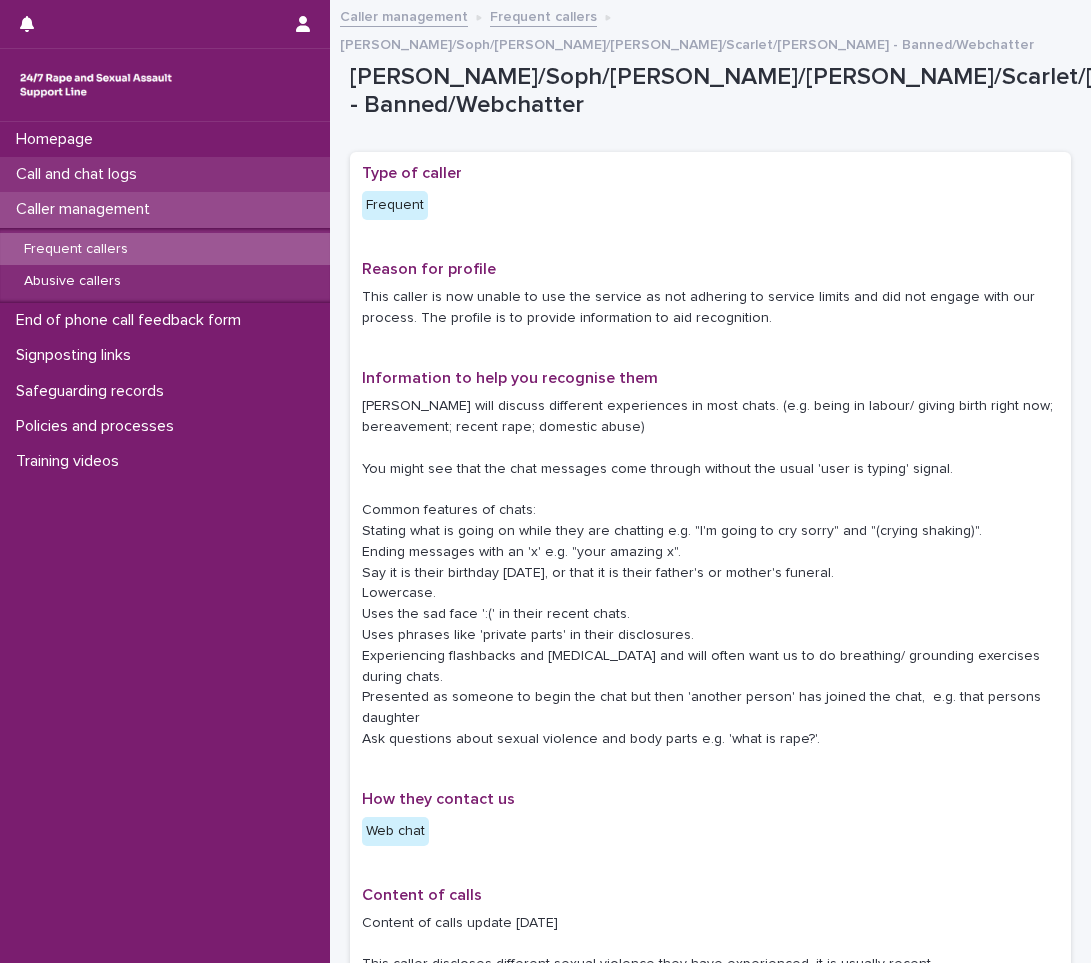 click on "Call and chat logs" at bounding box center (80, 174) 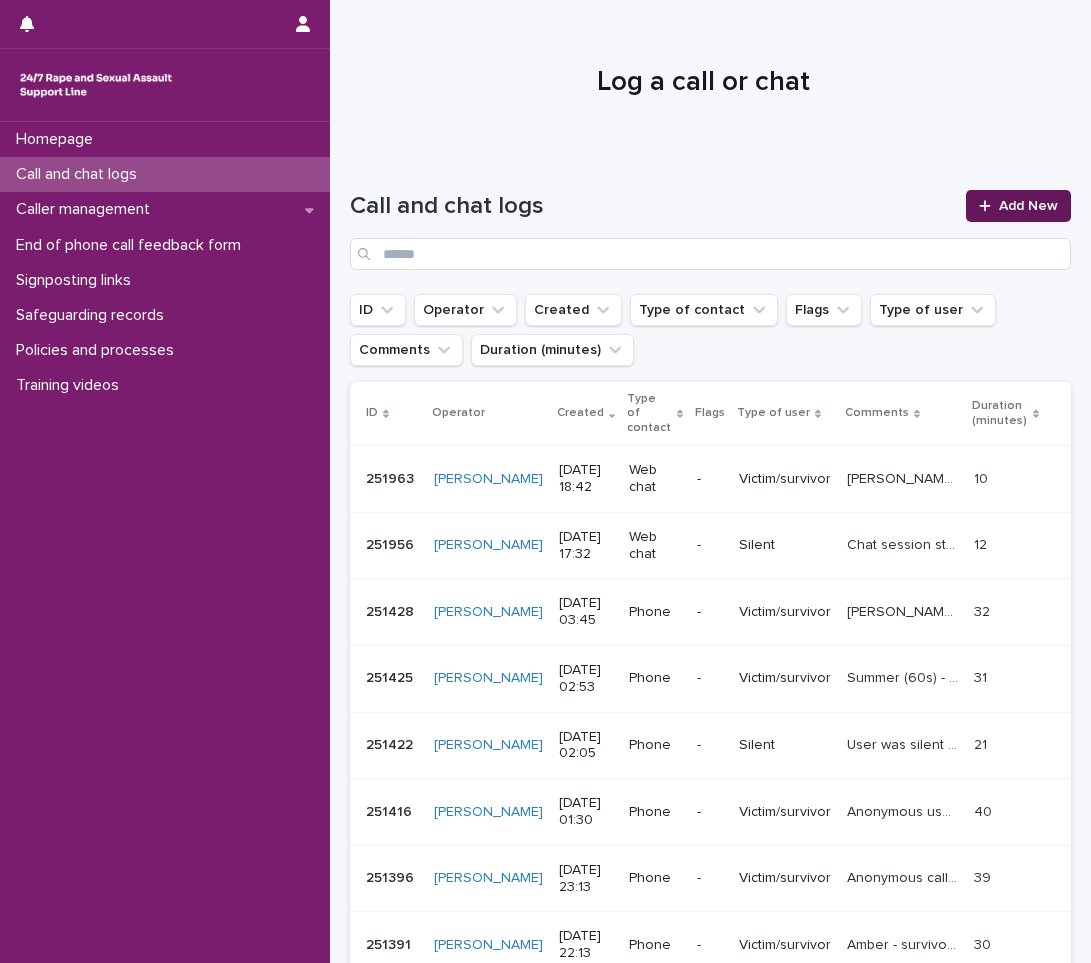 click on "Add New" at bounding box center [1018, 206] 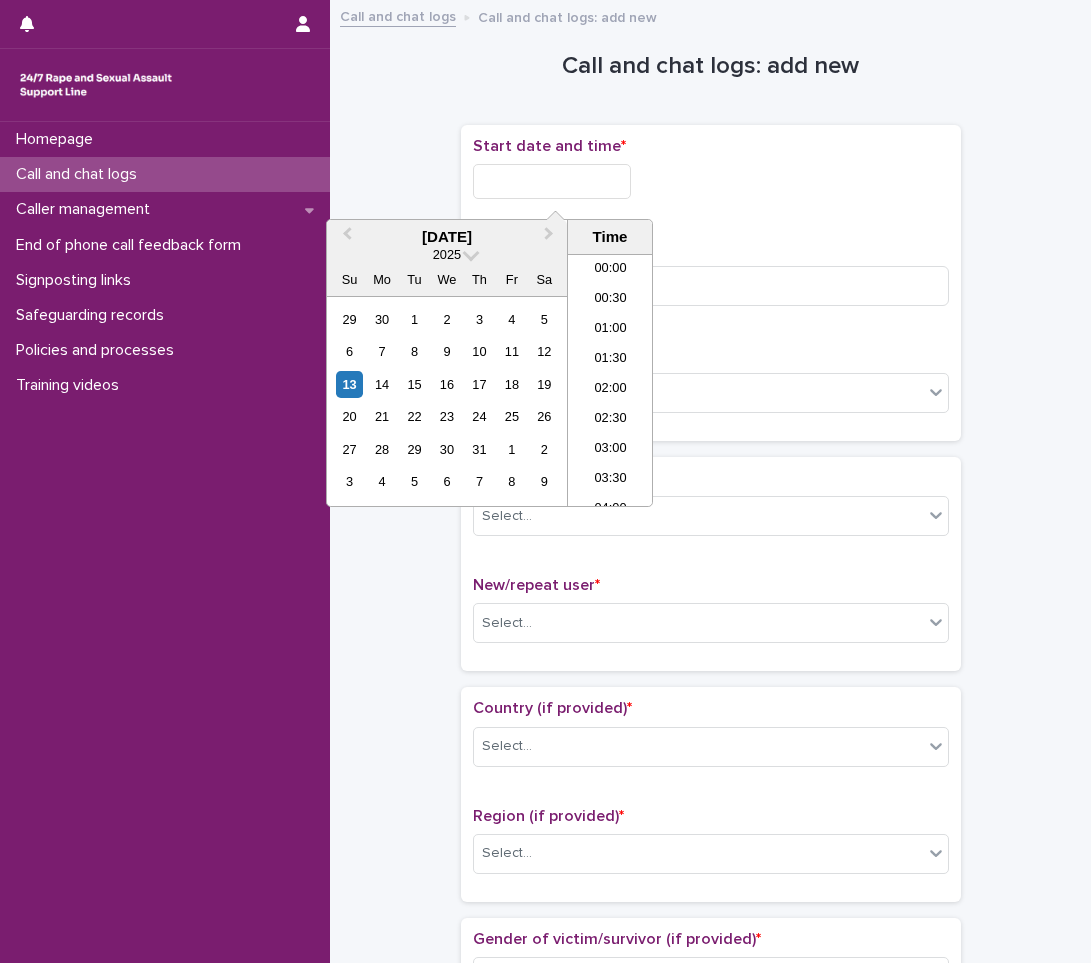 click at bounding box center [552, 181] 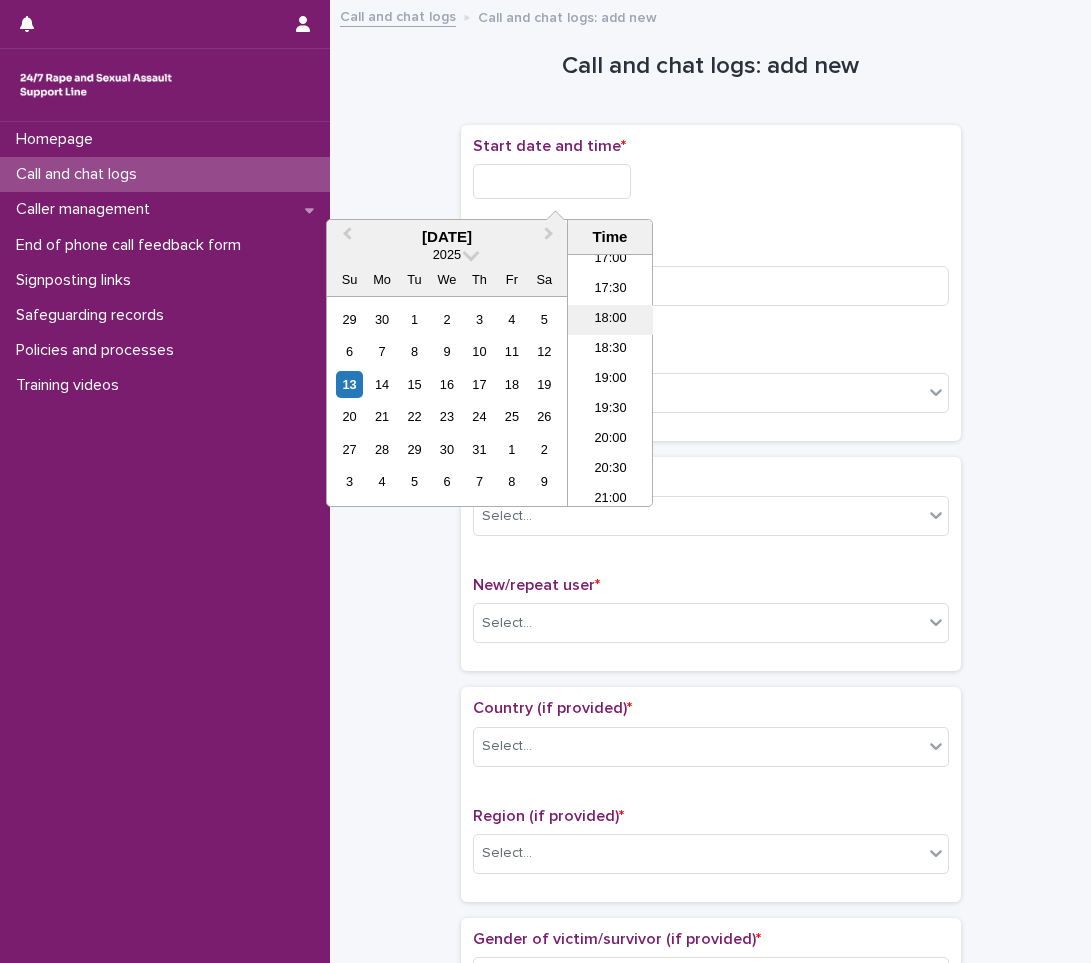 click on "18:00" at bounding box center [610, 320] 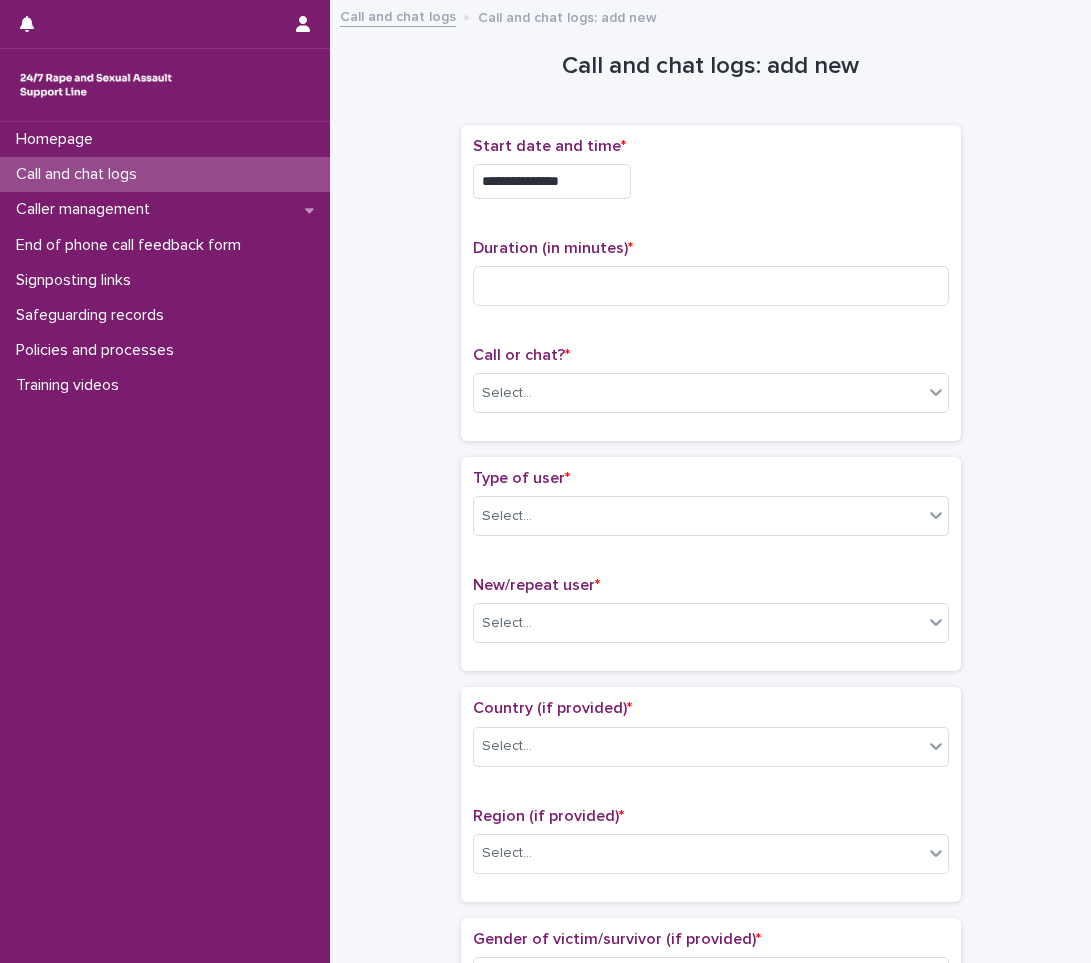 click on "**********" at bounding box center (552, 181) 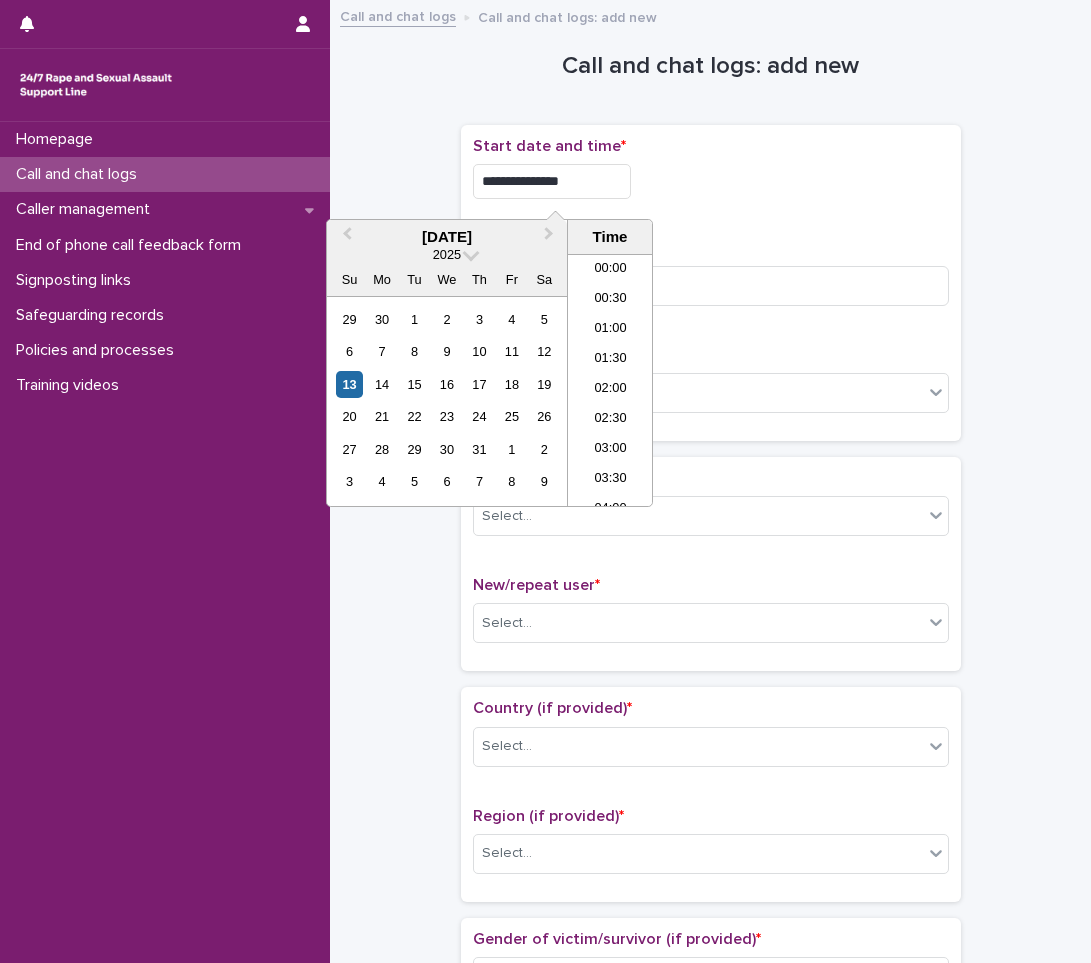 scroll, scrollTop: 970, scrollLeft: 0, axis: vertical 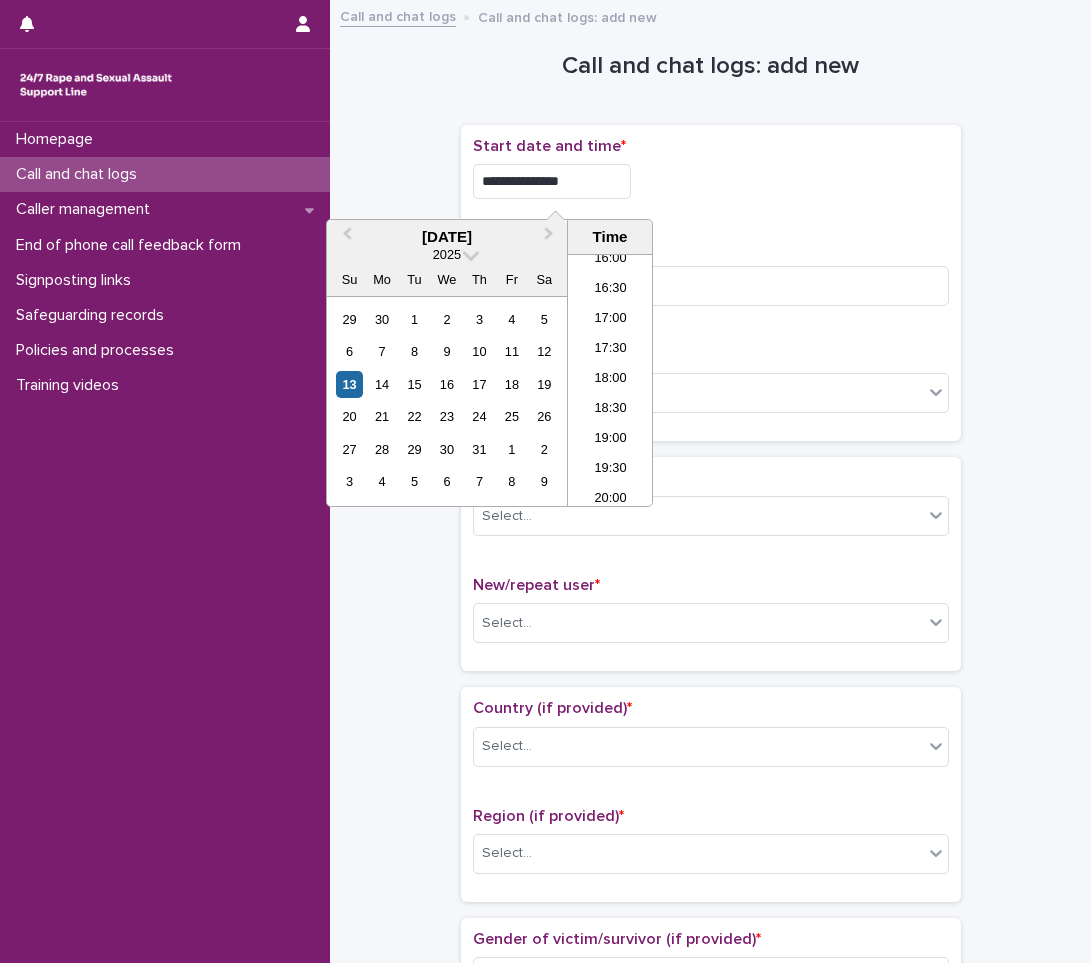 type on "**********" 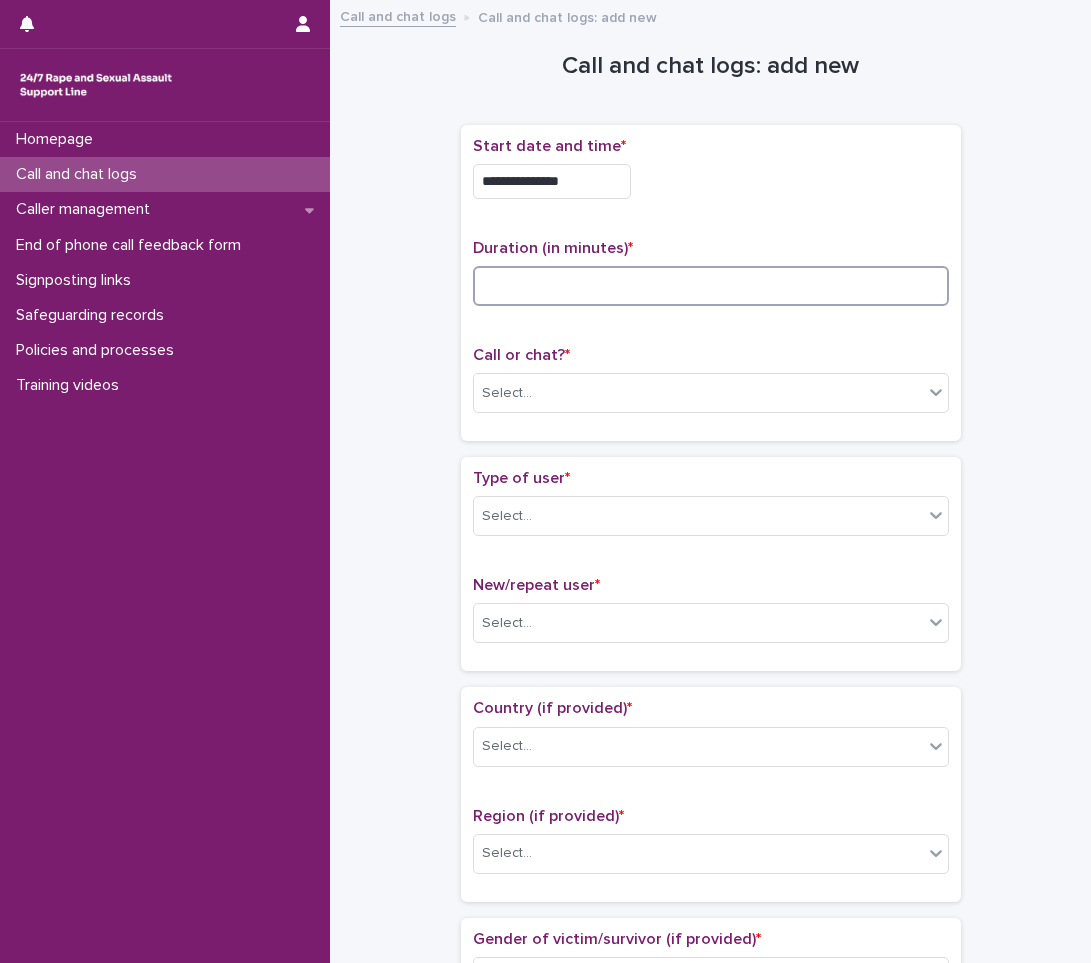 click at bounding box center [711, 286] 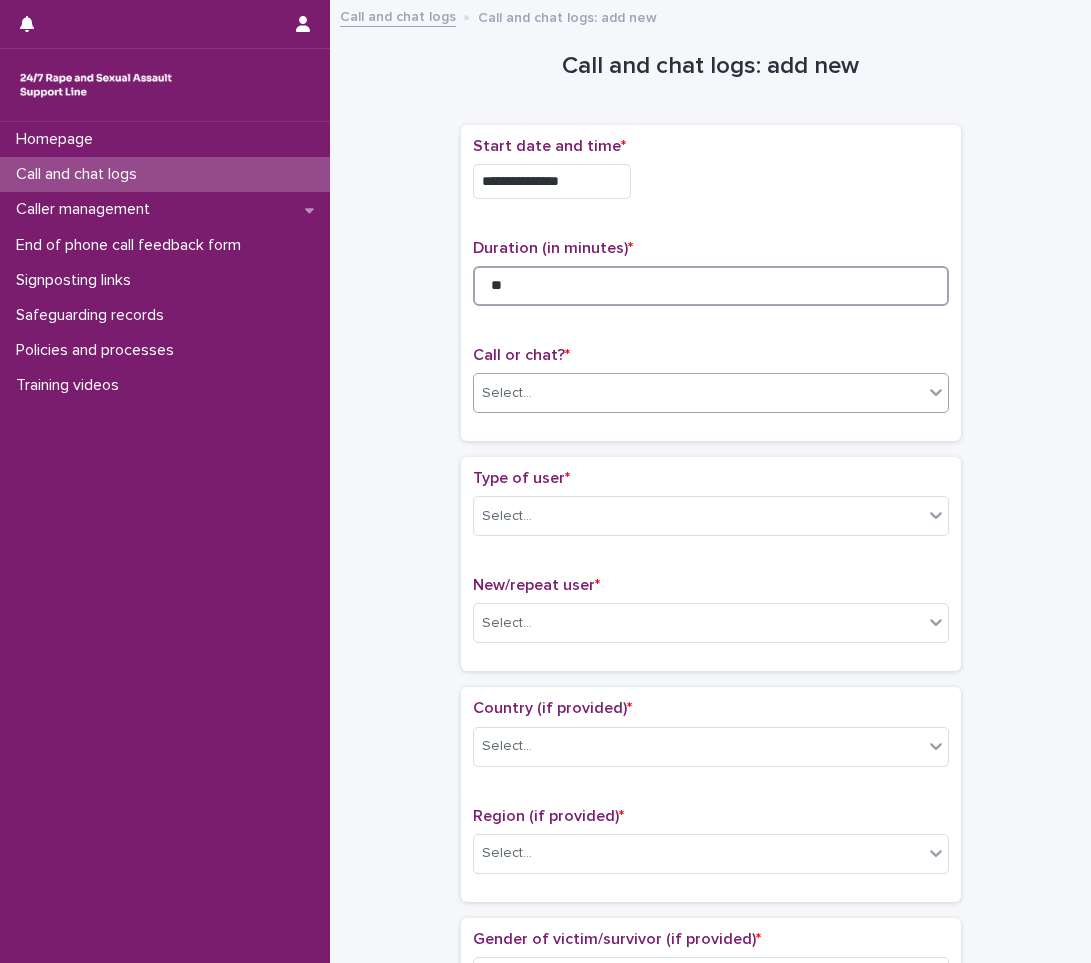 type on "**" 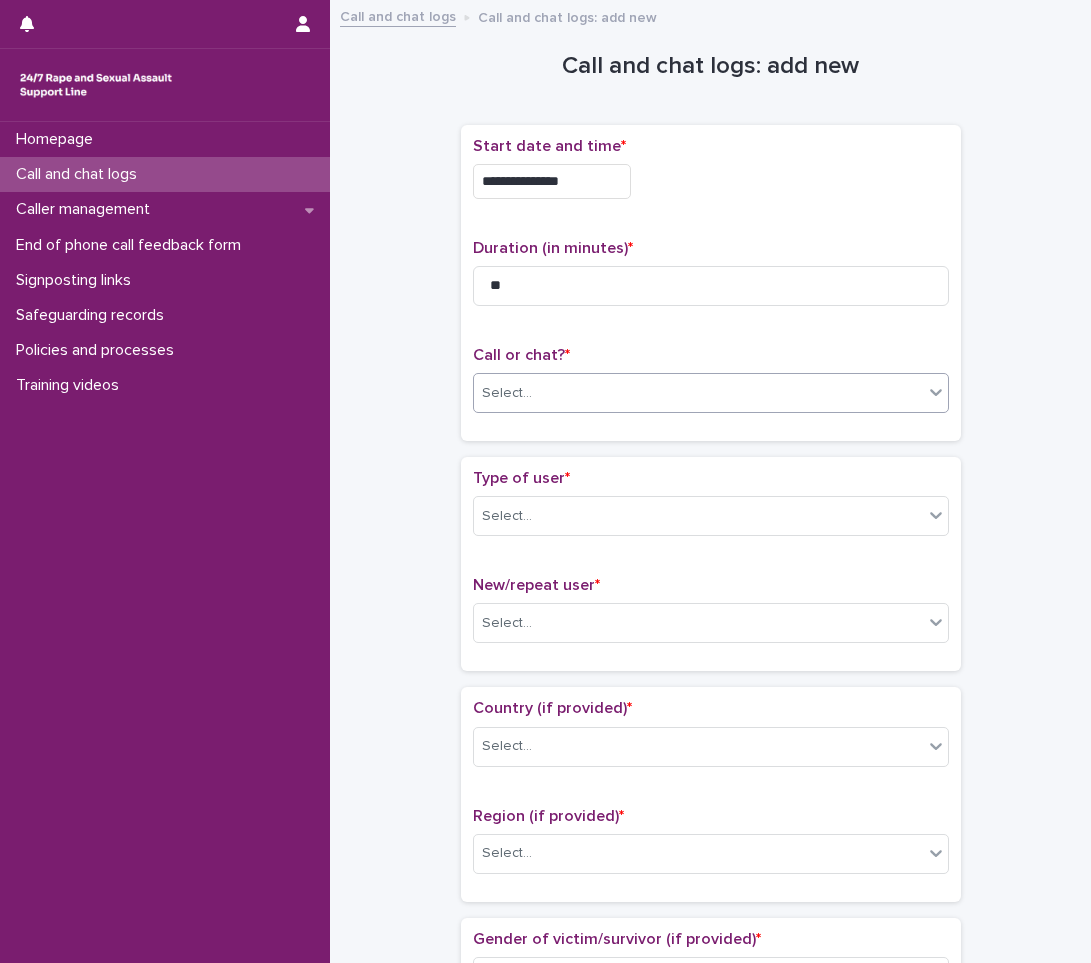 click on "Select..." at bounding box center (698, 393) 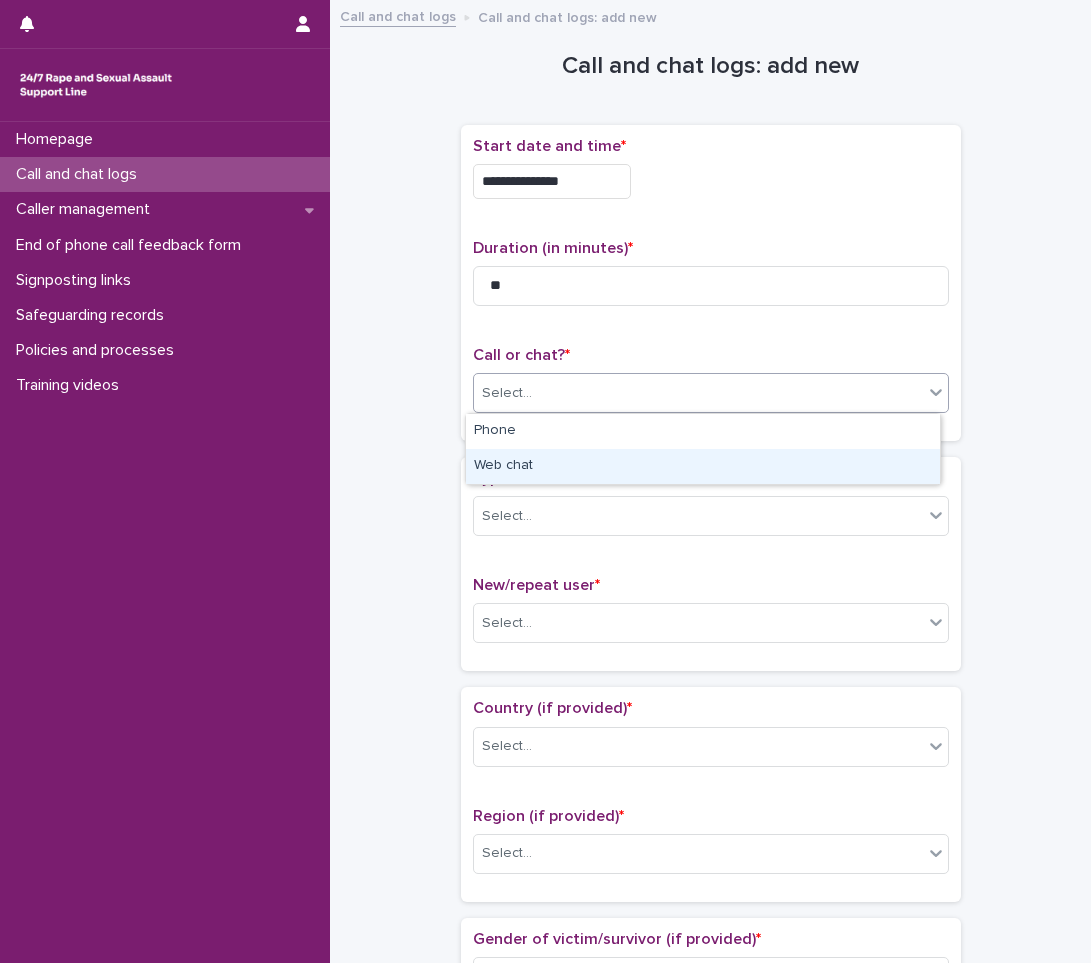 click on "Web chat" at bounding box center [703, 466] 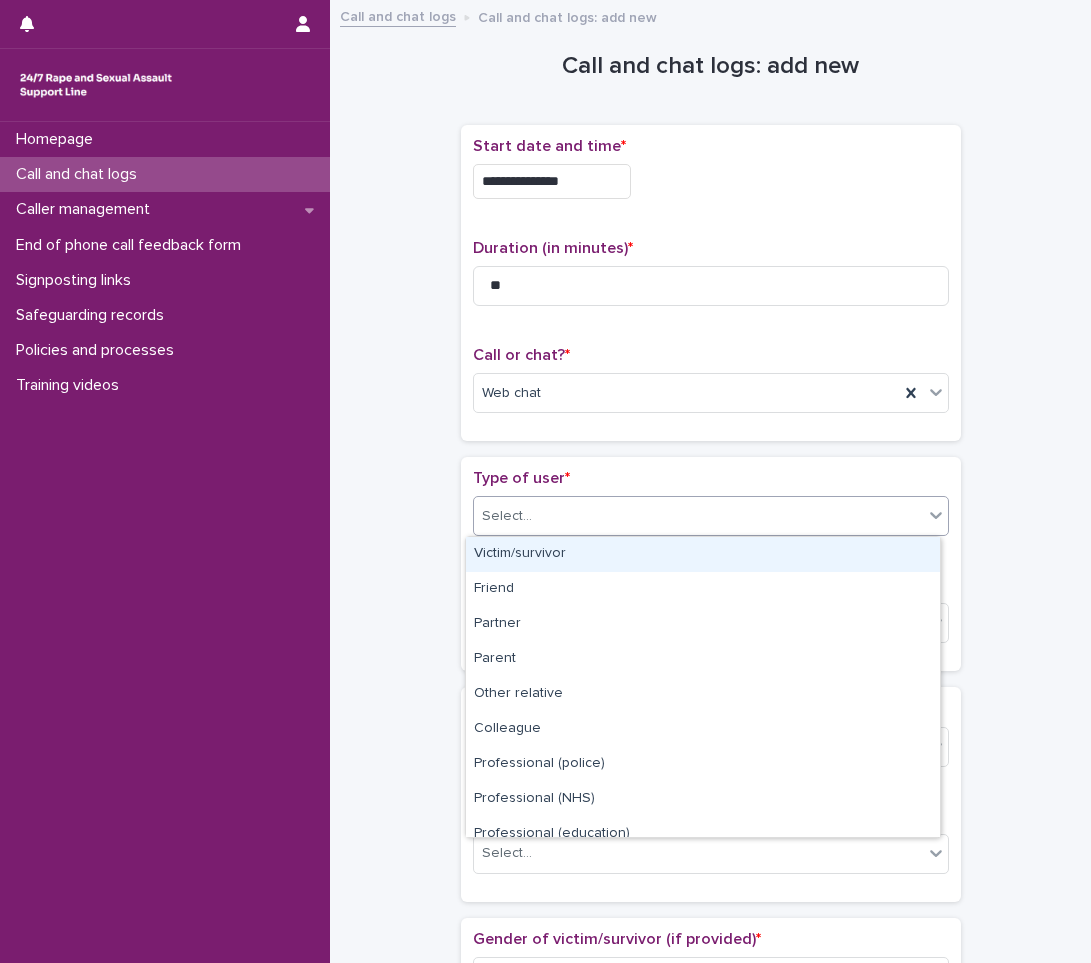 click on "Select..." at bounding box center [698, 516] 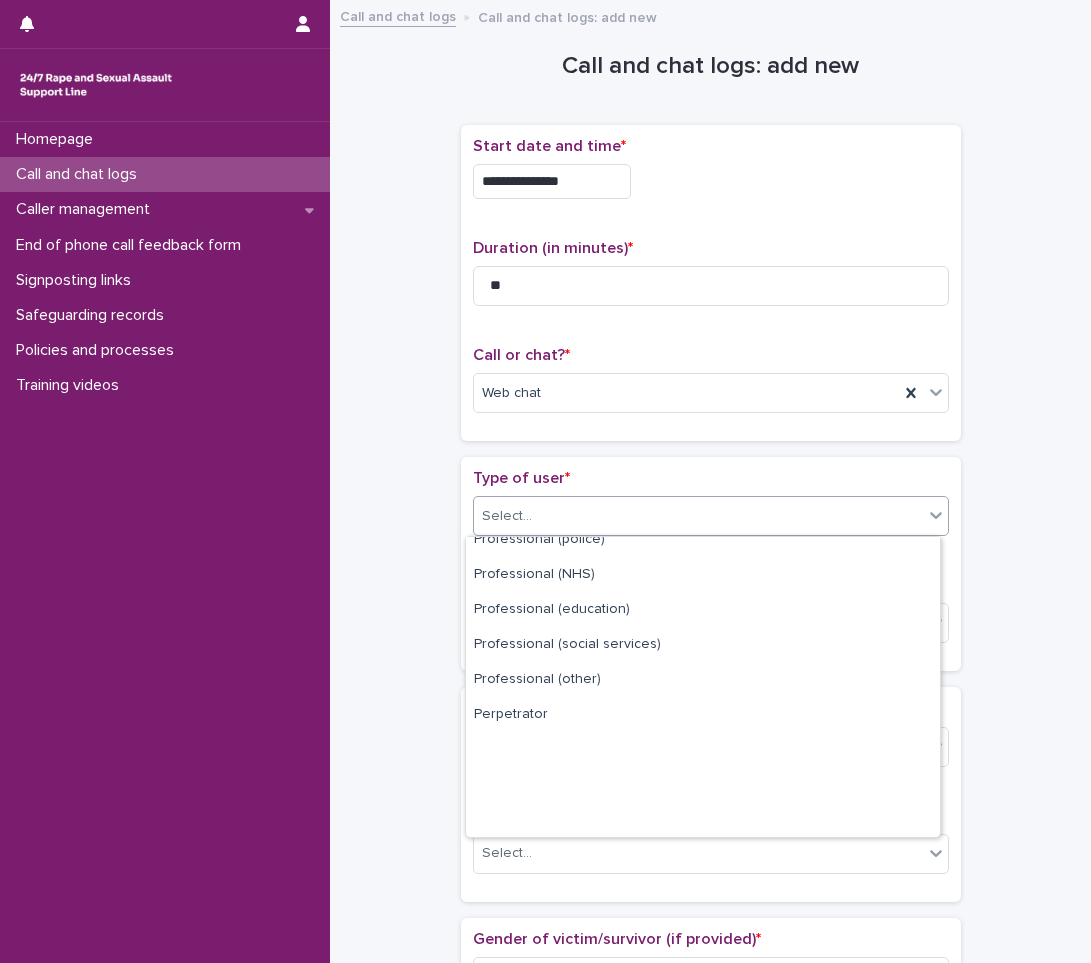 scroll, scrollTop: 225, scrollLeft: 0, axis: vertical 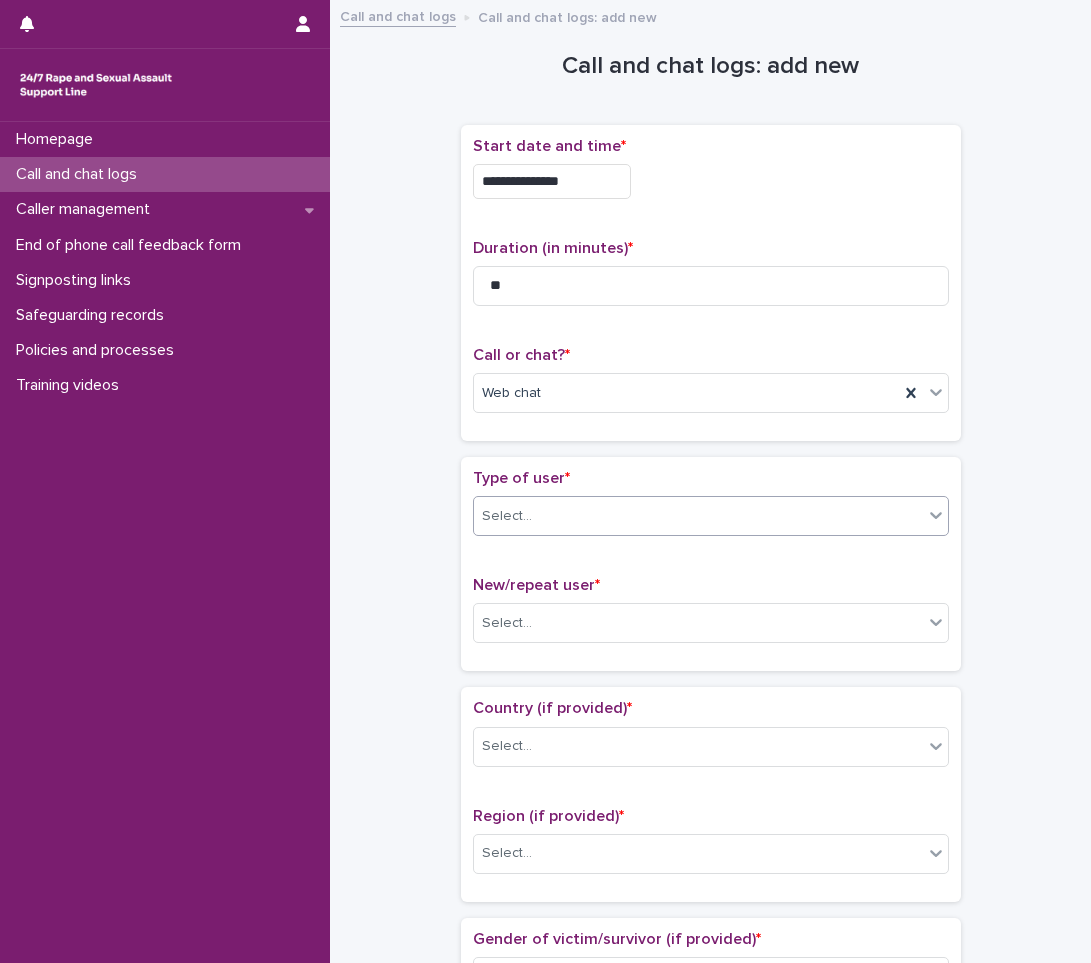 click on "Select..." at bounding box center [698, 516] 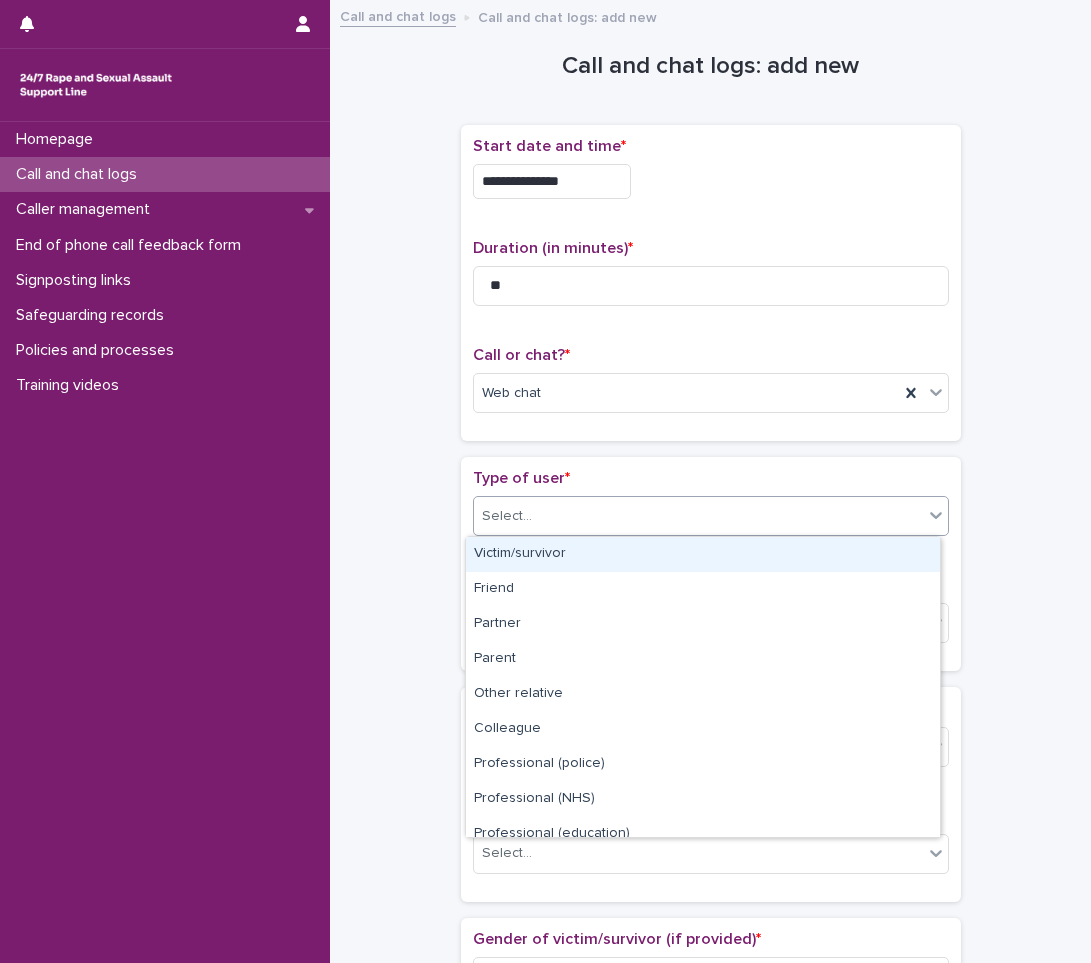 click on "Victim/survivor" at bounding box center (703, 554) 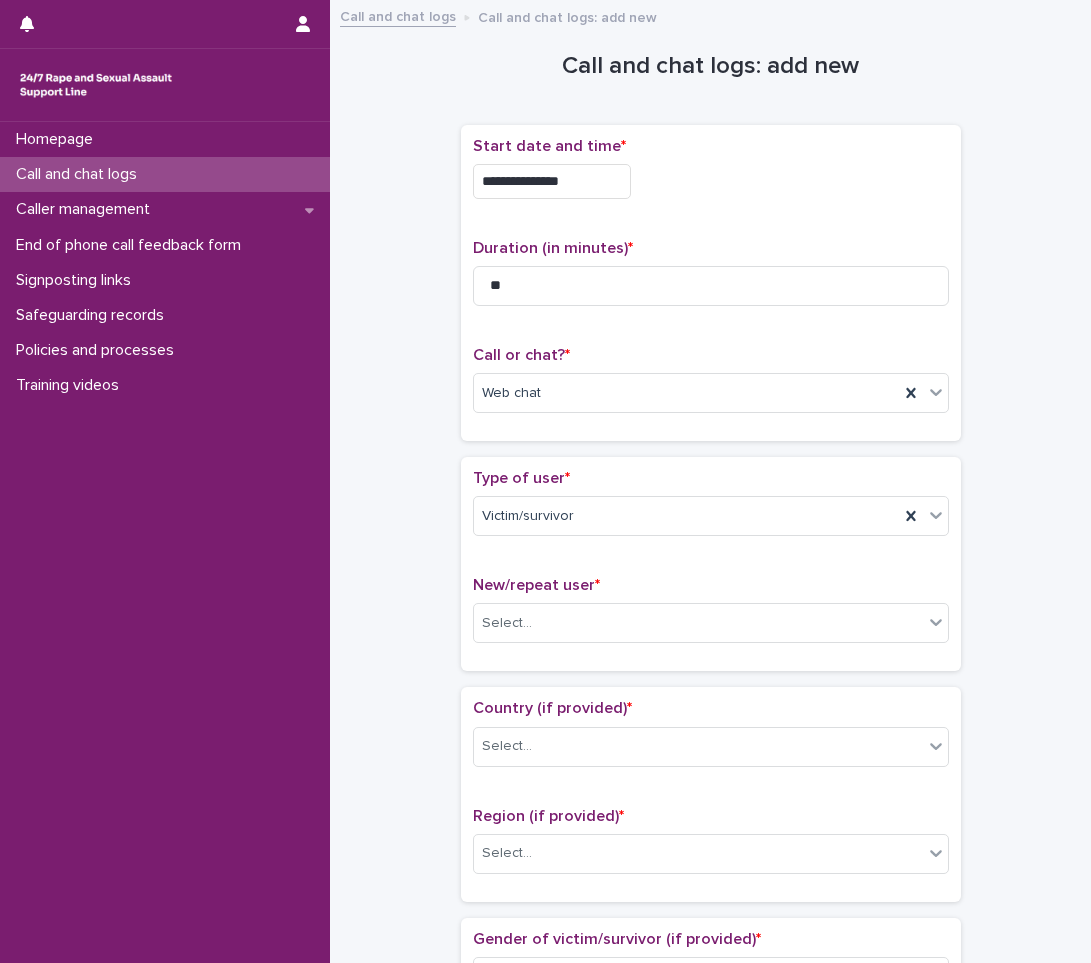 click on "New/repeat user * Select..." at bounding box center (711, 617) 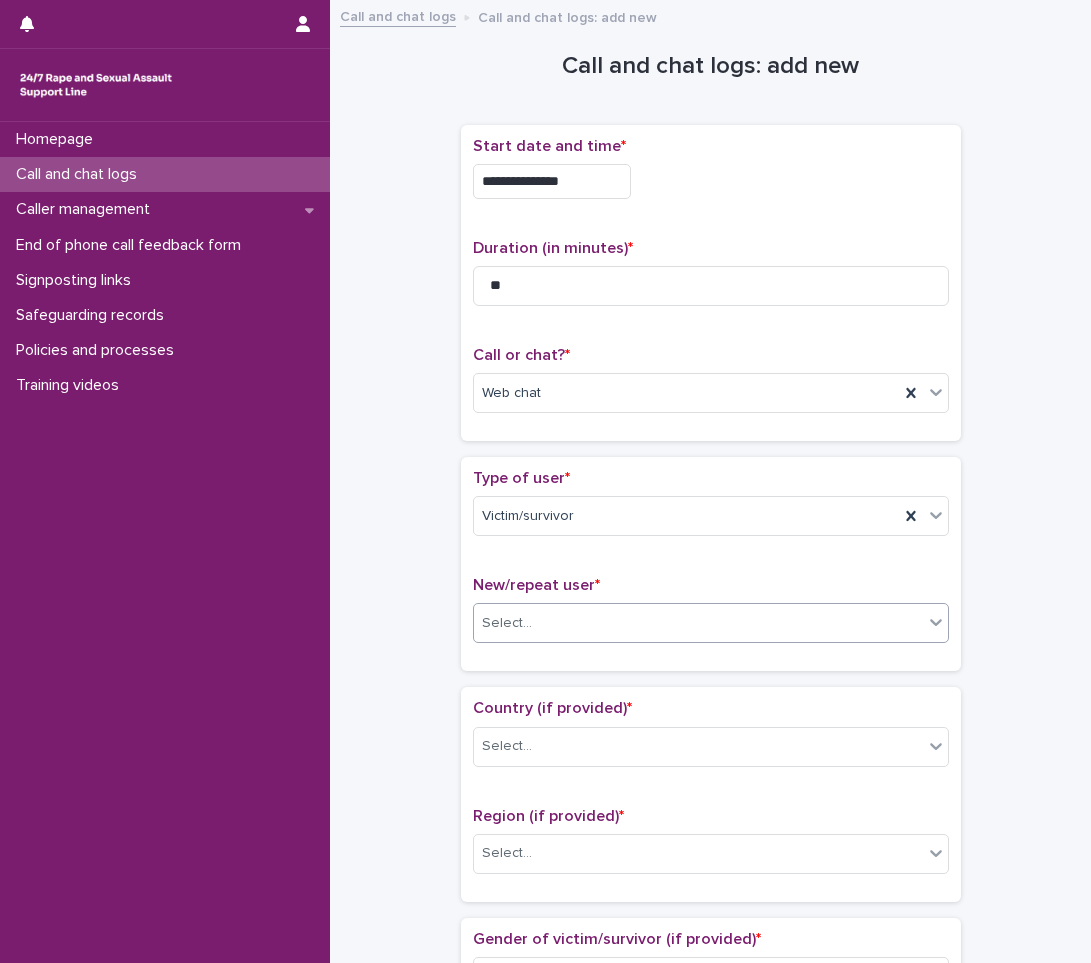 drag, startPoint x: 555, startPoint y: 599, endPoint x: 548, endPoint y: 624, distance: 25.96151 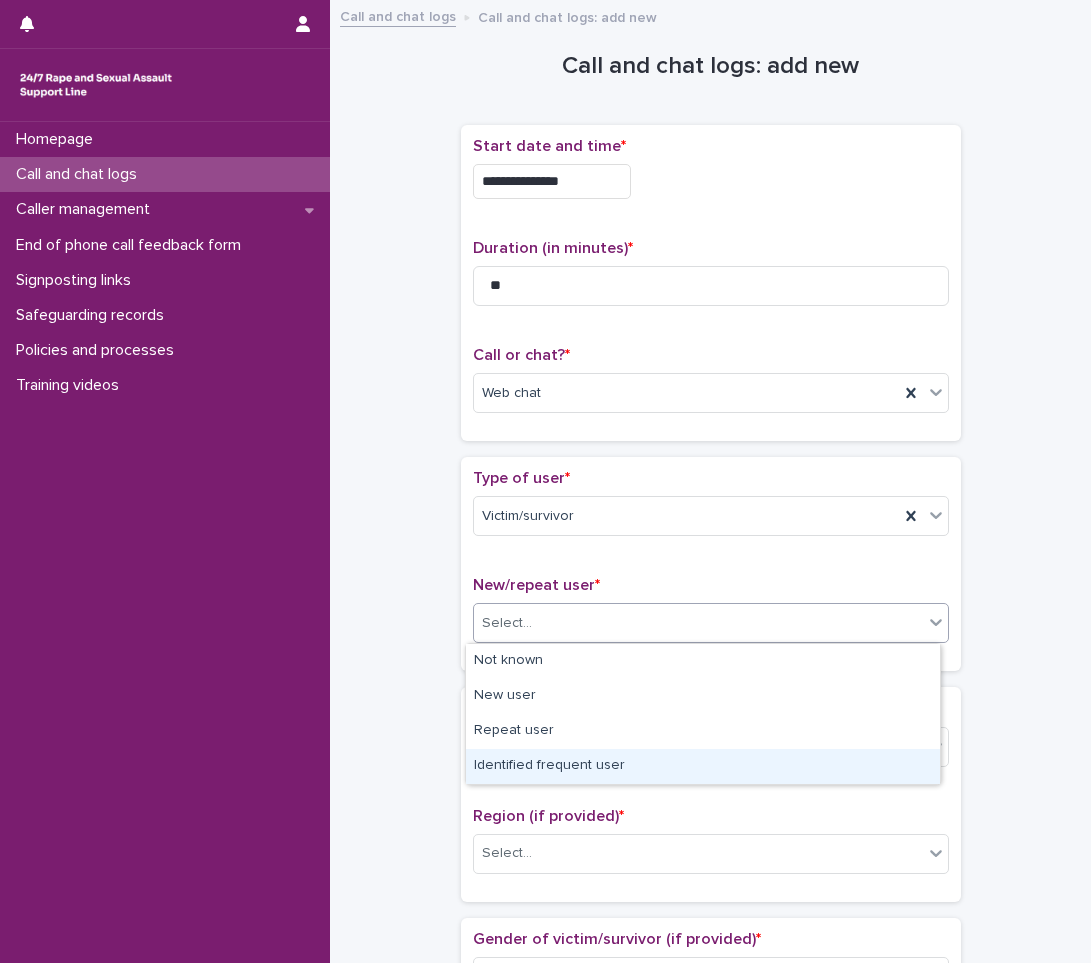 click on "Identified frequent user" at bounding box center [703, 766] 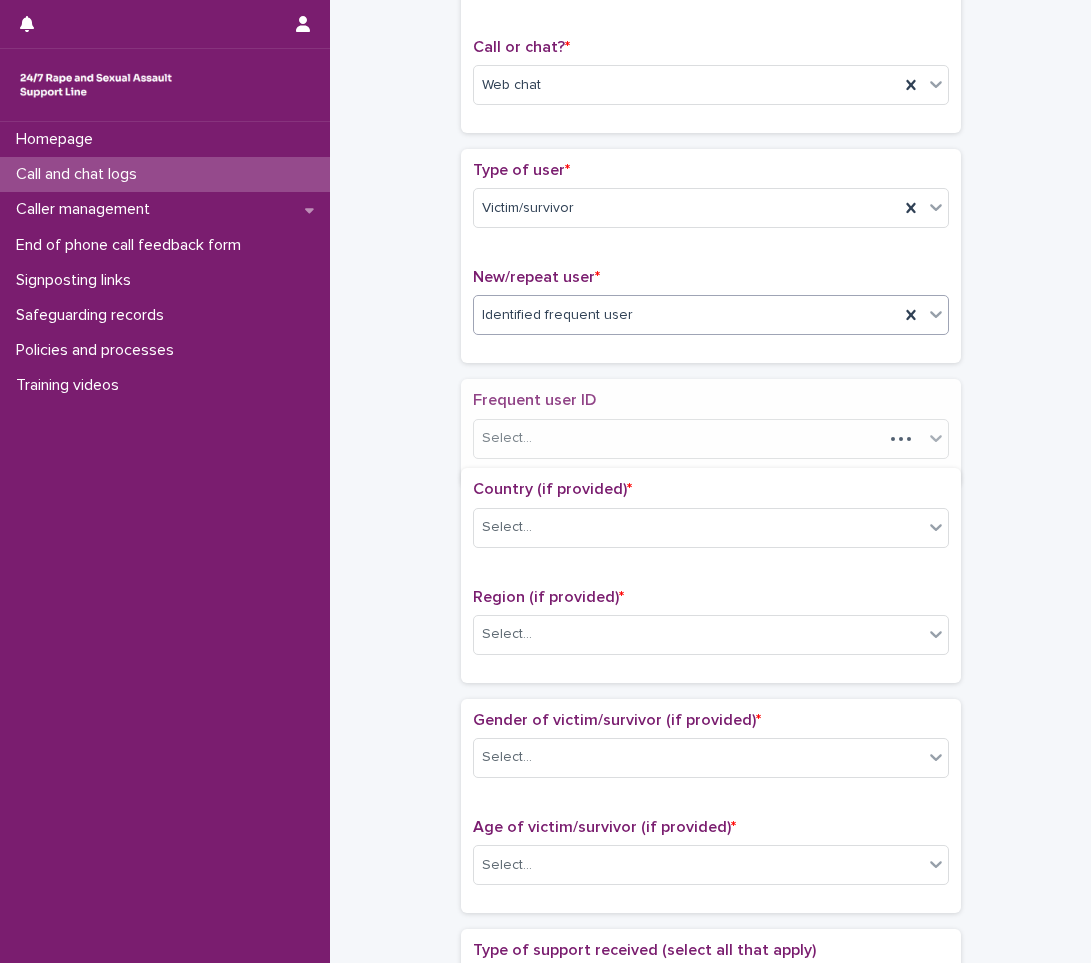 scroll, scrollTop: 326, scrollLeft: 0, axis: vertical 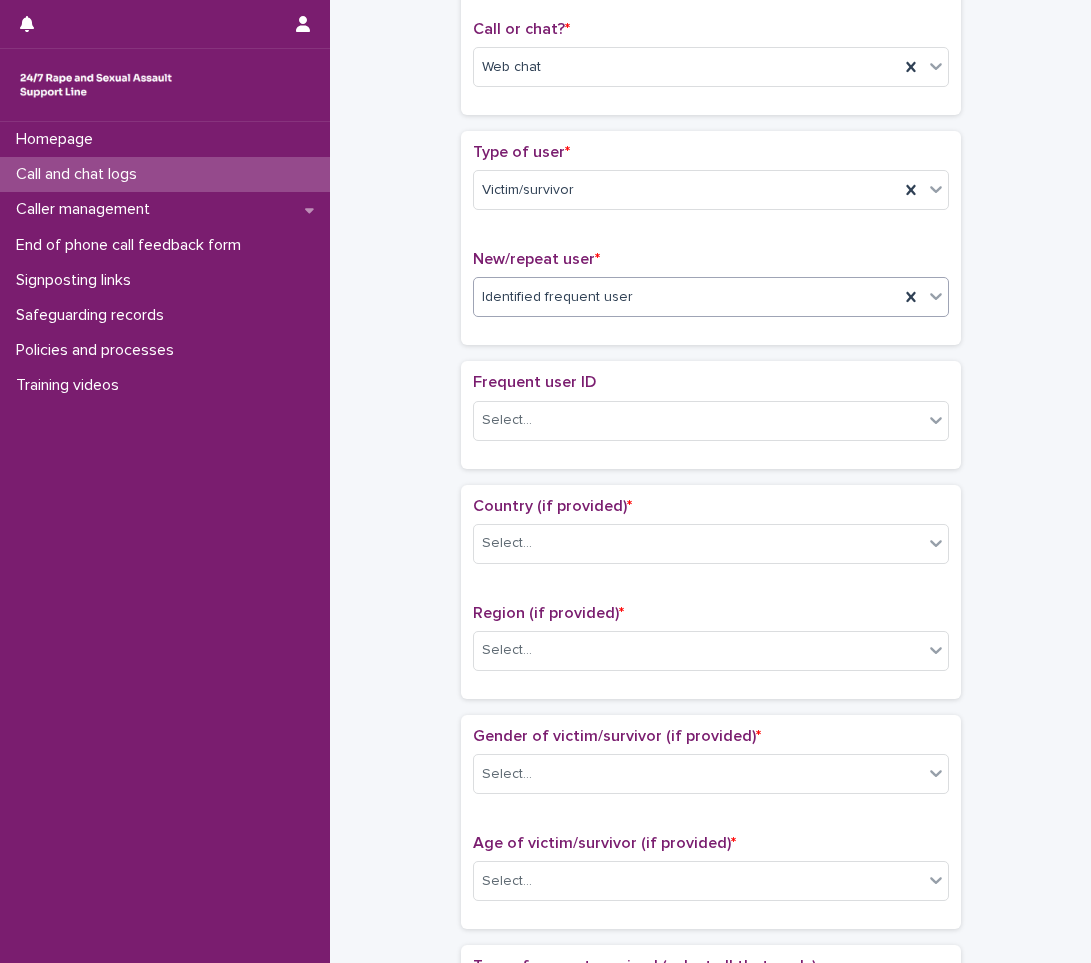 click on "Frequent user ID Select..." at bounding box center (711, 414) 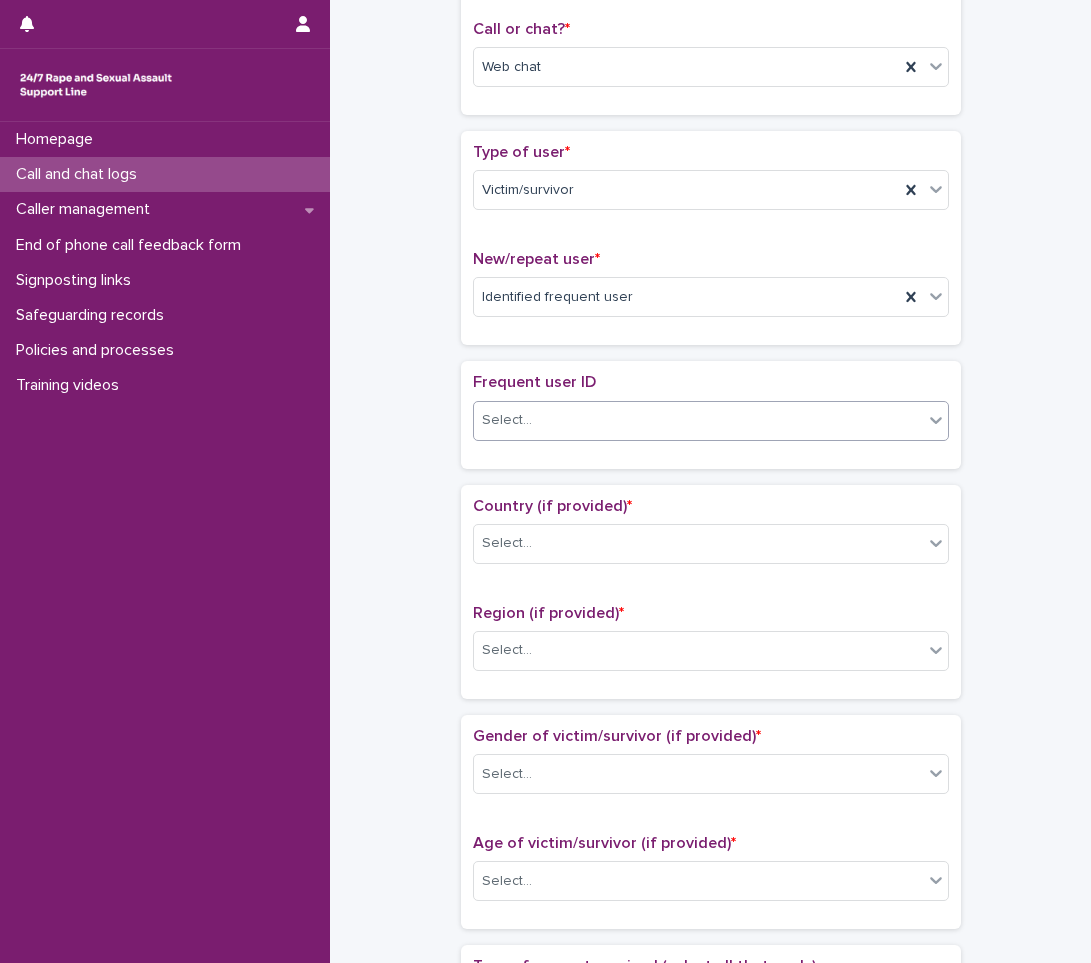 click on "Select..." at bounding box center (698, 420) 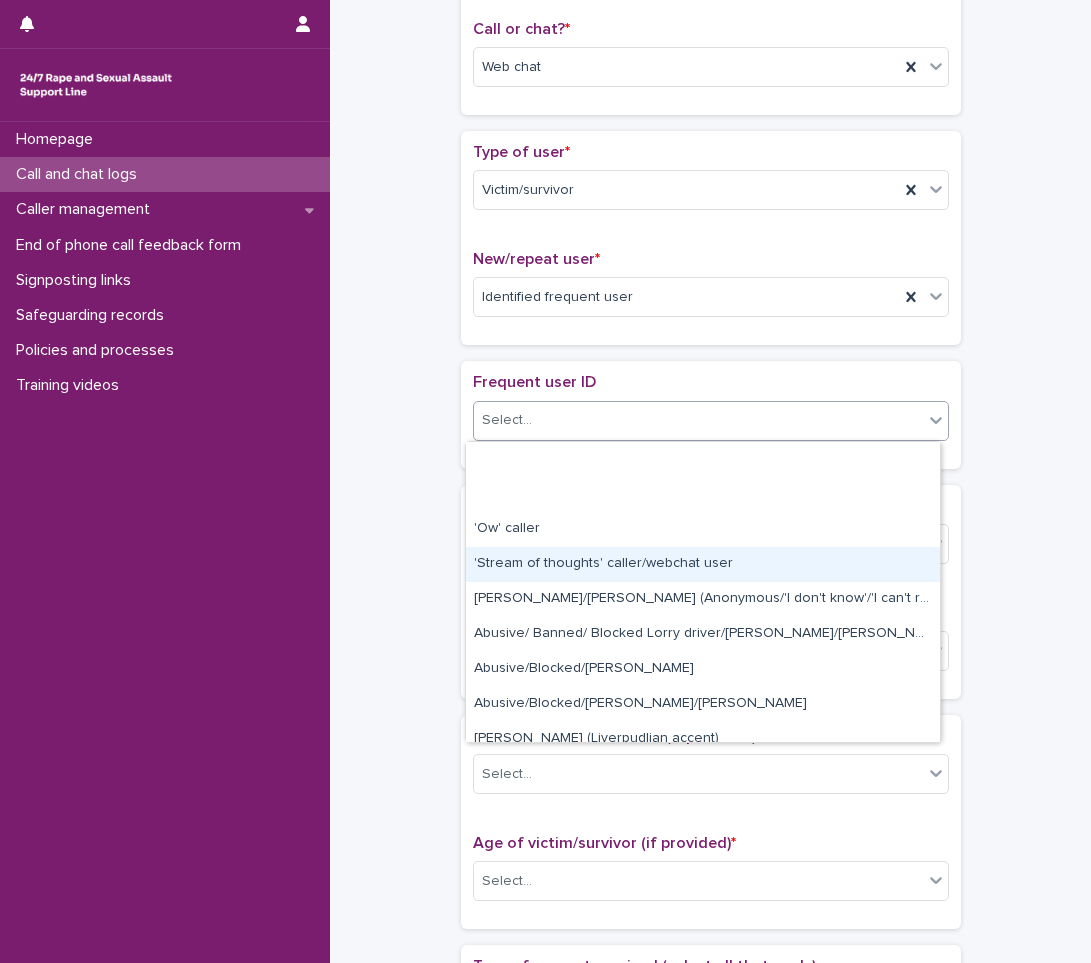 type on "*" 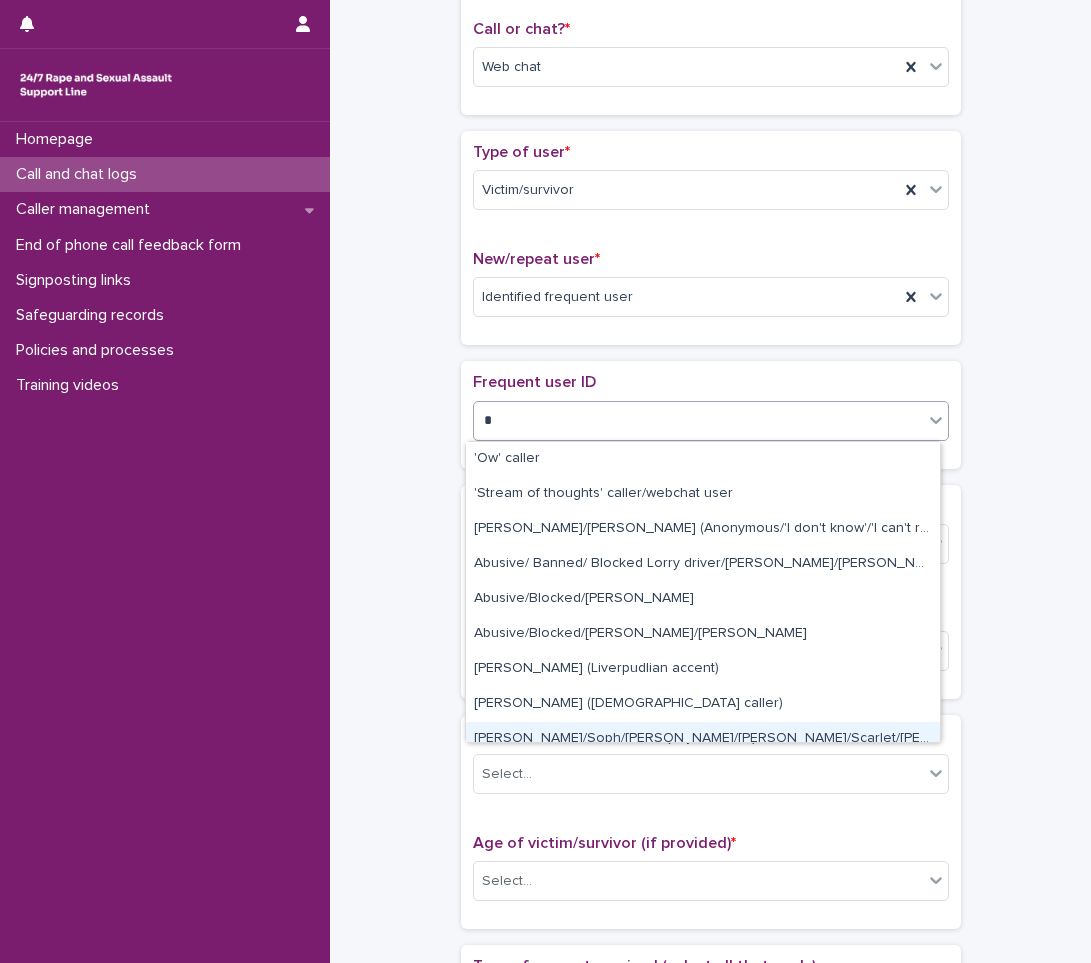 click on "[PERSON_NAME]/Soph/[PERSON_NAME]/[PERSON_NAME]/Scarlet/[PERSON_NAME] - Banned/Webchatter" at bounding box center (703, 739) 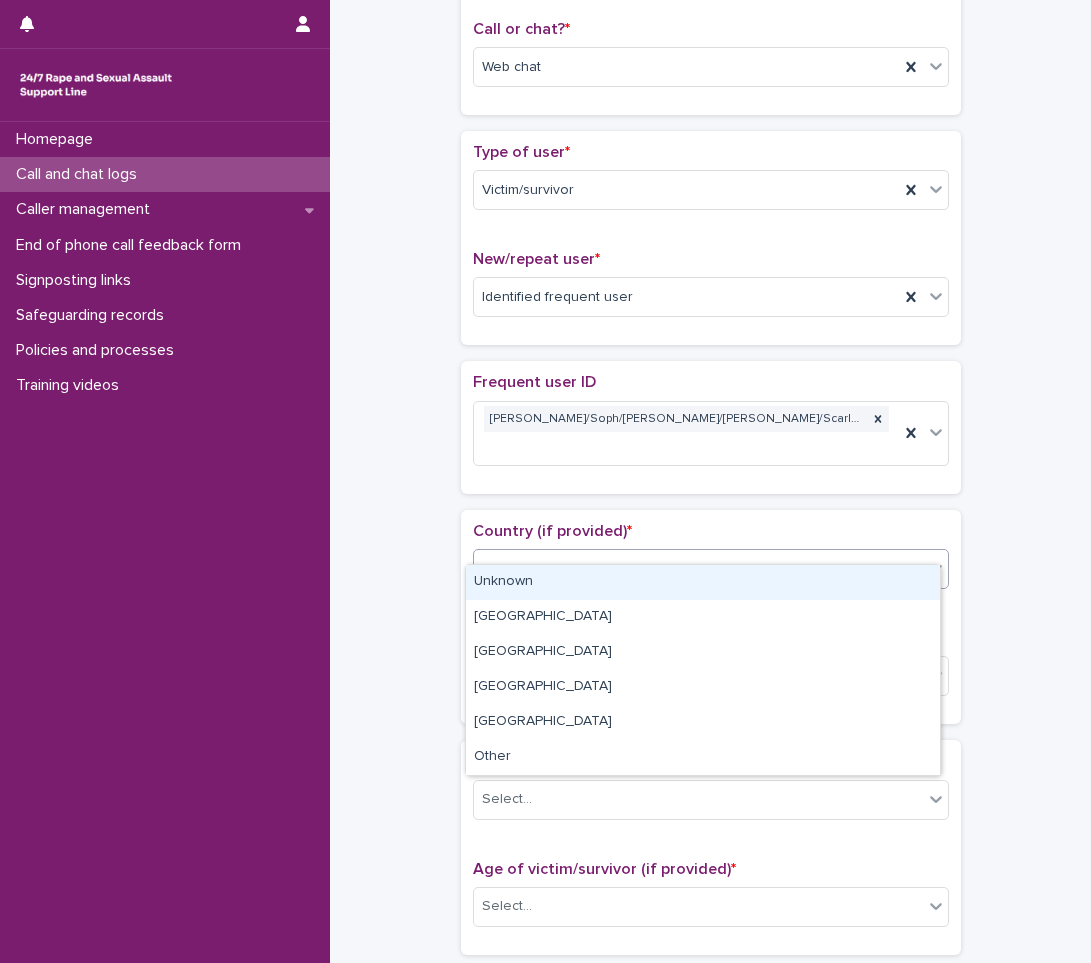 click on "Select..." at bounding box center (698, 569) 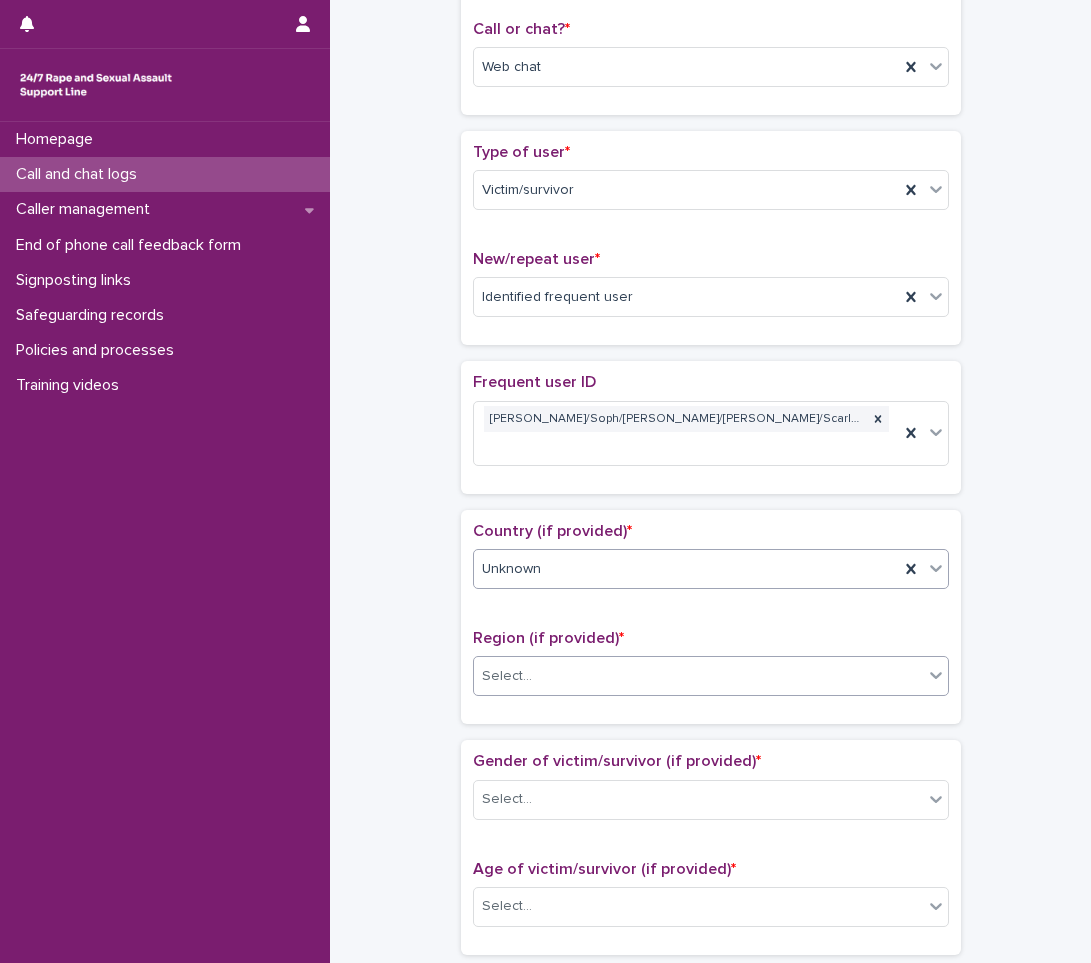 click on "Select..." at bounding box center [698, 676] 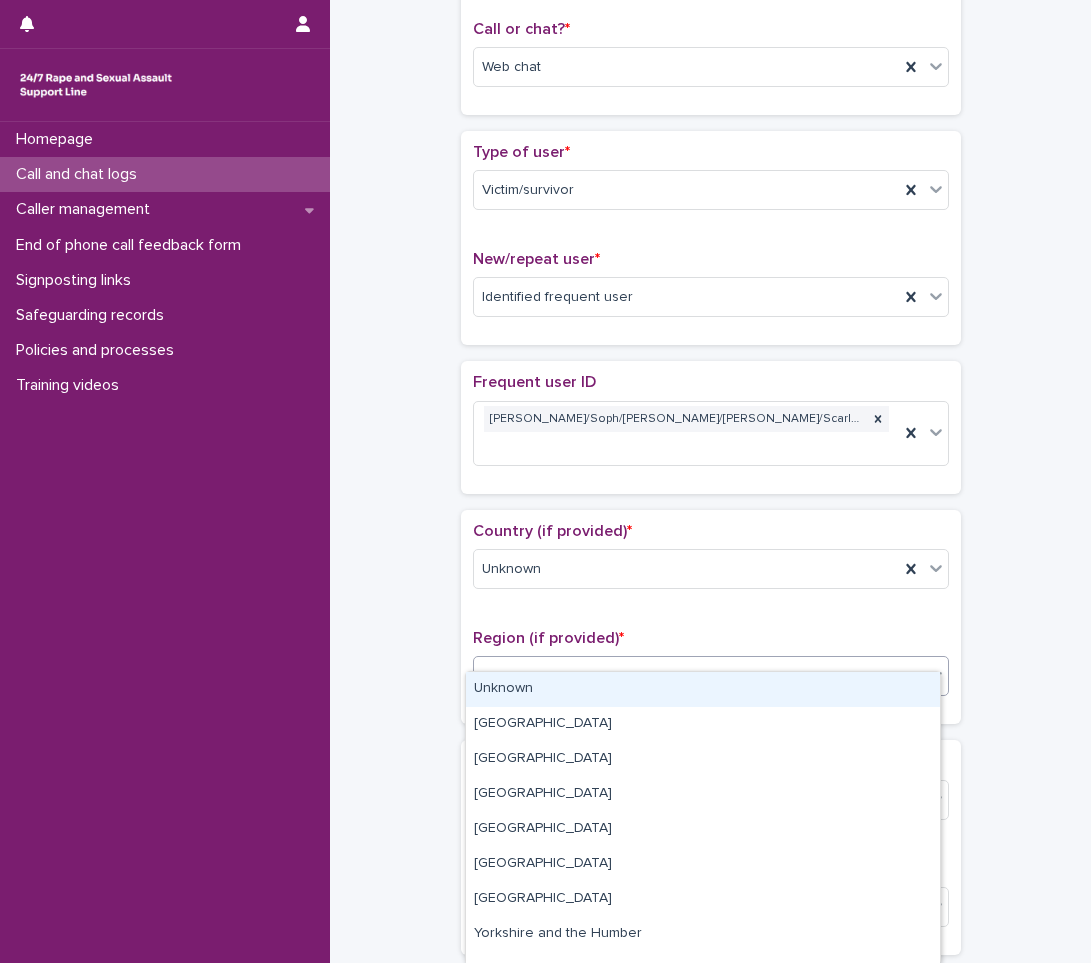click on "Unknown" at bounding box center [703, 689] 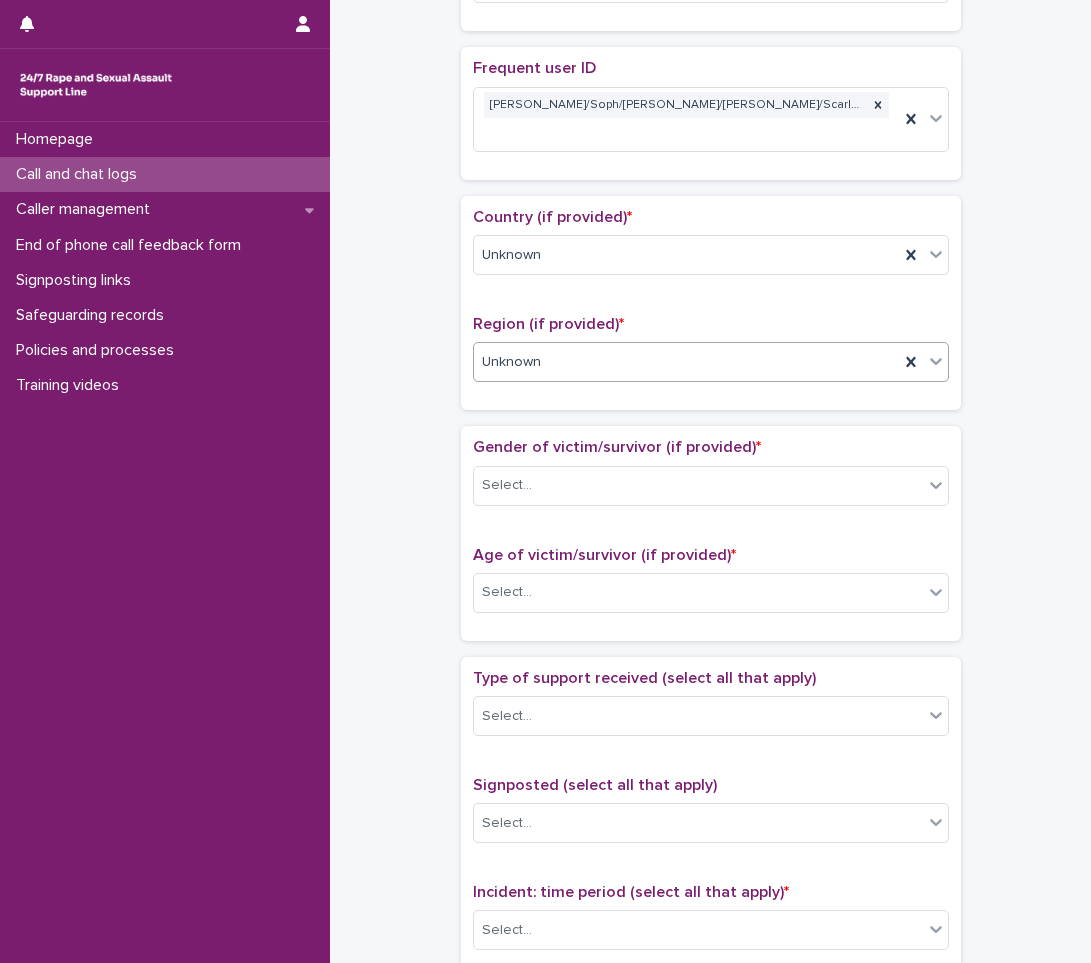 scroll, scrollTop: 726, scrollLeft: 0, axis: vertical 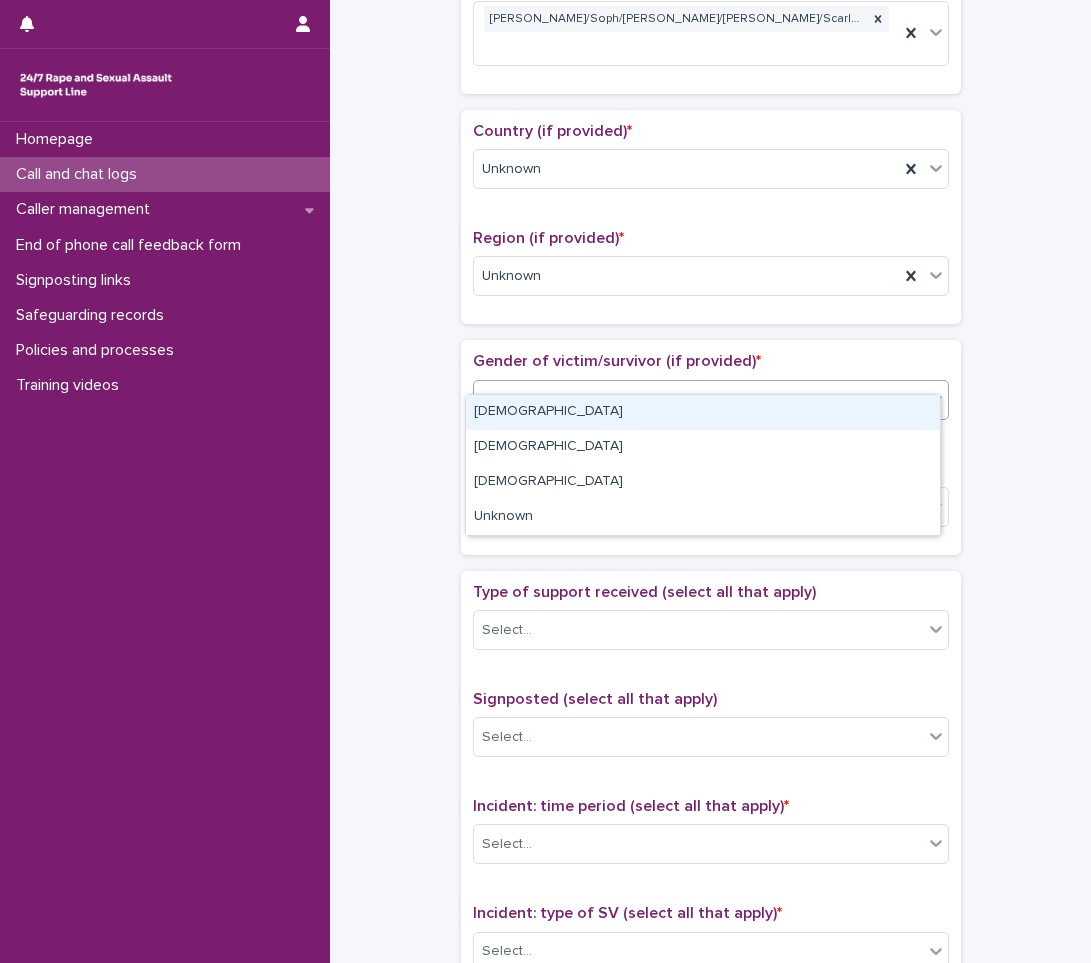 click on "Select..." at bounding box center (698, 399) 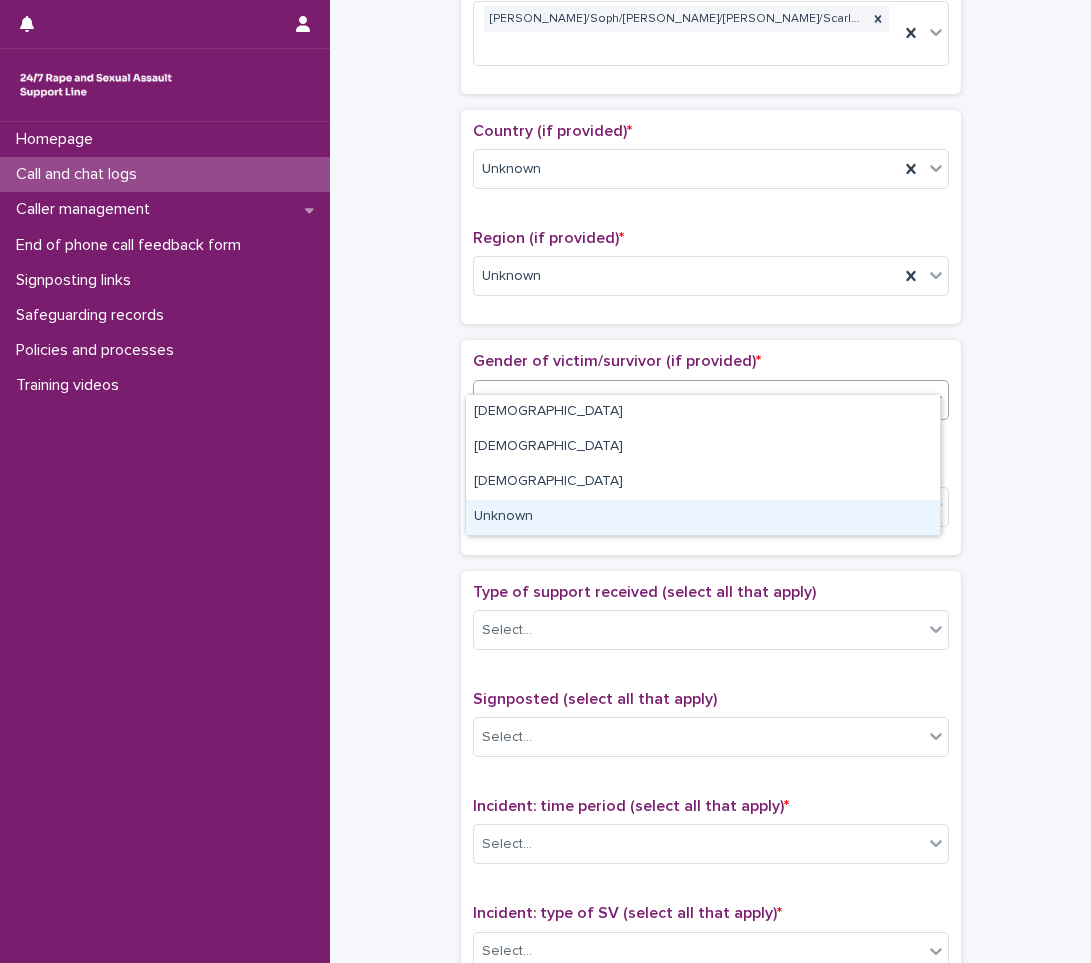 click on "Unknown" at bounding box center [703, 517] 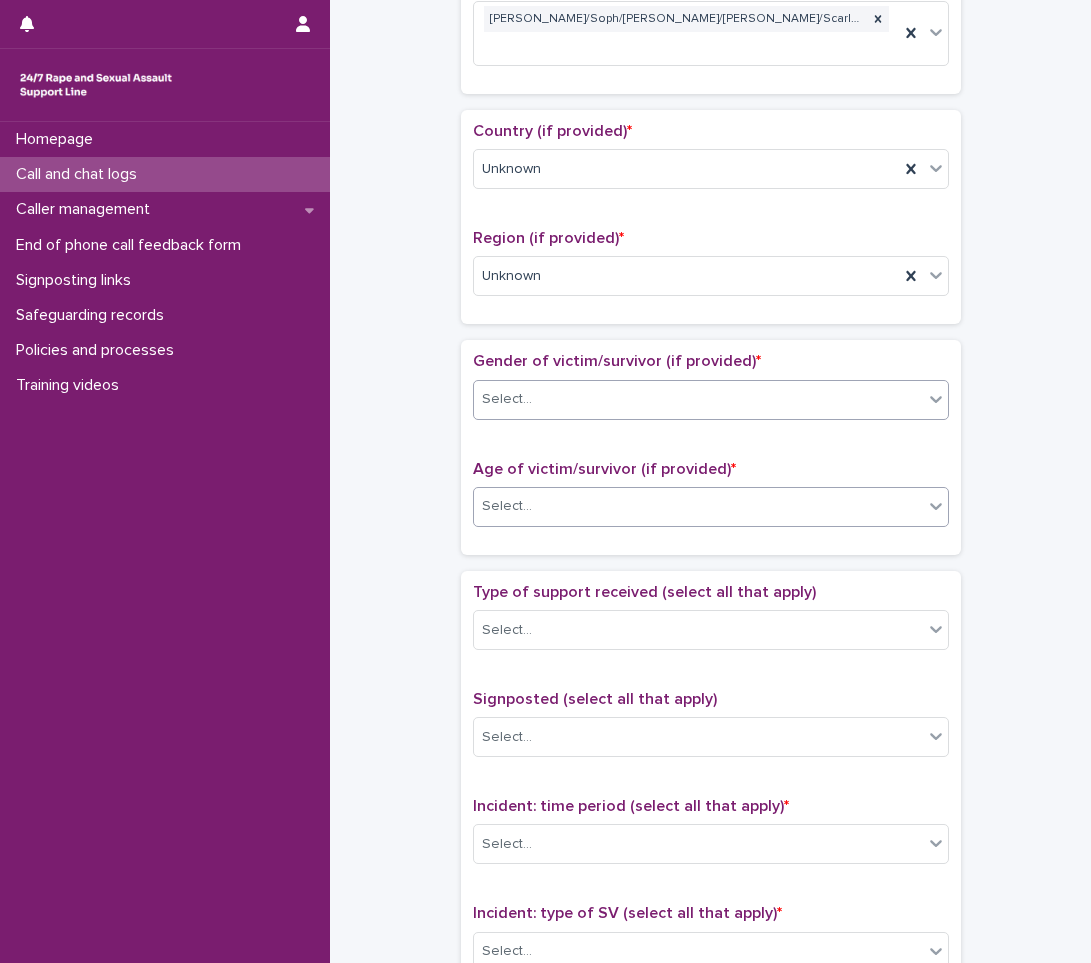 click on "Select..." at bounding box center (698, 506) 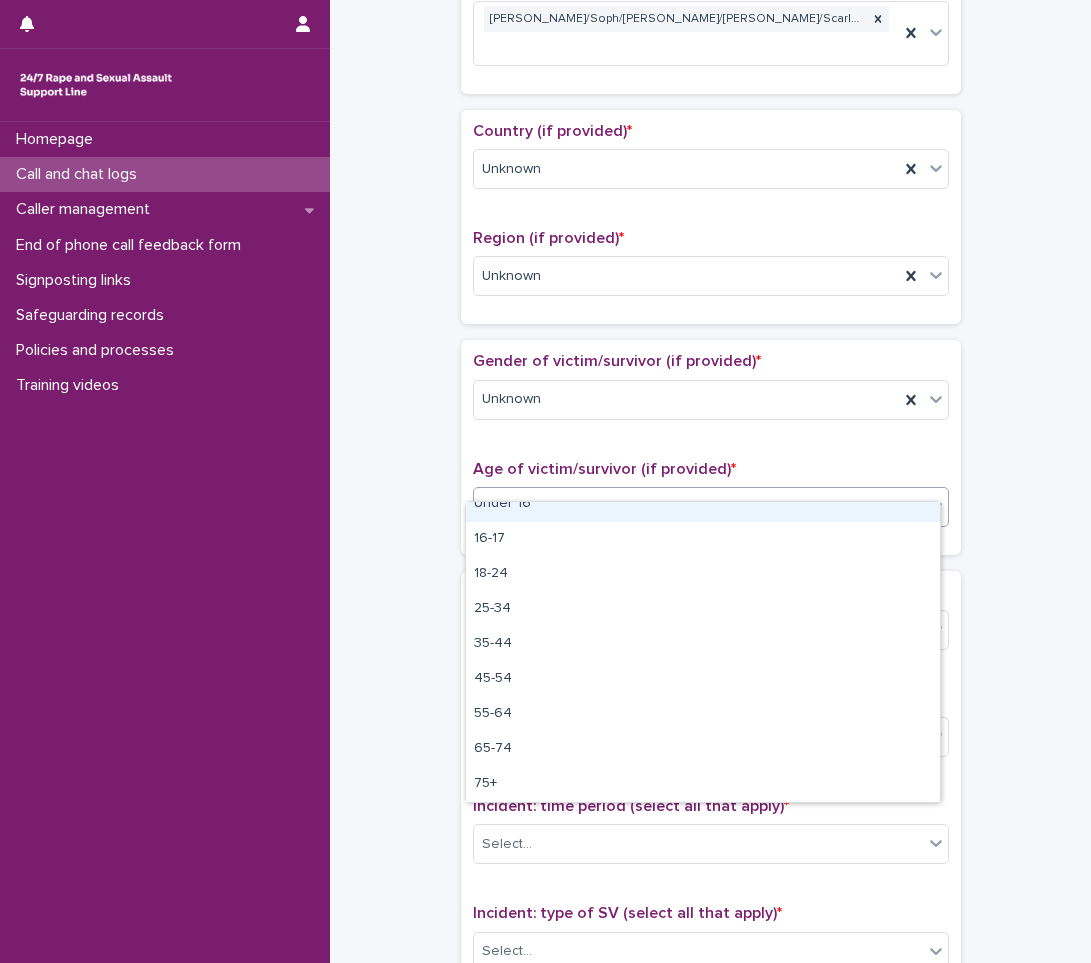 scroll, scrollTop: 0, scrollLeft: 0, axis: both 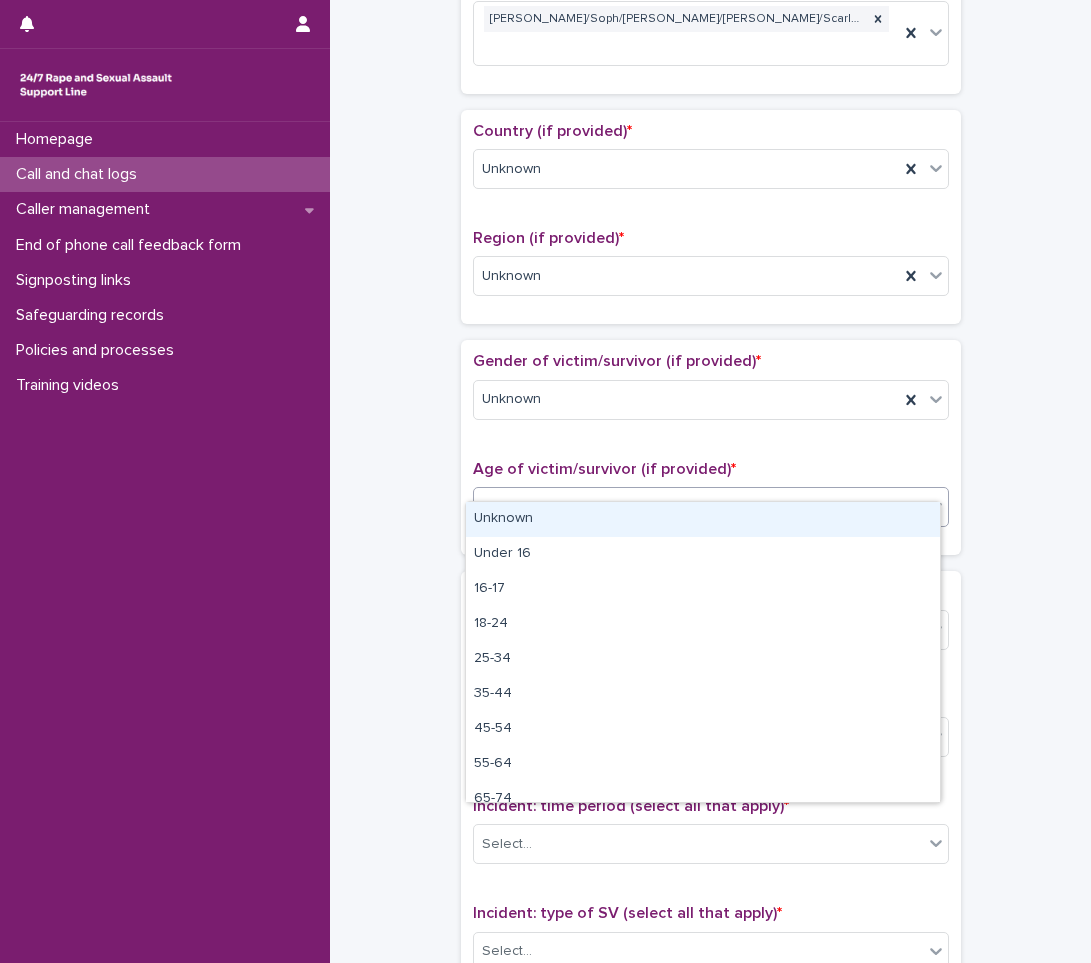 click on "Unknown" at bounding box center (703, 519) 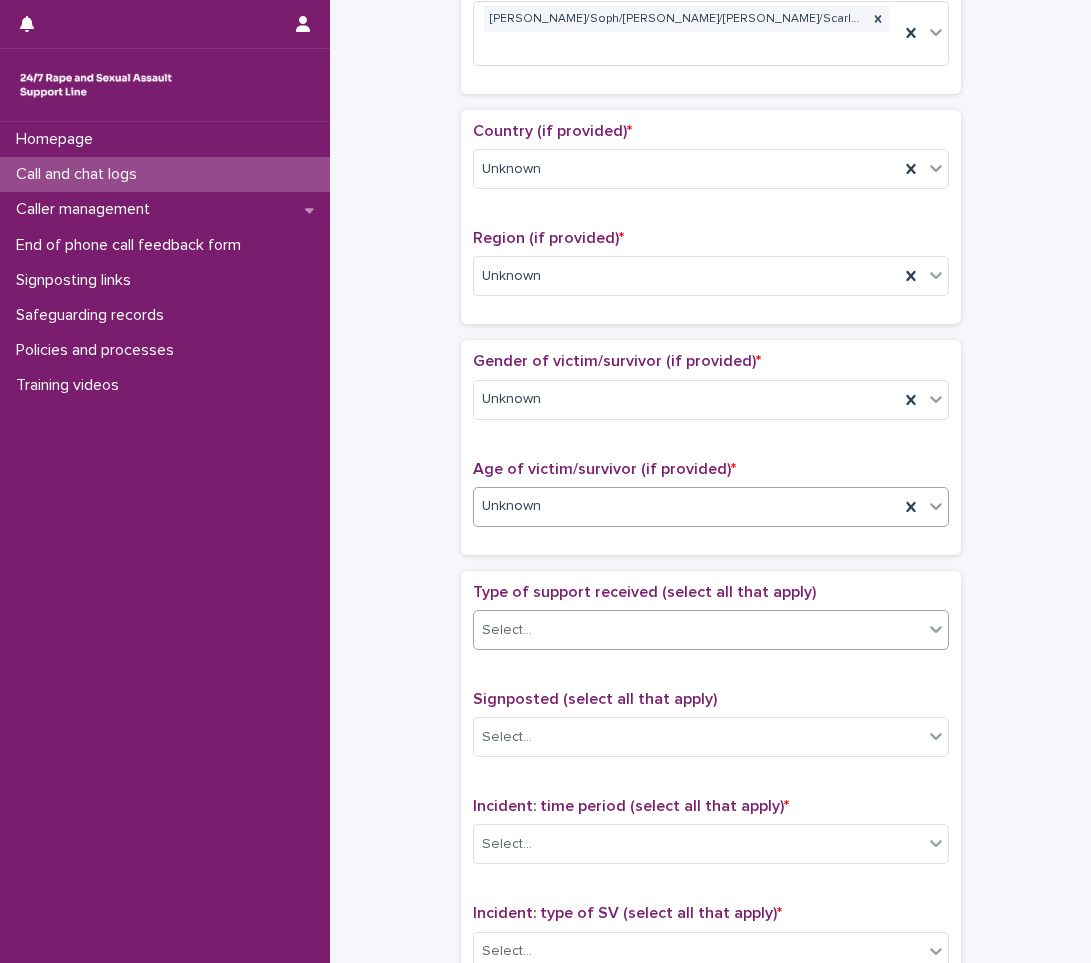 click on "Select..." at bounding box center [711, 630] 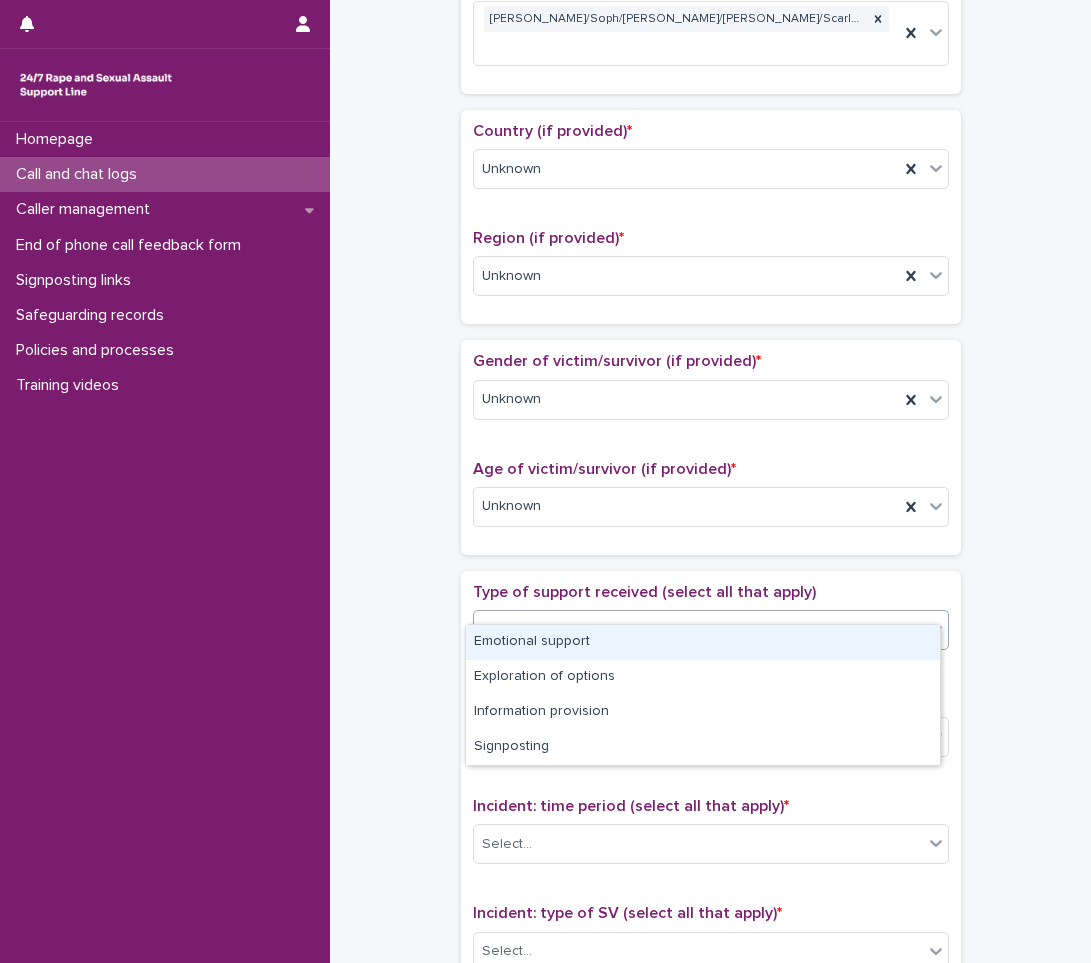 click on "Emotional support" at bounding box center [703, 642] 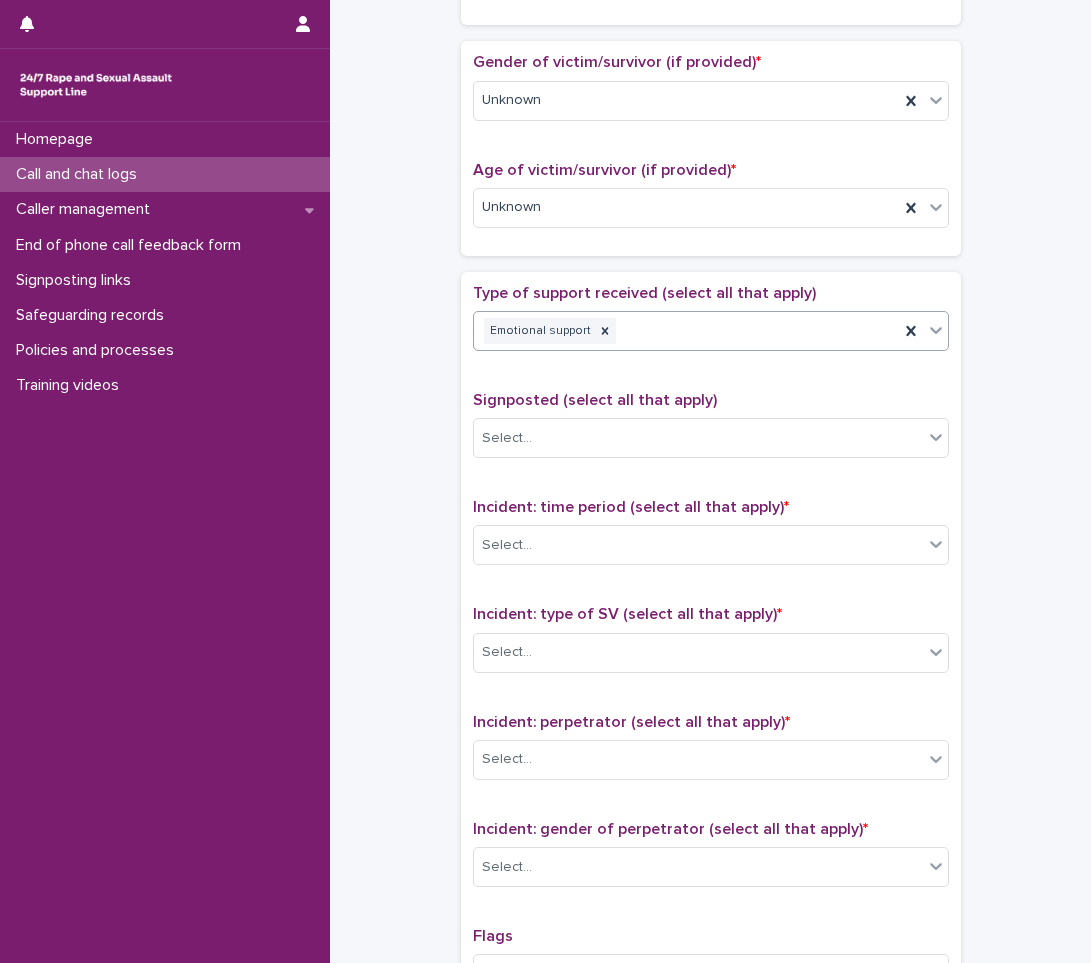 scroll, scrollTop: 1026, scrollLeft: 0, axis: vertical 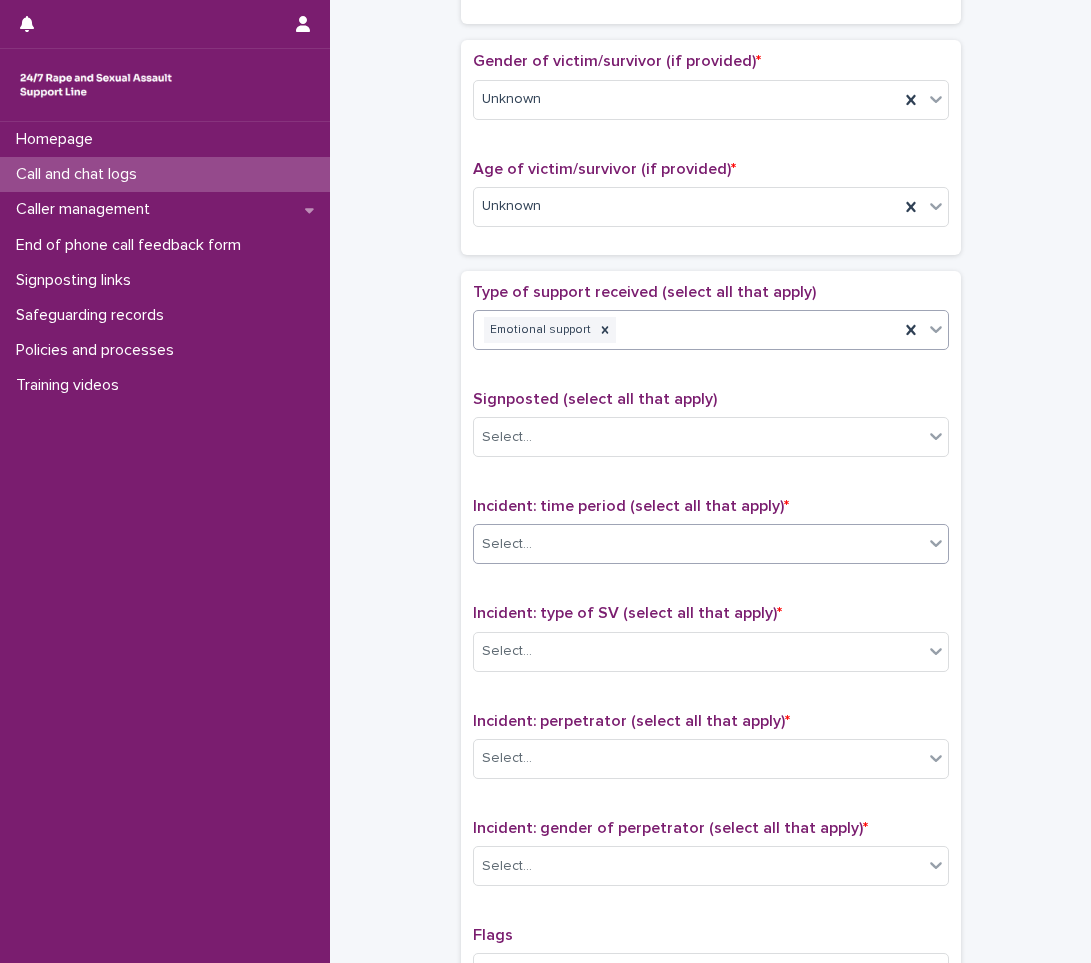 click on "Select..." at bounding box center (698, 544) 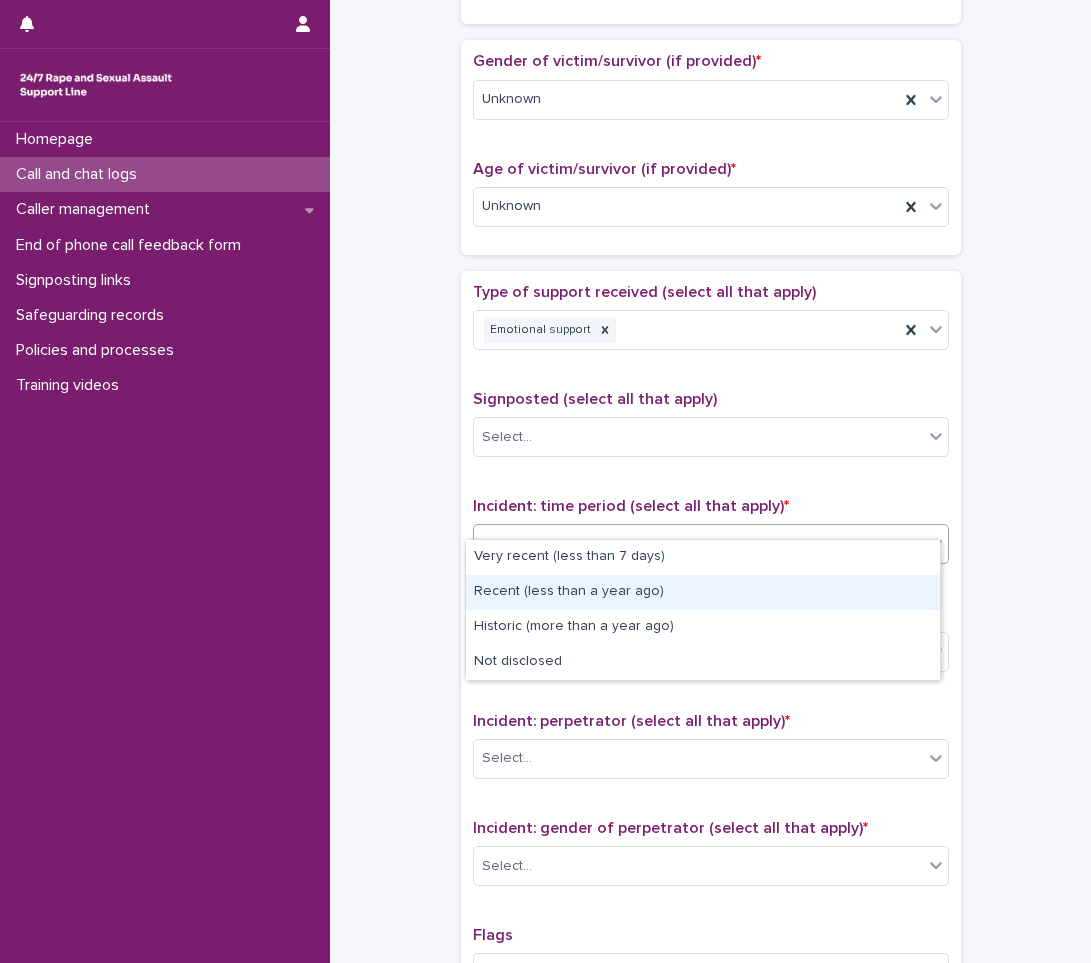 click on "Recent (less than a year ago)" at bounding box center [703, 592] 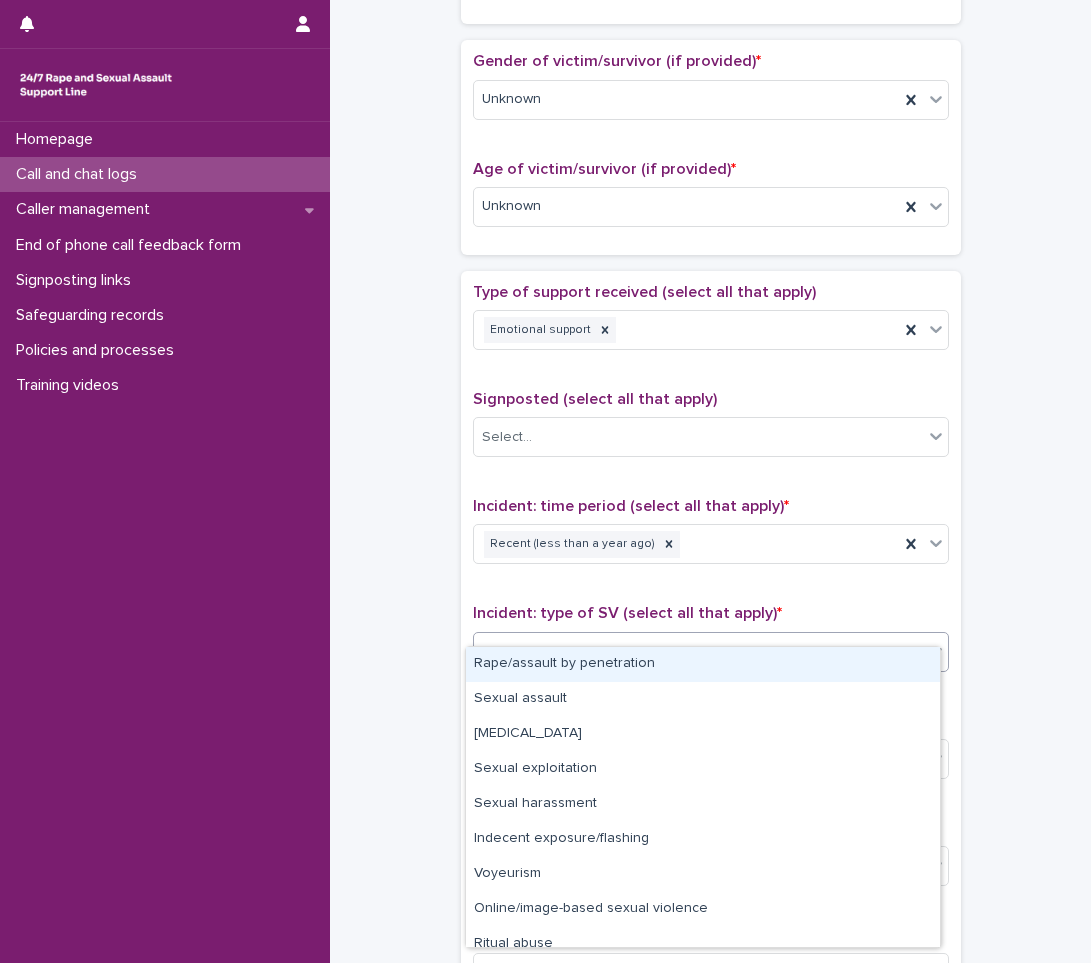 click on "Select..." at bounding box center [698, 651] 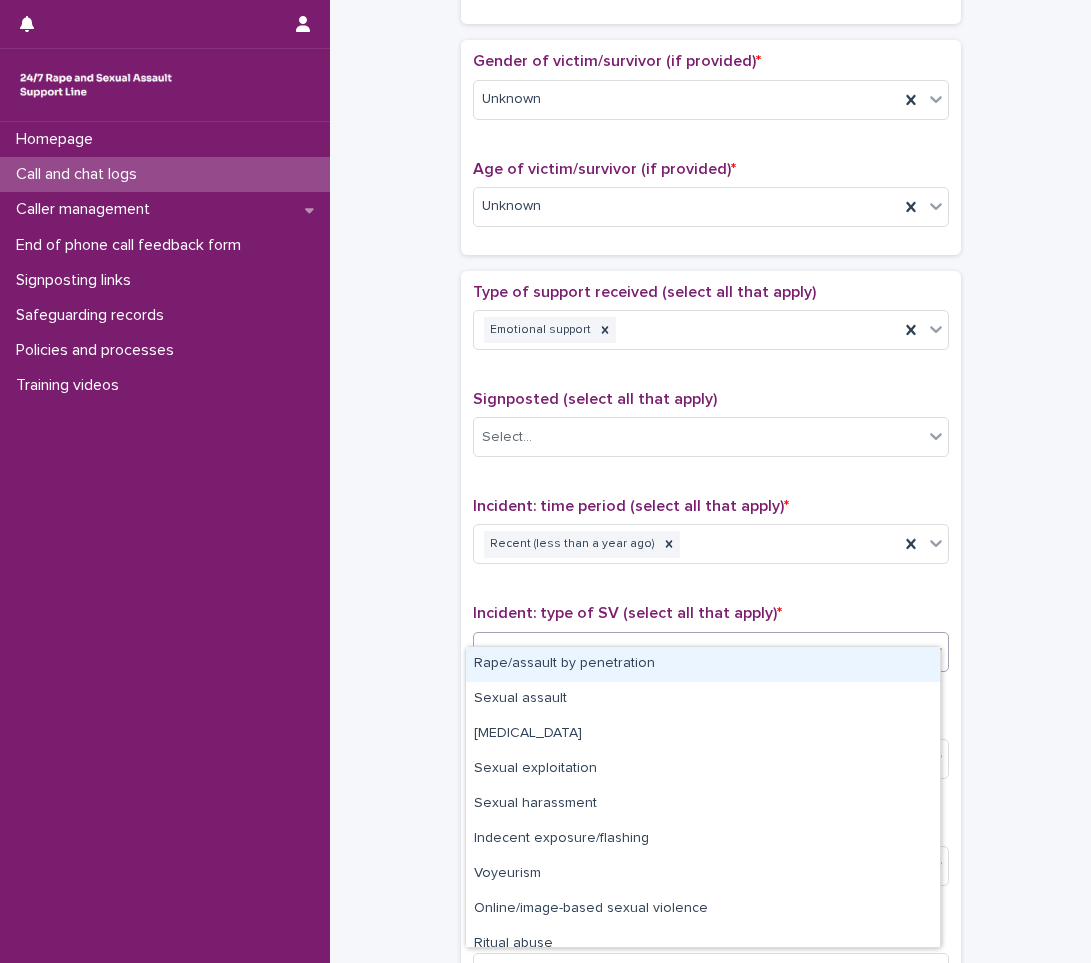 click on "Select..." at bounding box center (698, 651) 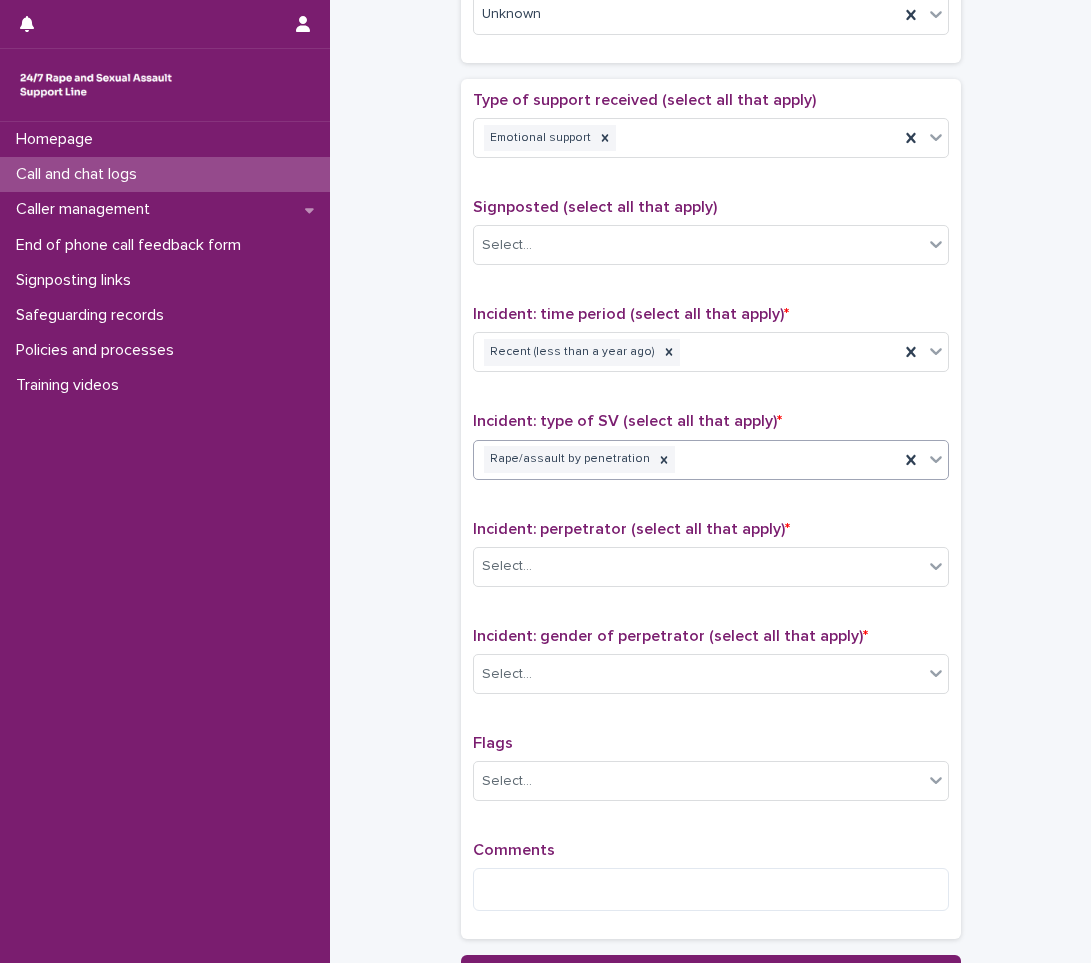 scroll, scrollTop: 1226, scrollLeft: 0, axis: vertical 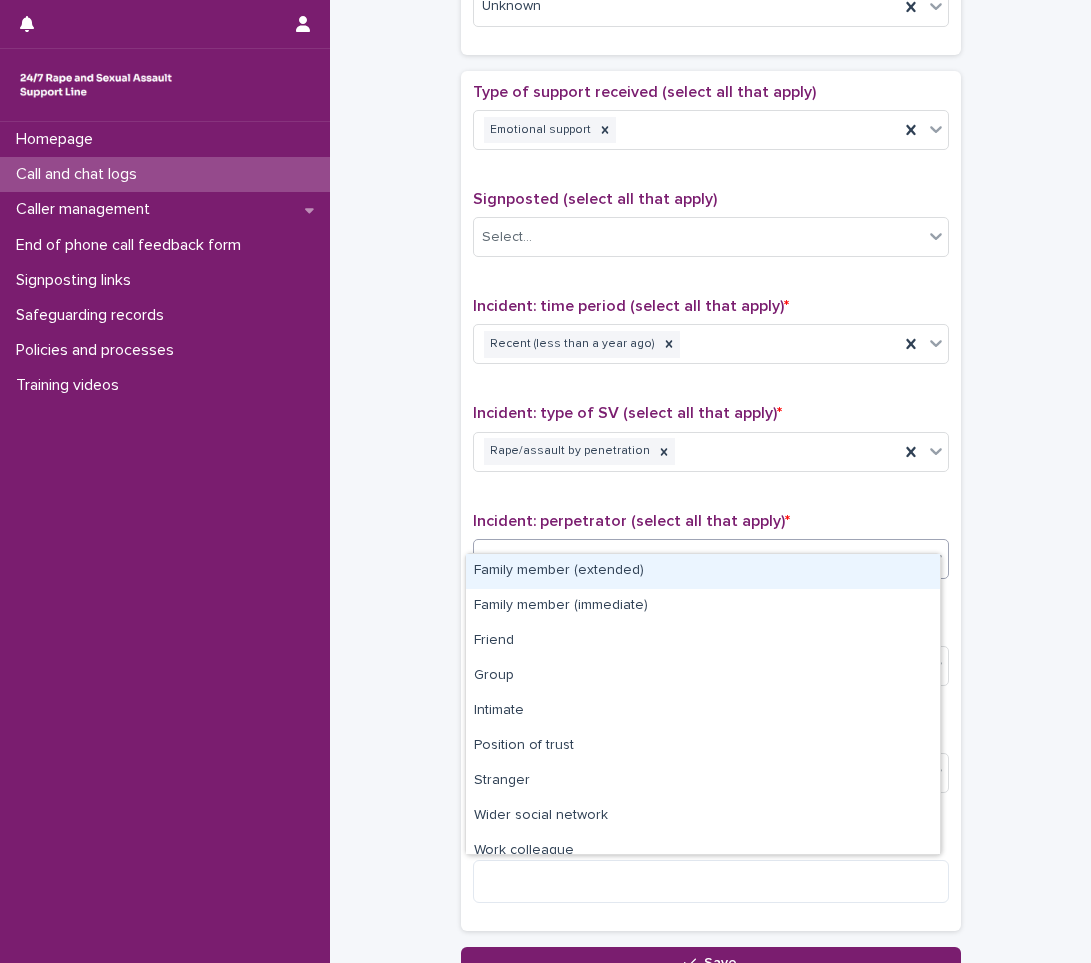 click on "Select..." at bounding box center (698, 558) 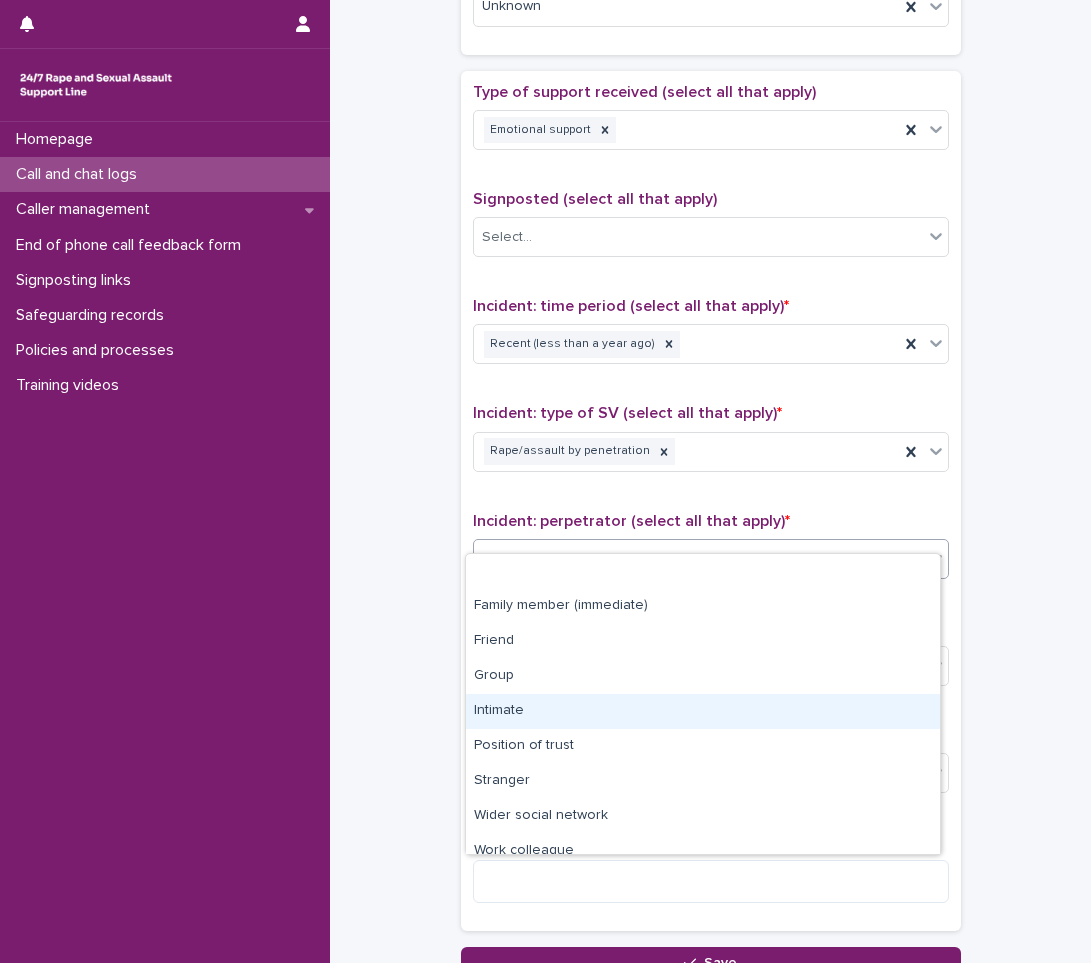 scroll, scrollTop: 85, scrollLeft: 0, axis: vertical 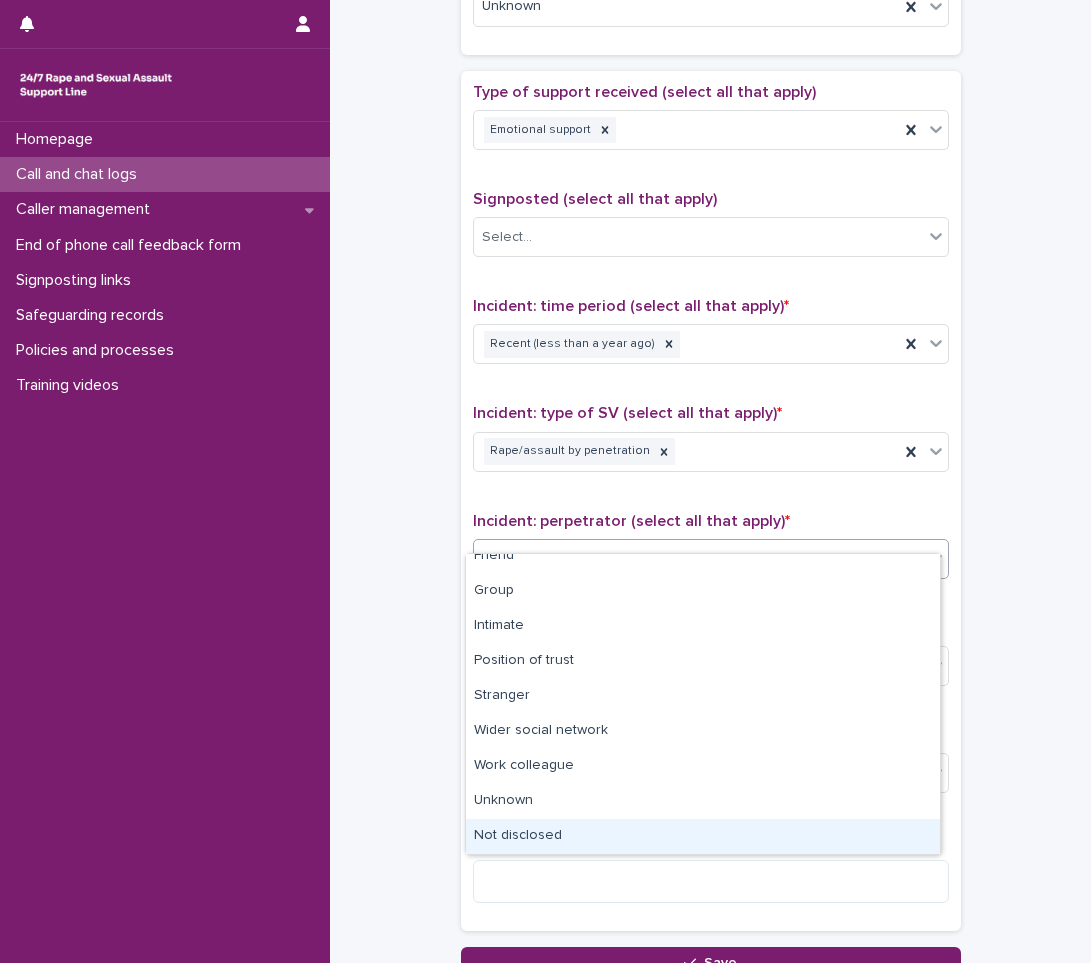 click on "Not disclosed" at bounding box center [703, 836] 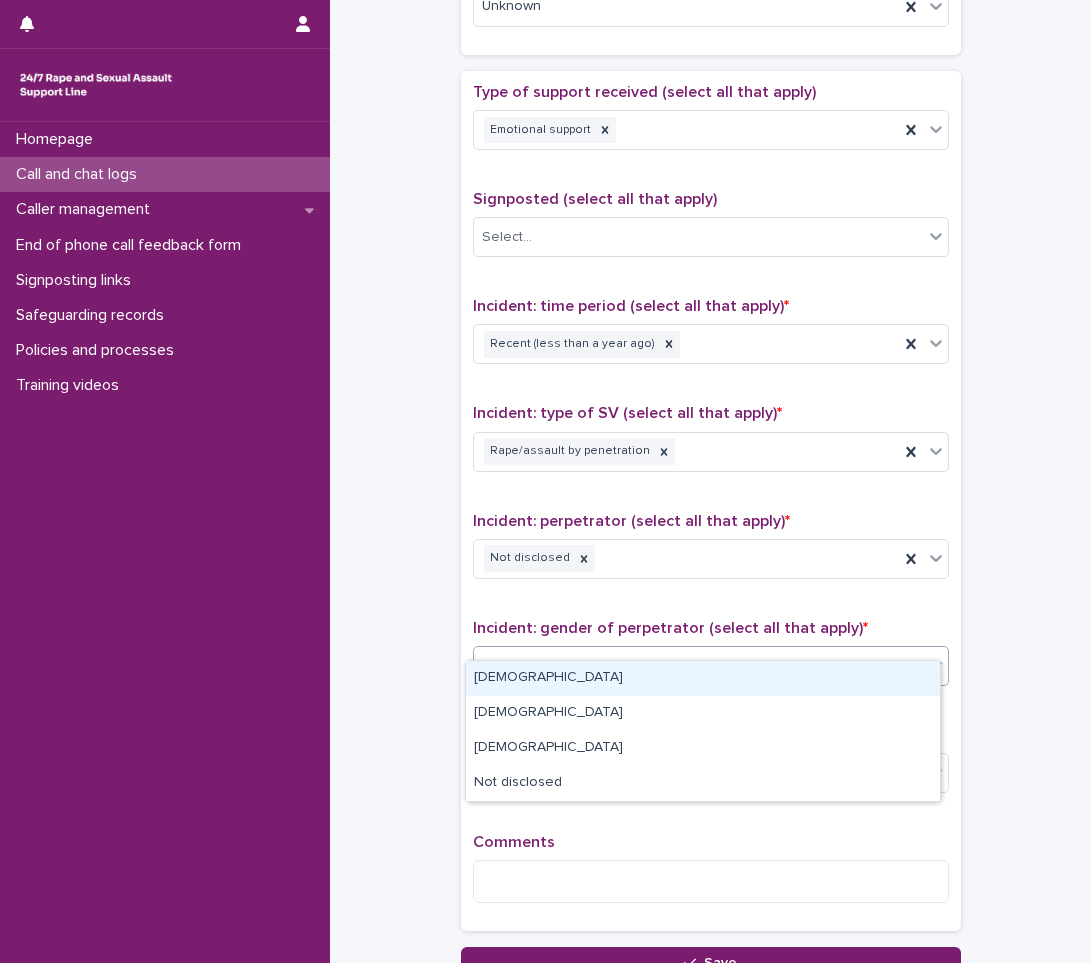 drag, startPoint x: 646, startPoint y: 625, endPoint x: 640, endPoint y: 636, distance: 12.529964 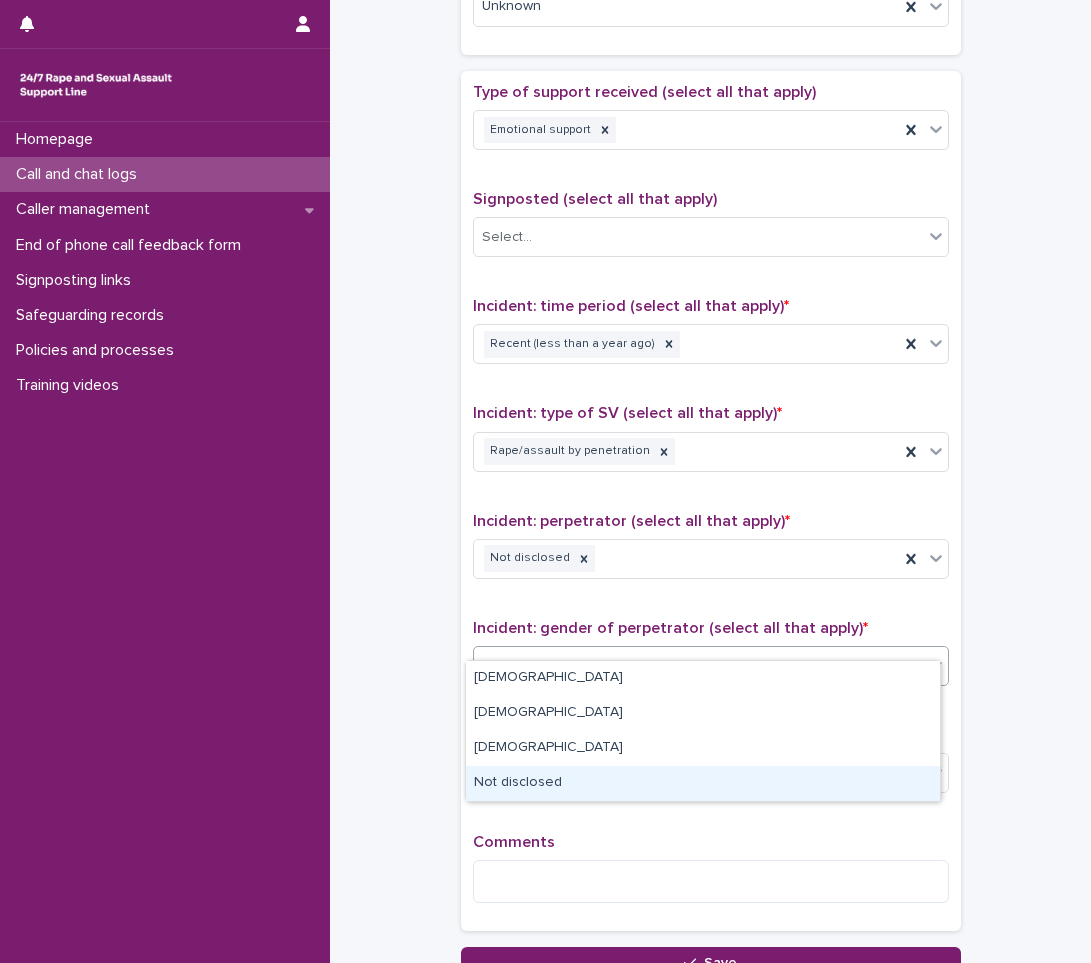 click on "Not disclosed" at bounding box center [703, 783] 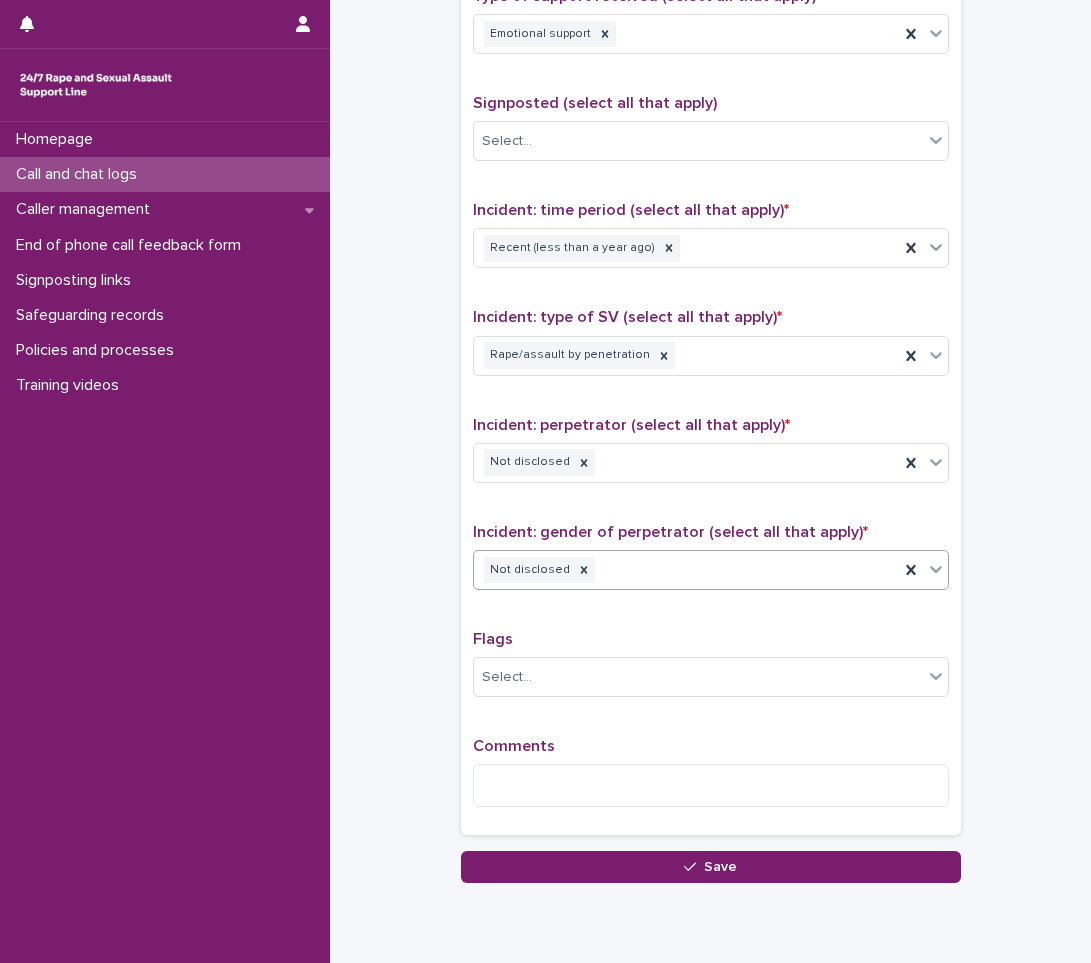scroll, scrollTop: 1374, scrollLeft: 0, axis: vertical 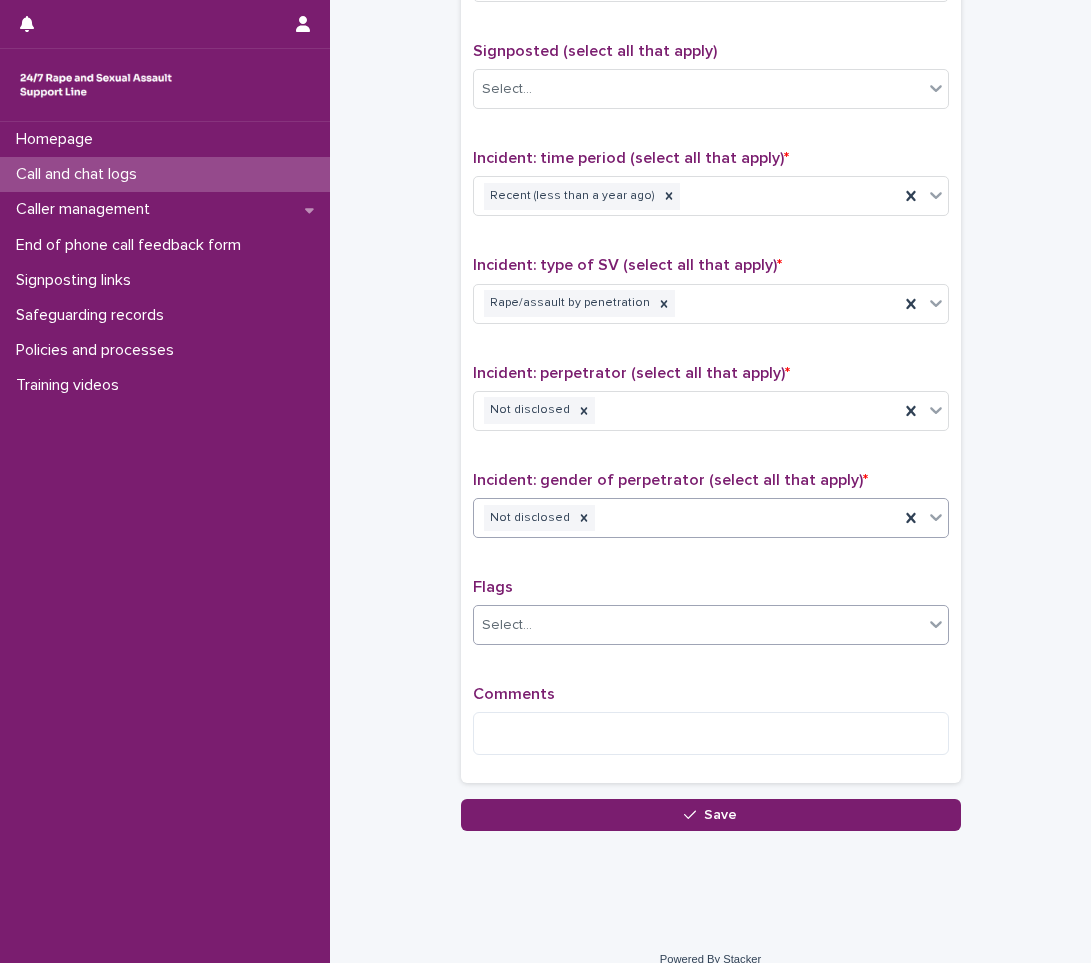 click on "Select..." at bounding box center (698, 625) 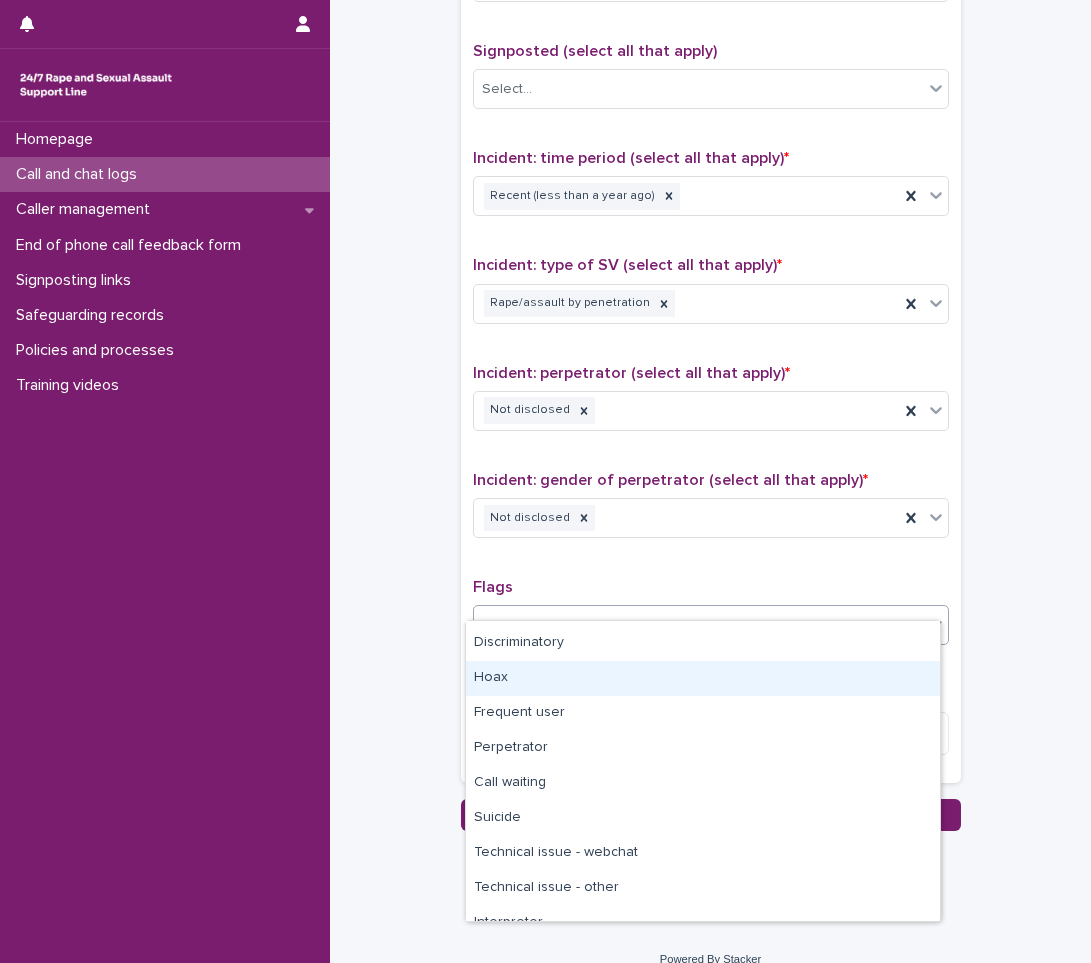 scroll, scrollTop: 120, scrollLeft: 0, axis: vertical 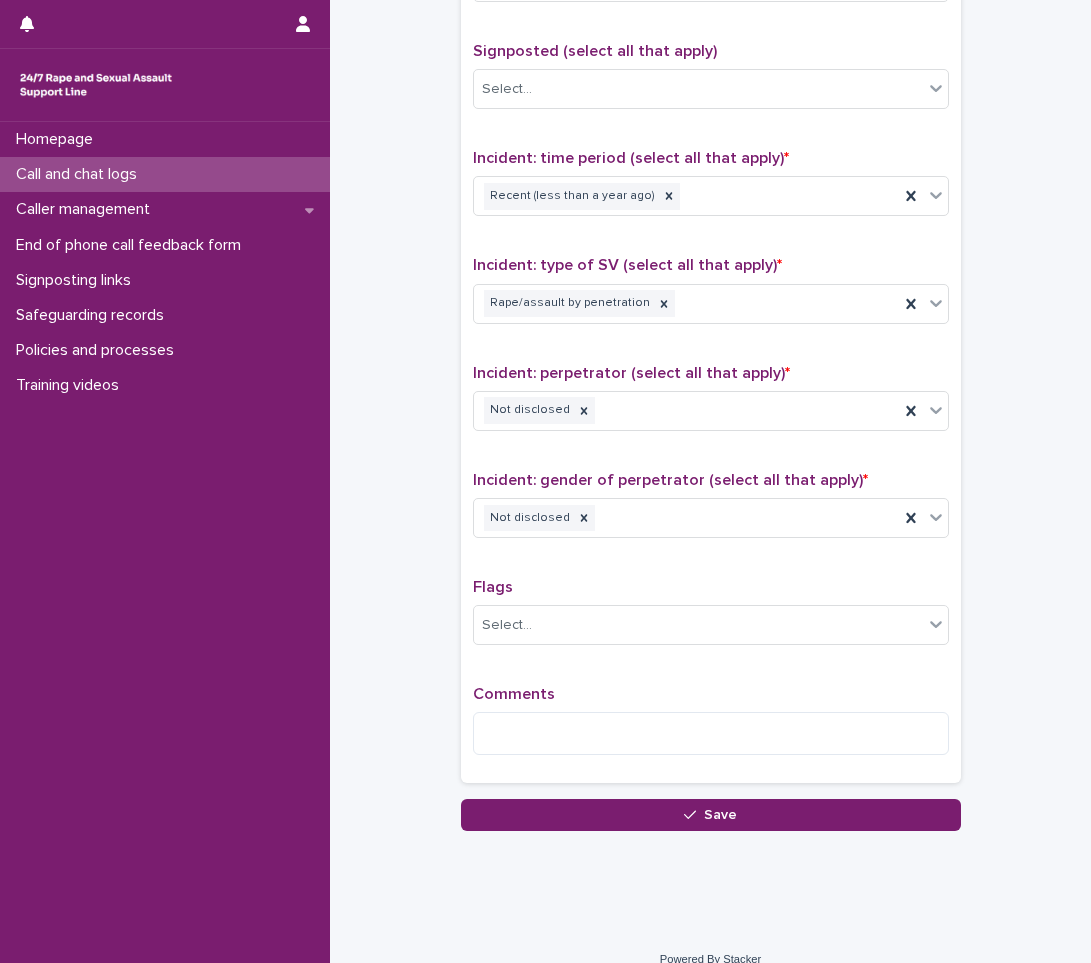 click on "Type of support received (select all that apply) Emotional support Signposted (select all that apply) Select... Incident: time period (select all that apply) * Recent (less than a year ago) Incident: type of SV (select all that apply) * Rape/assault by penetration Incident: perpetrator (select all that apply) * Not disclosed Incident: gender of perpetrator (select all that apply) * Not disclosed Flags Select... Comments" at bounding box center [711, 353] 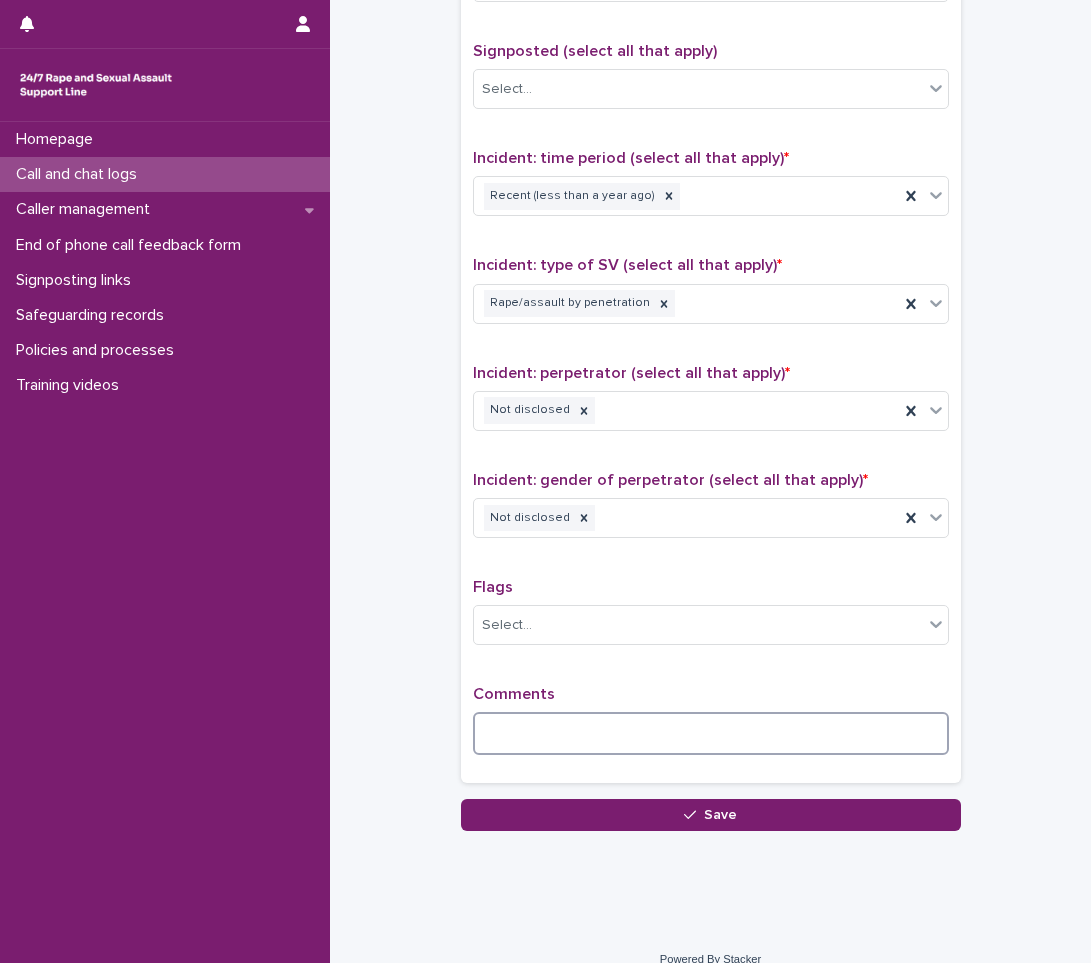 click at bounding box center (711, 733) 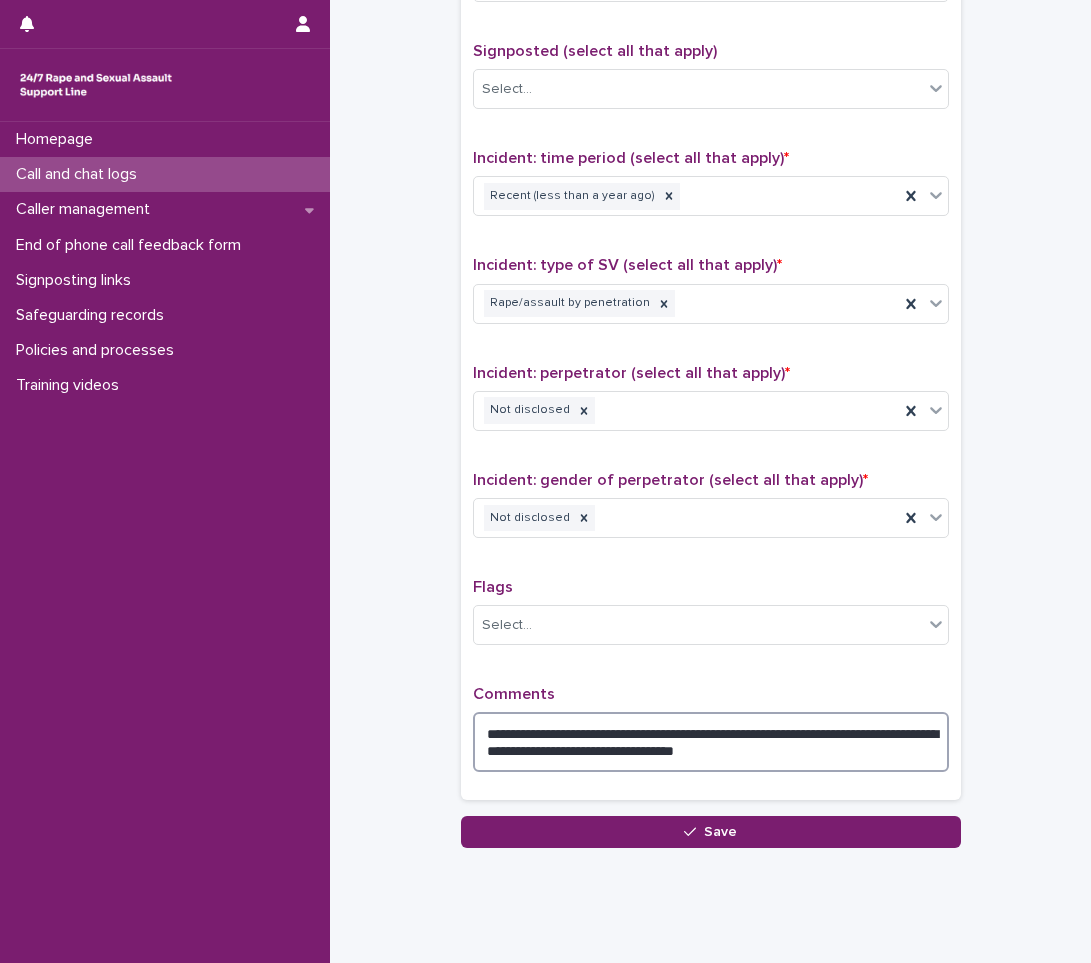 click on "**********" at bounding box center (711, 742) 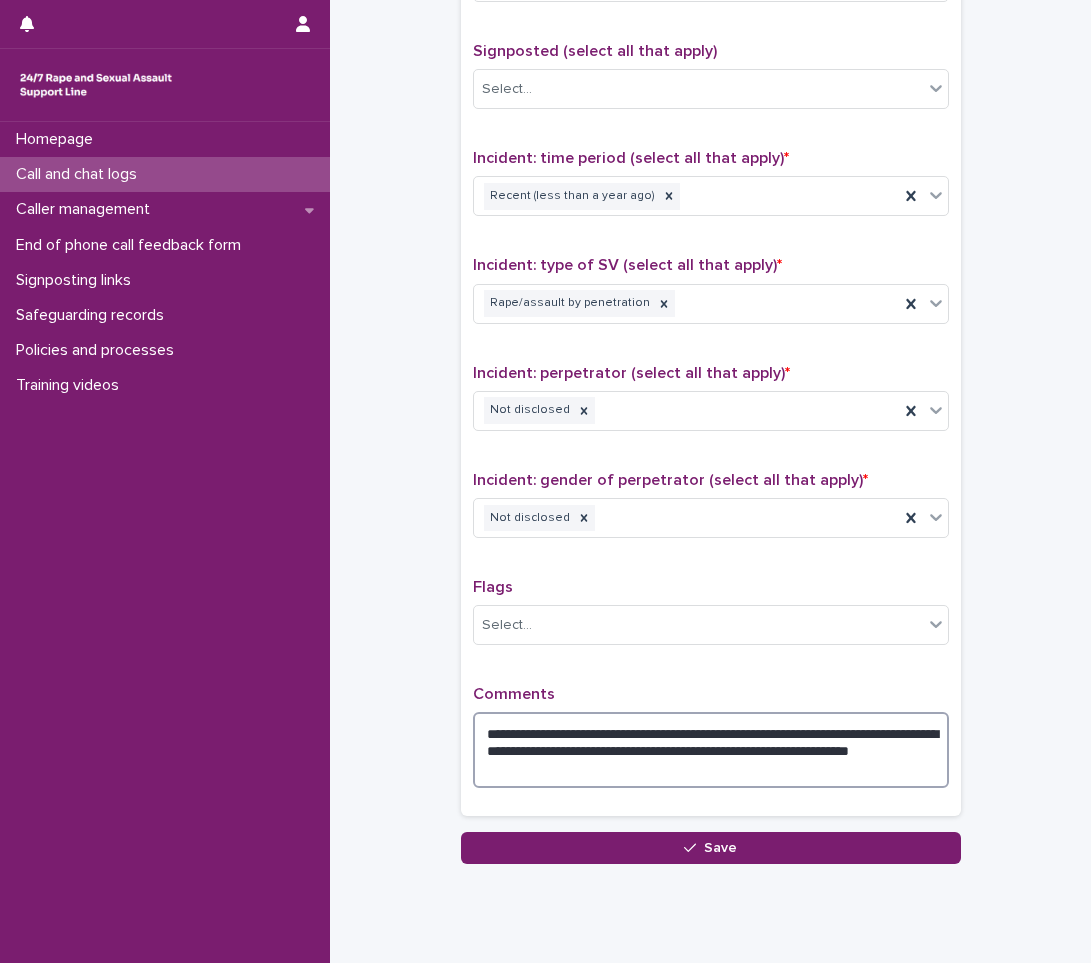 click on "**********" at bounding box center [711, 750] 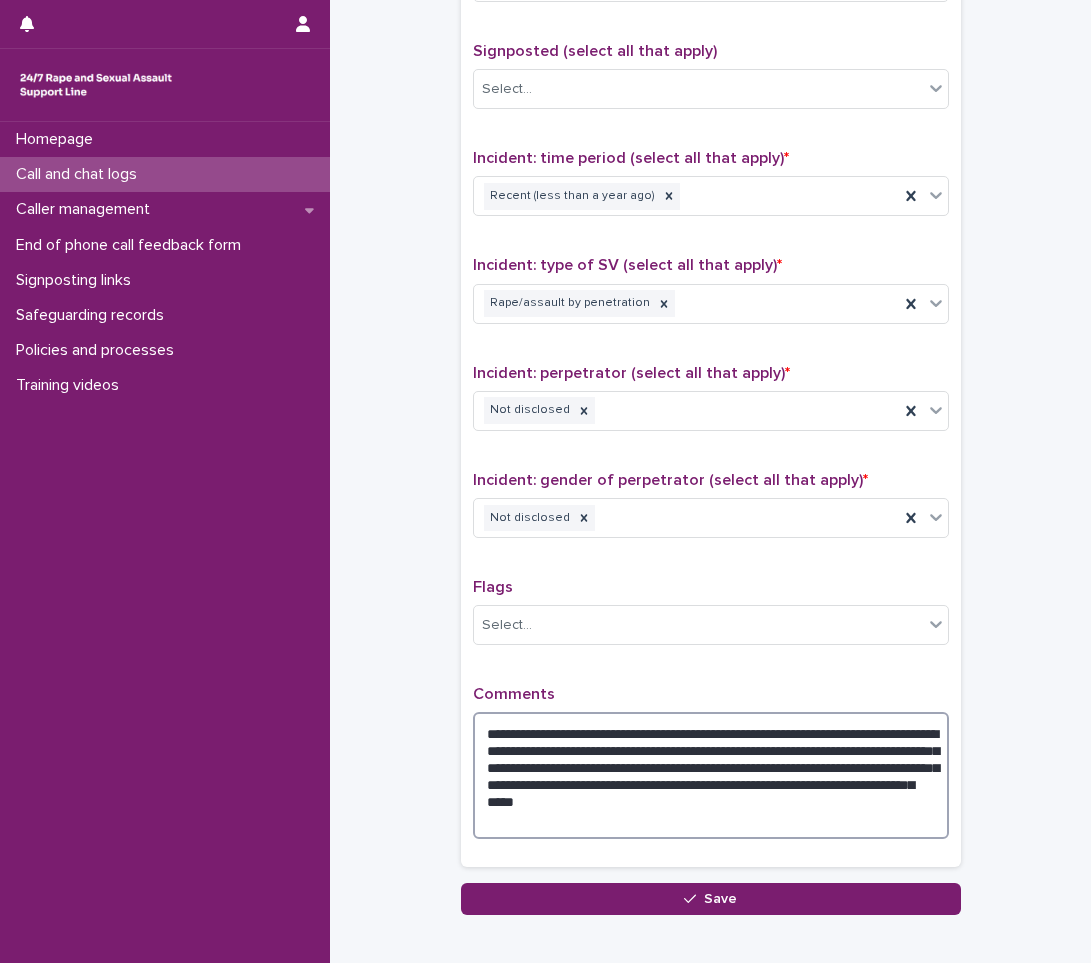 click on "**********" at bounding box center (711, 775) 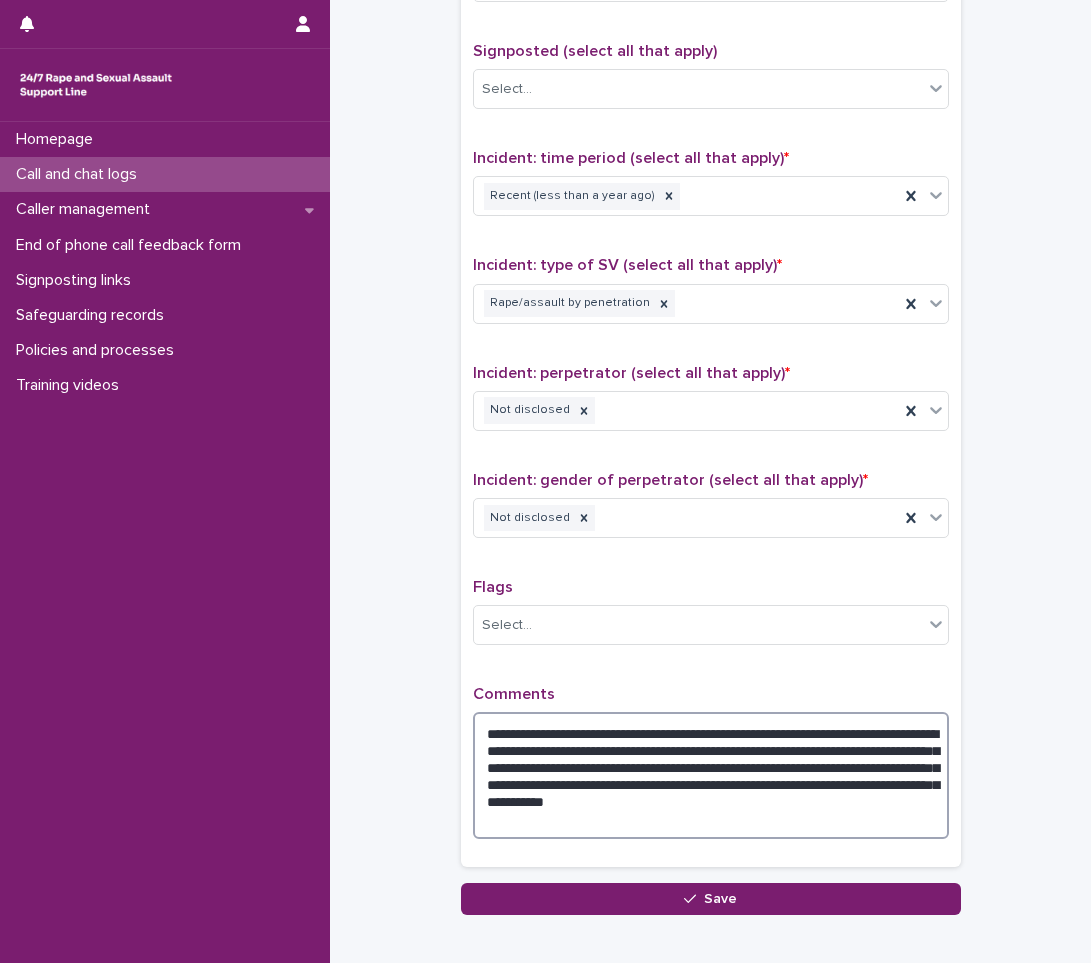 type on "**********" 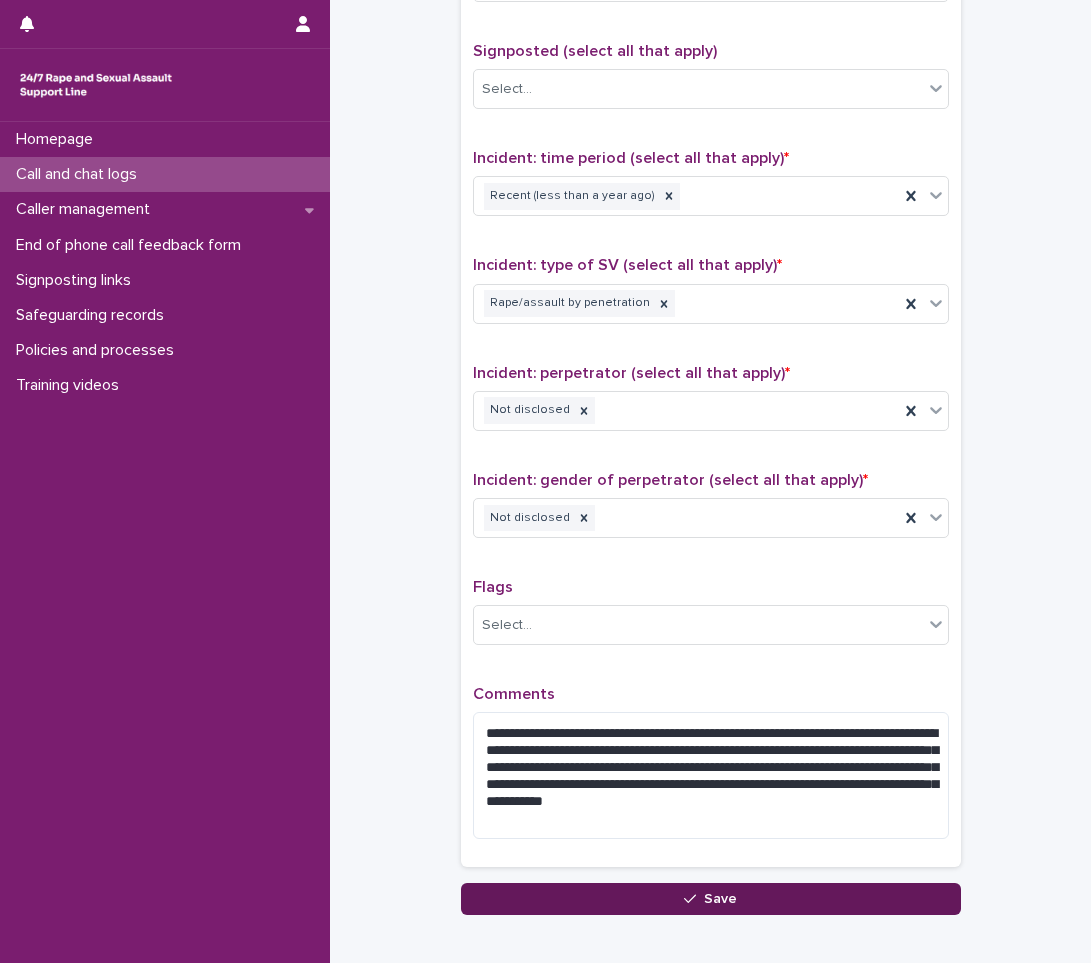 click on "Save" at bounding box center [711, 899] 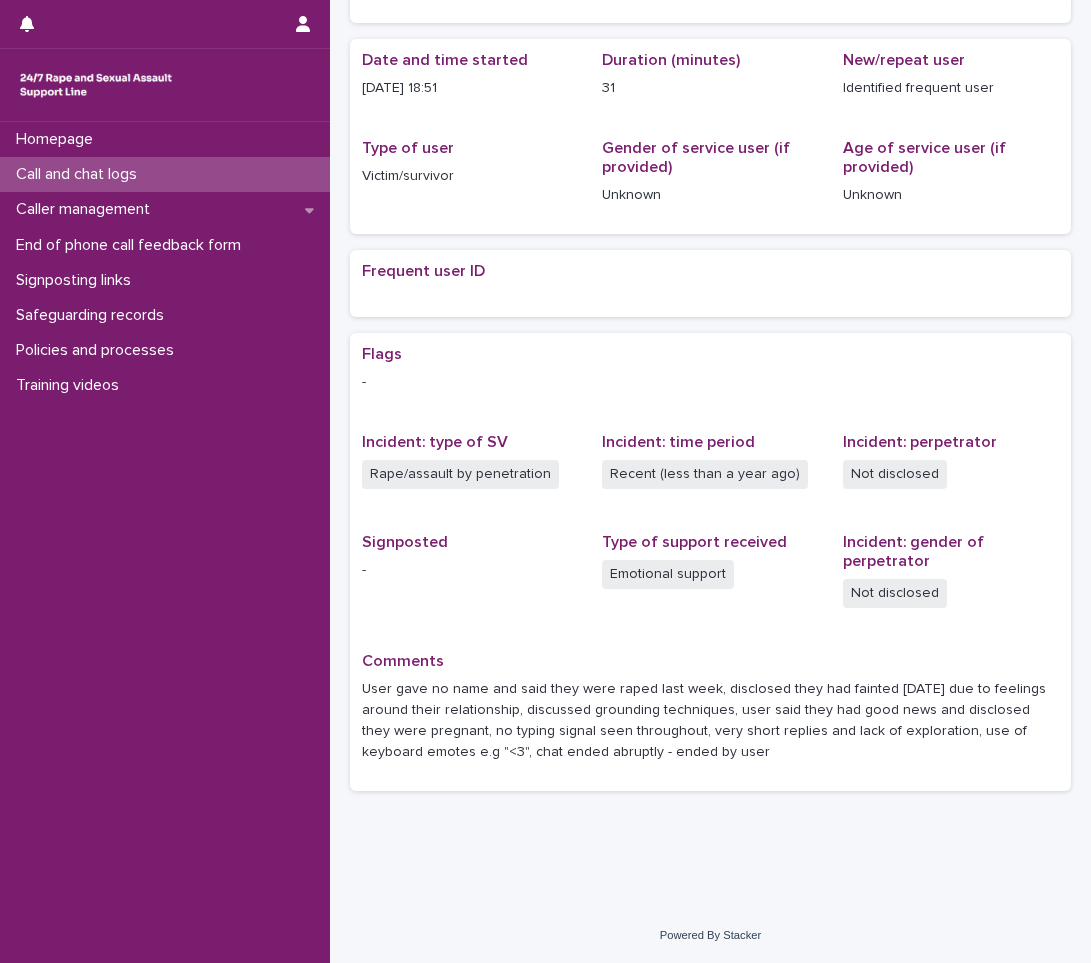 scroll, scrollTop: 0, scrollLeft: 0, axis: both 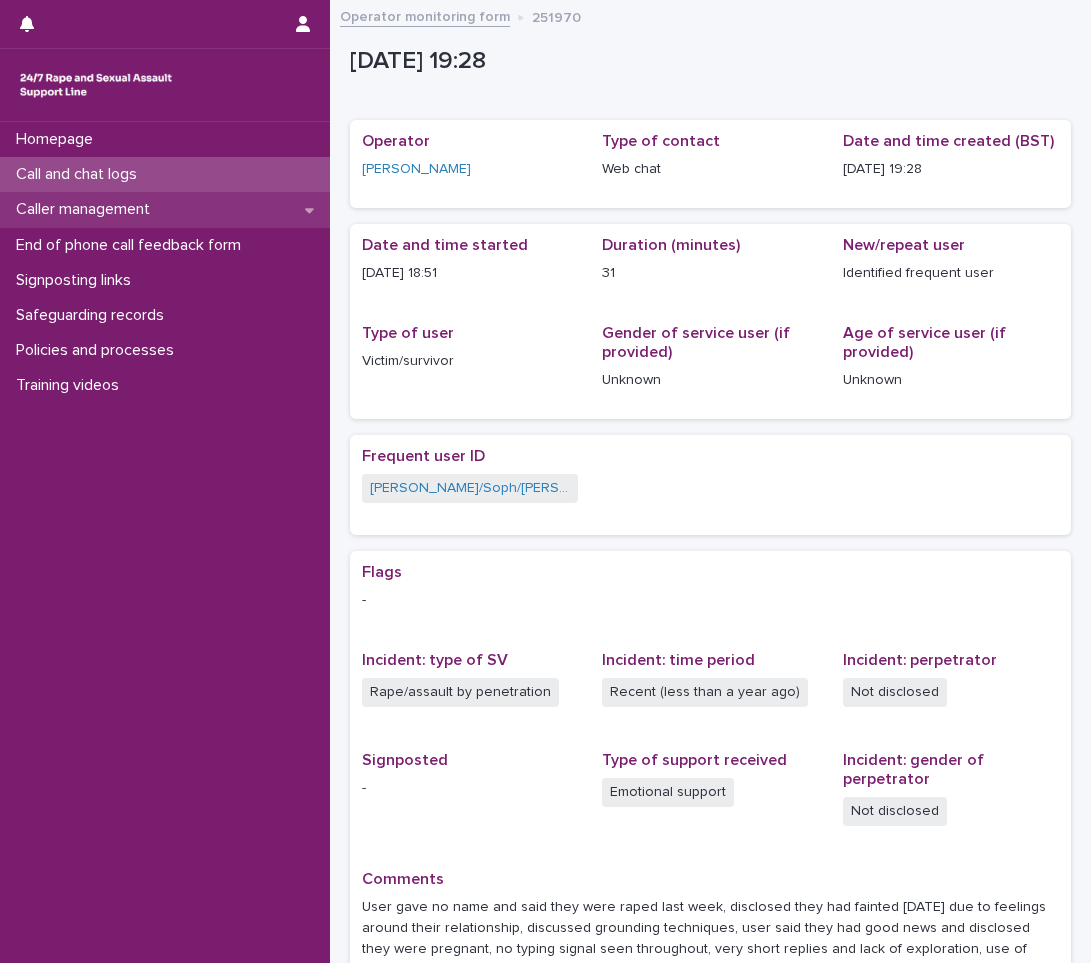 click on "Caller management" at bounding box center [87, 209] 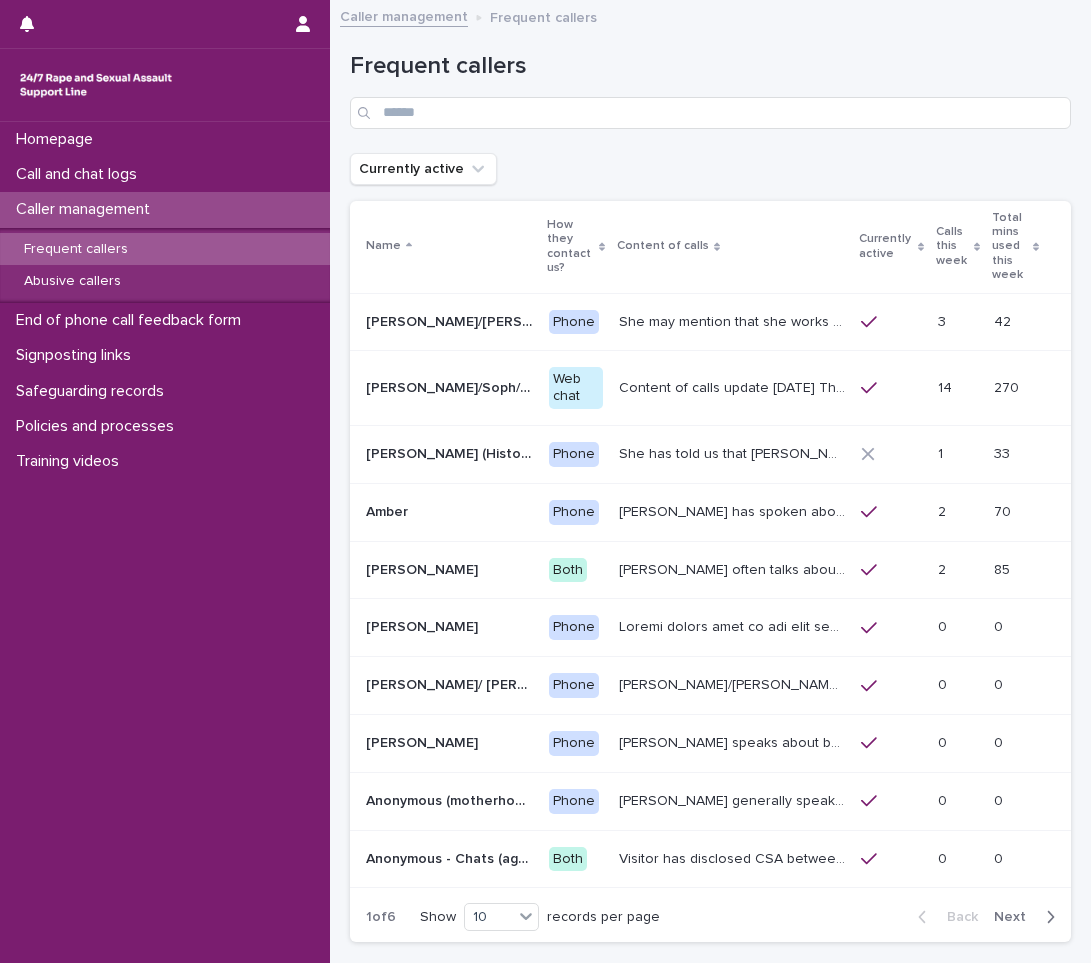 click on "Frequent callers" at bounding box center (76, 249) 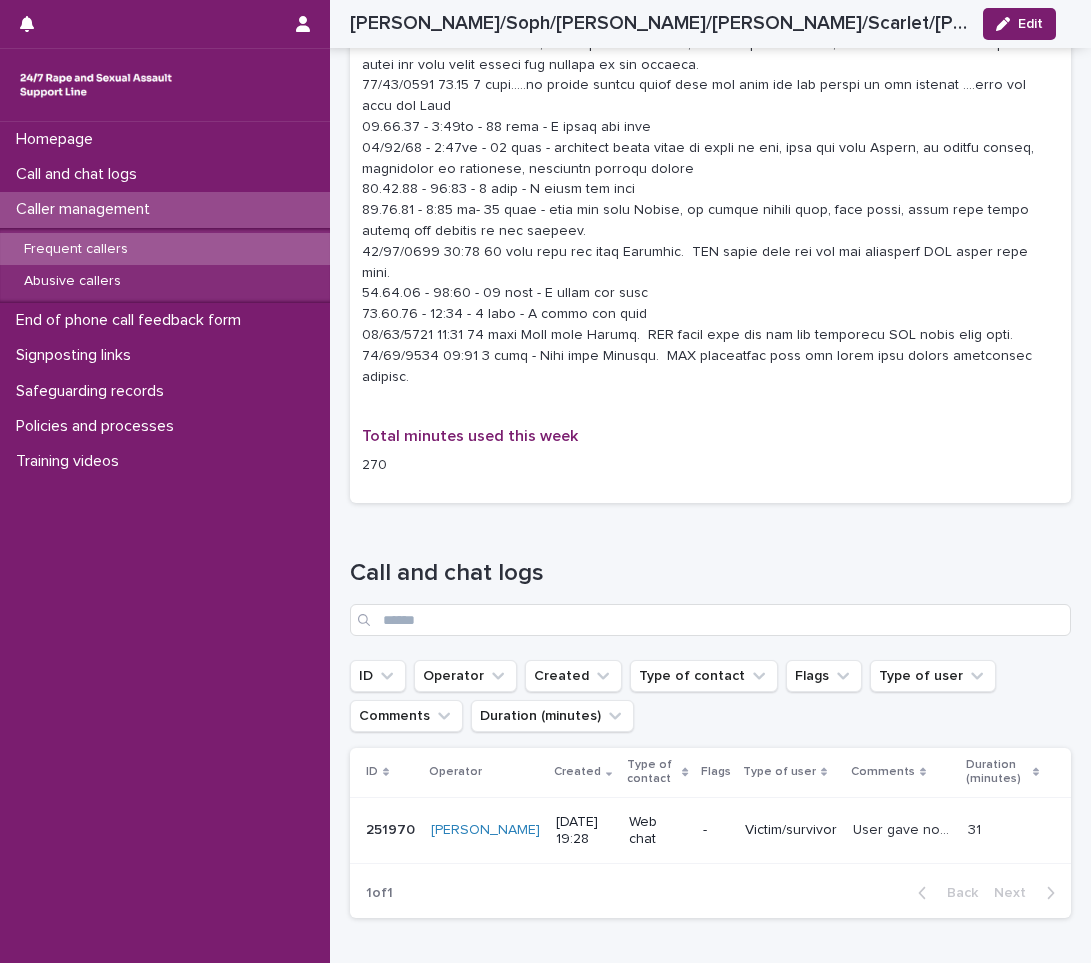 scroll, scrollTop: 2039, scrollLeft: 0, axis: vertical 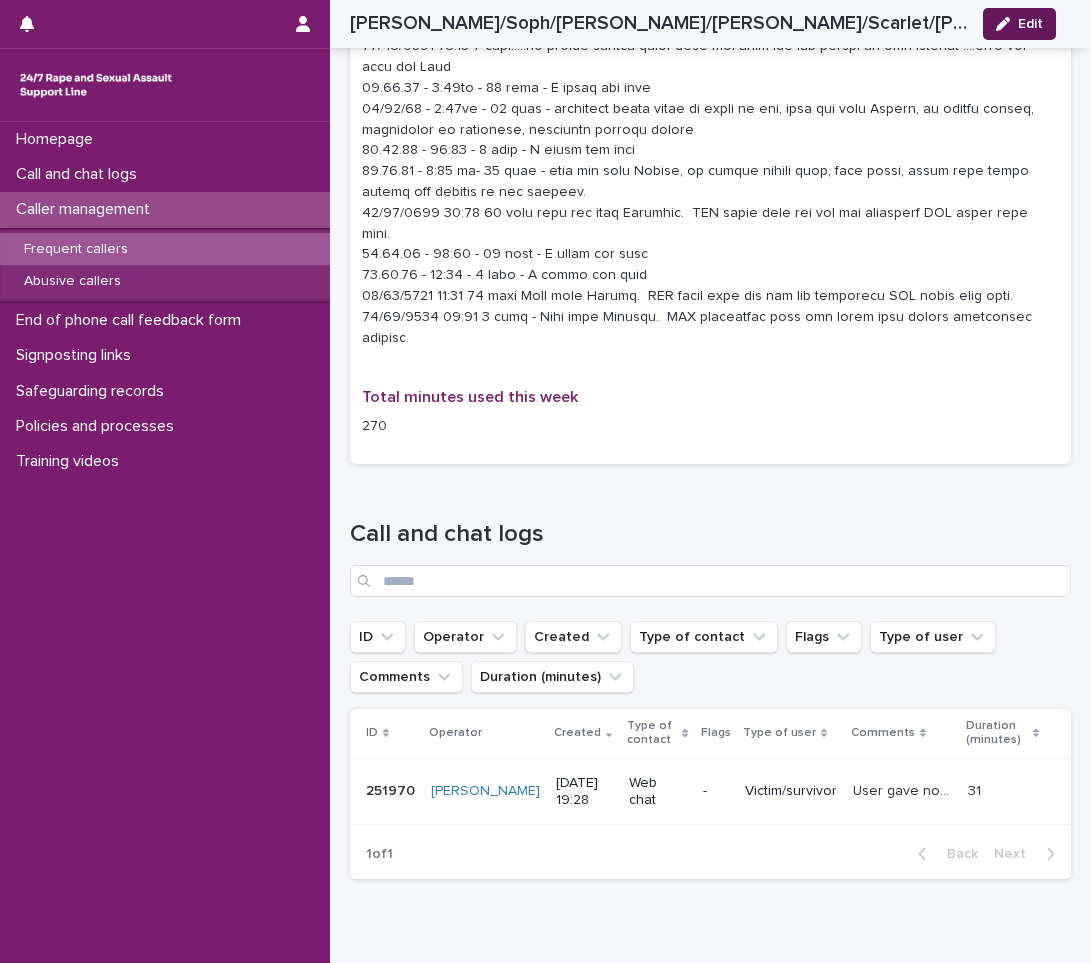 click on "Edit" at bounding box center (1019, 24) 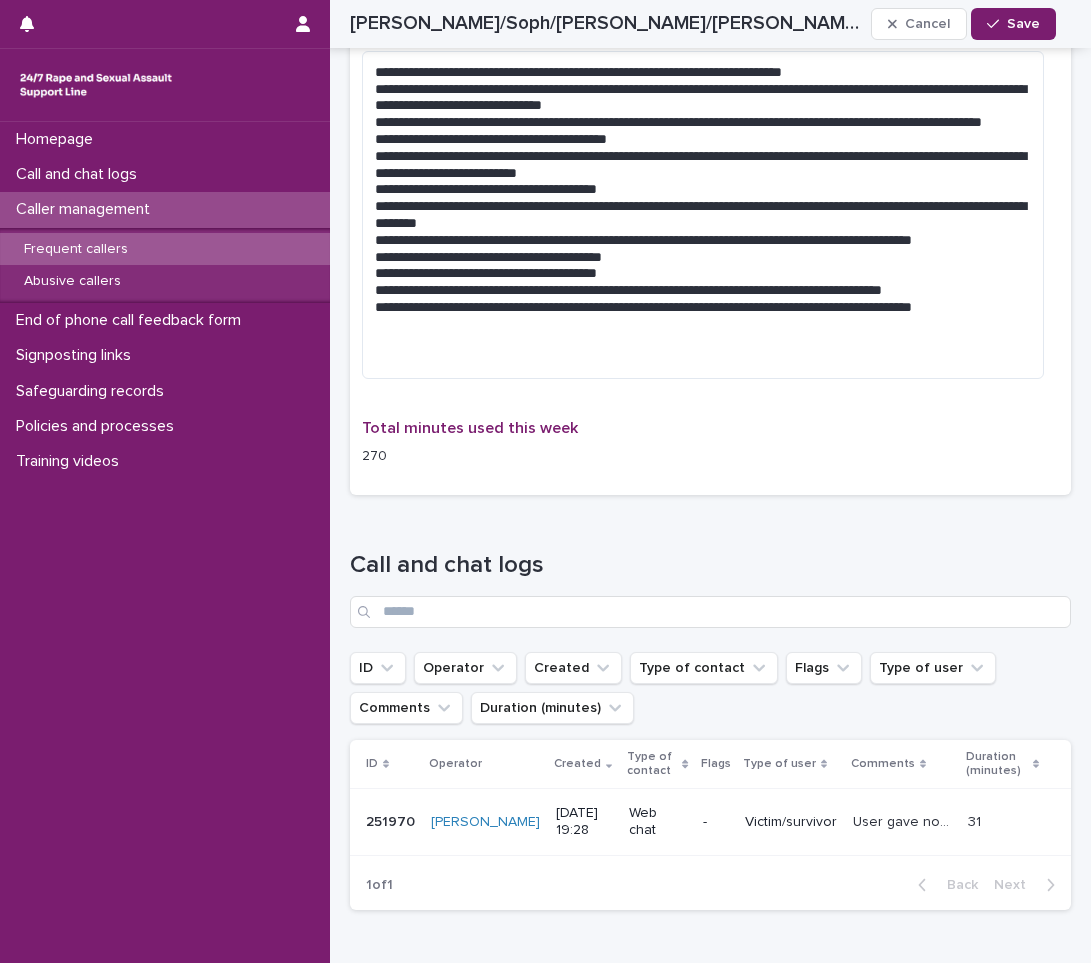 scroll, scrollTop: 1805, scrollLeft: 0, axis: vertical 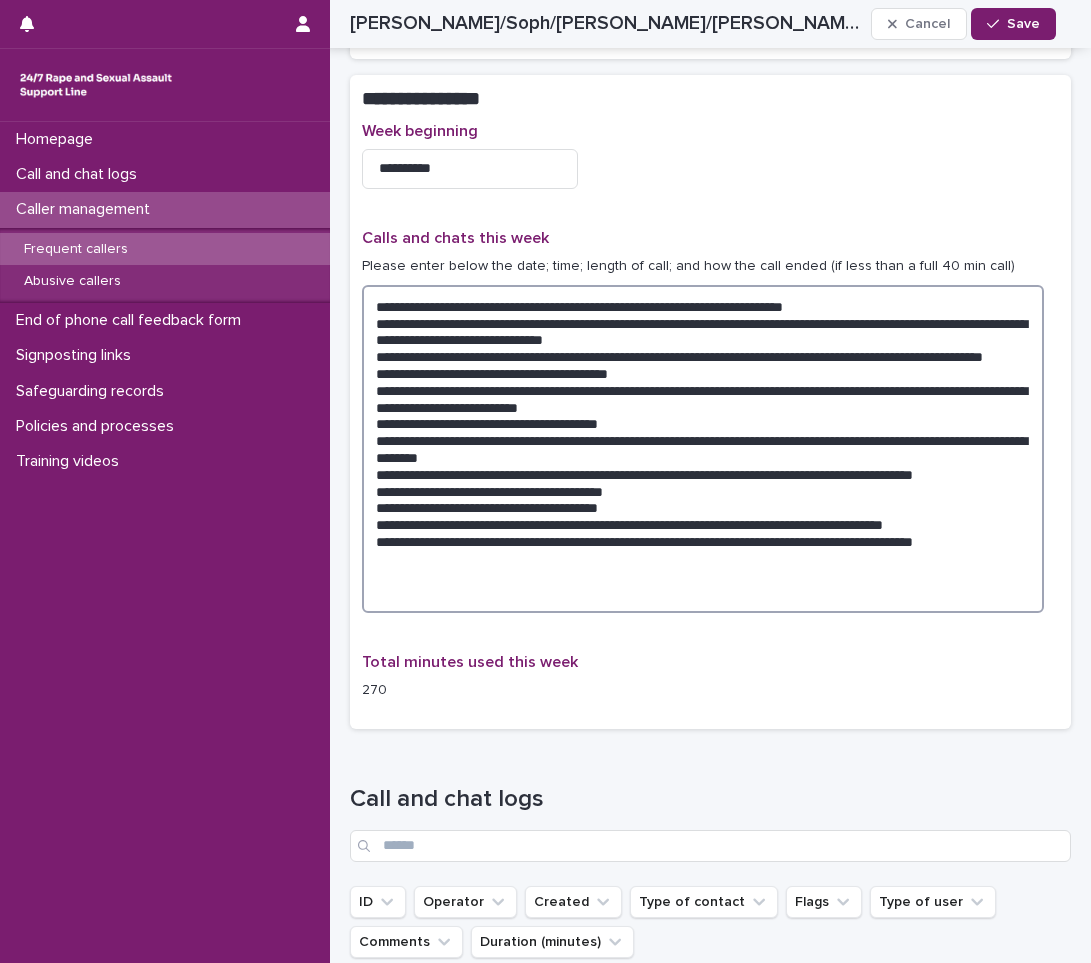 click at bounding box center (703, 449) 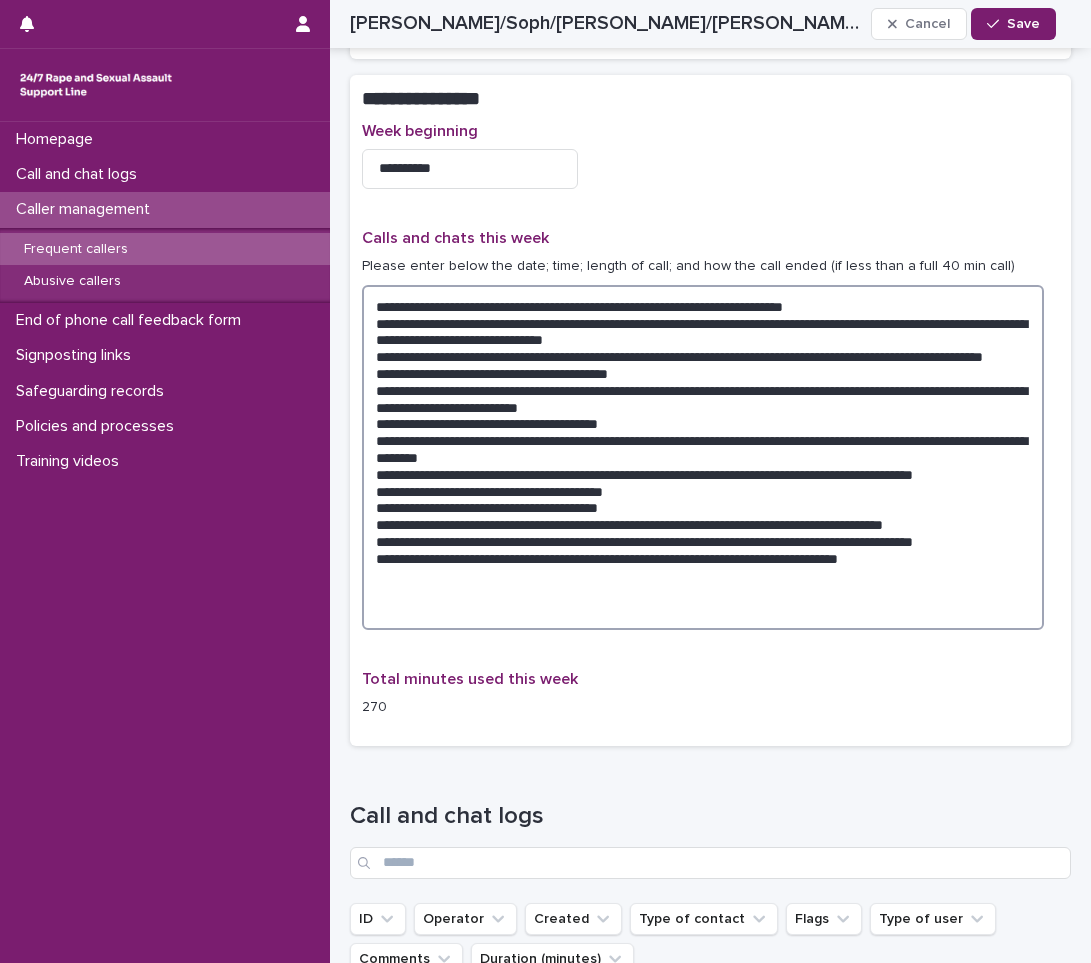 click at bounding box center [703, 457] 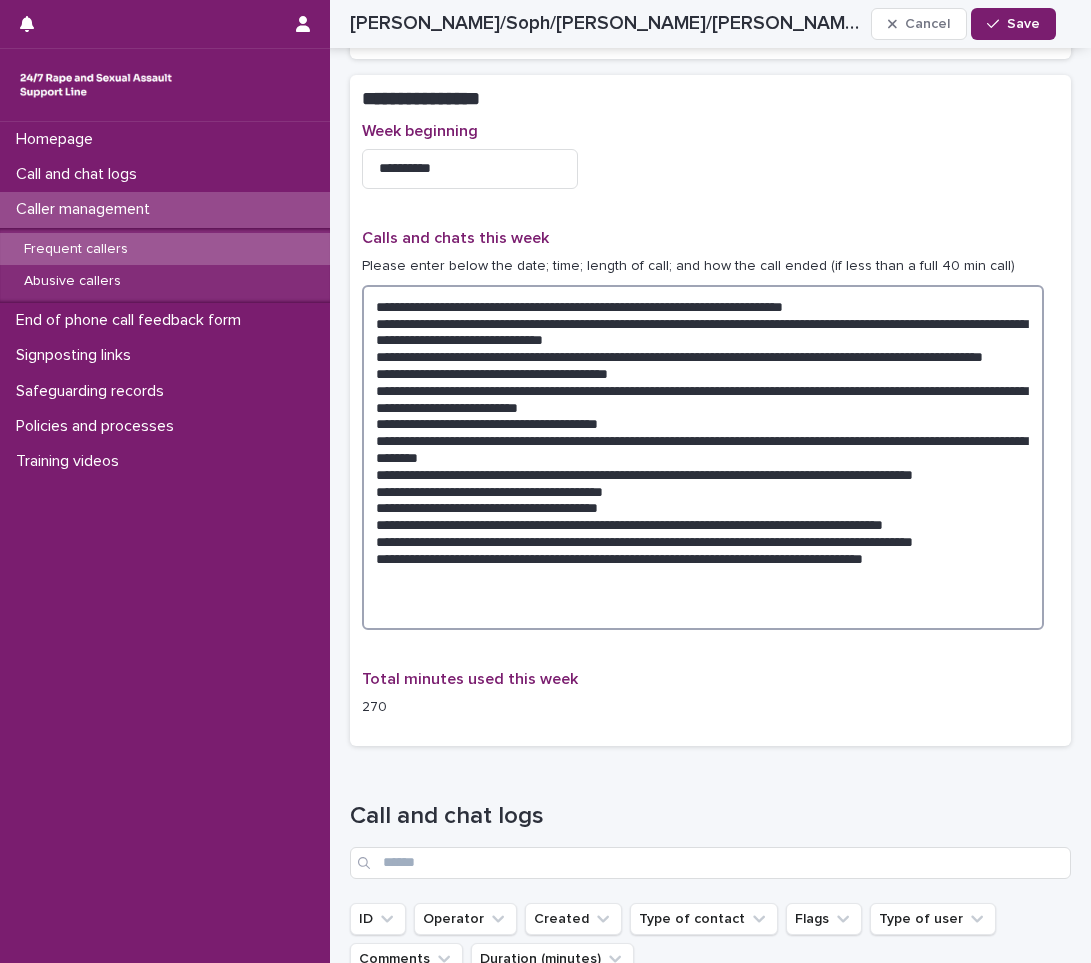 click at bounding box center (703, 457) 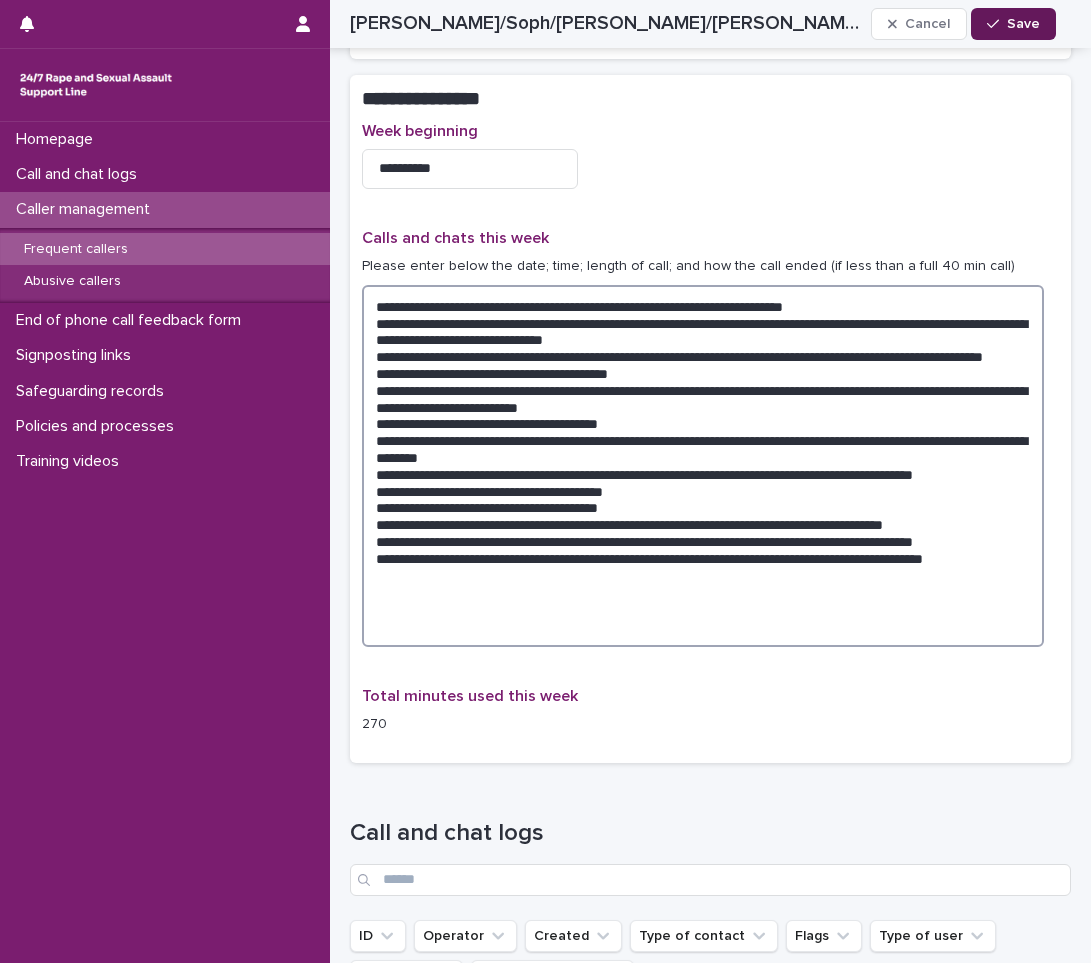 type on "**********" 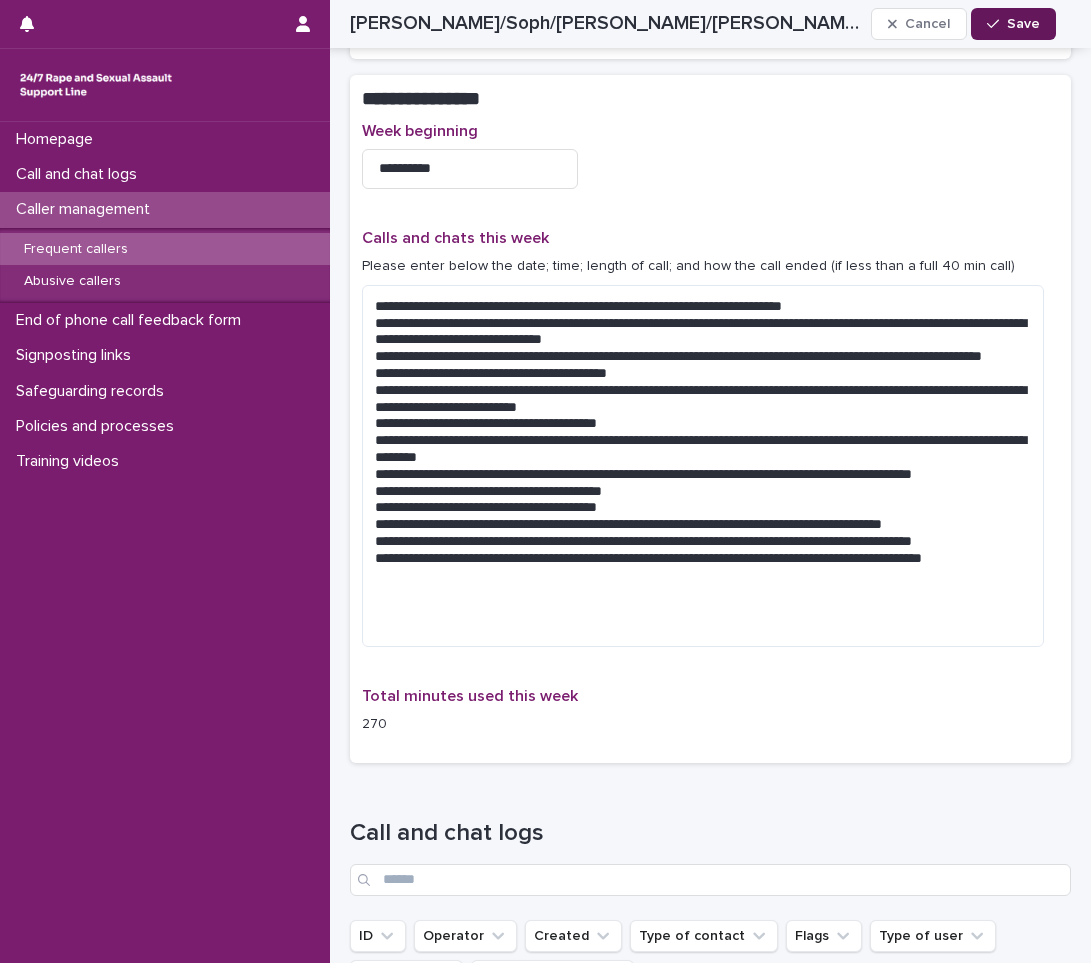 click on "Save" at bounding box center (1023, 24) 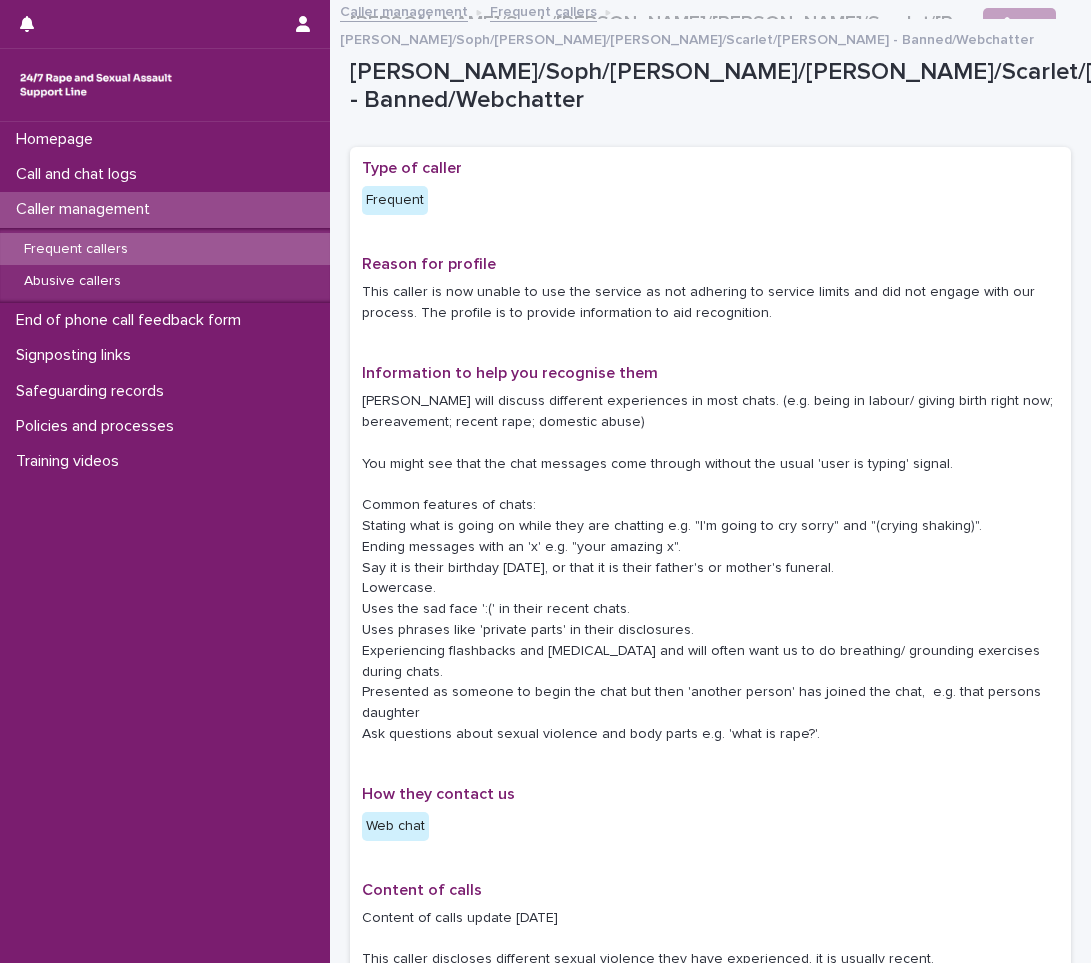 scroll, scrollTop: 0, scrollLeft: 0, axis: both 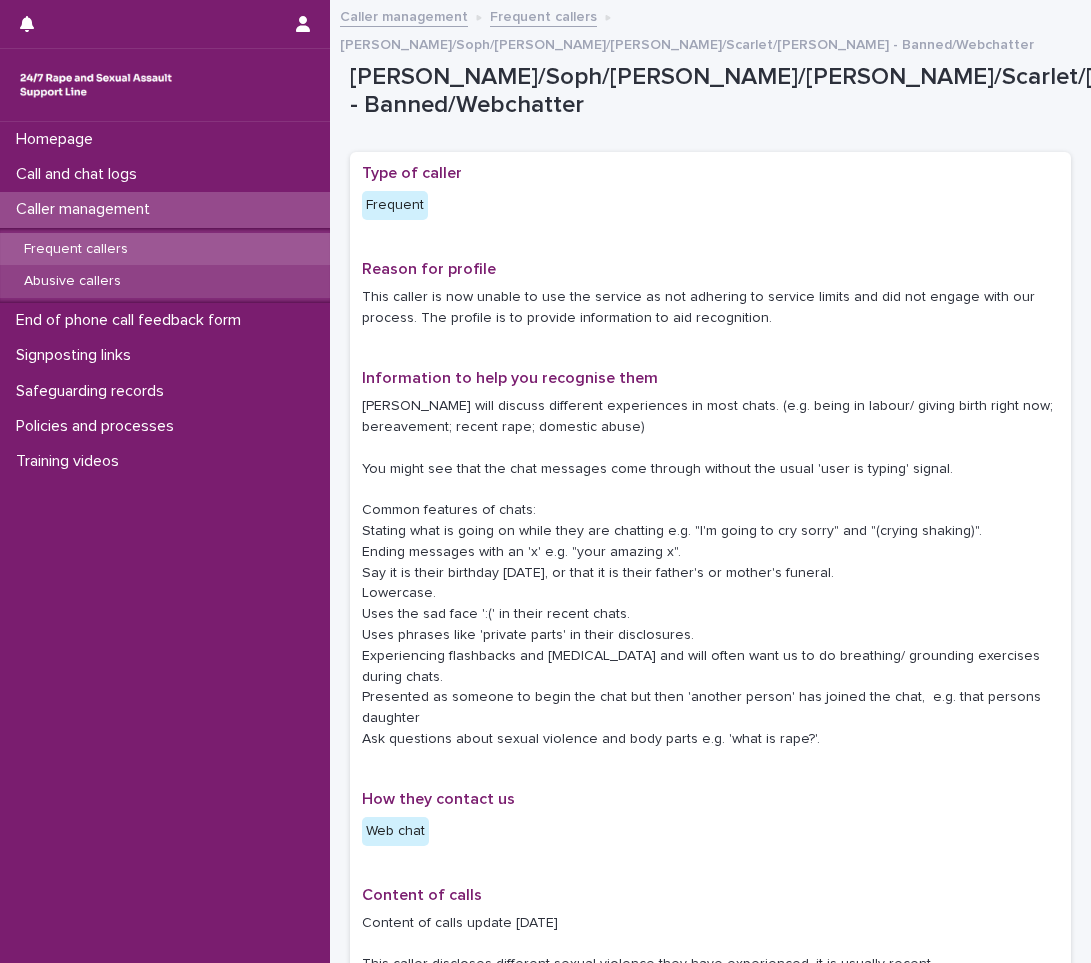 click on "Abusive callers" at bounding box center [165, 281] 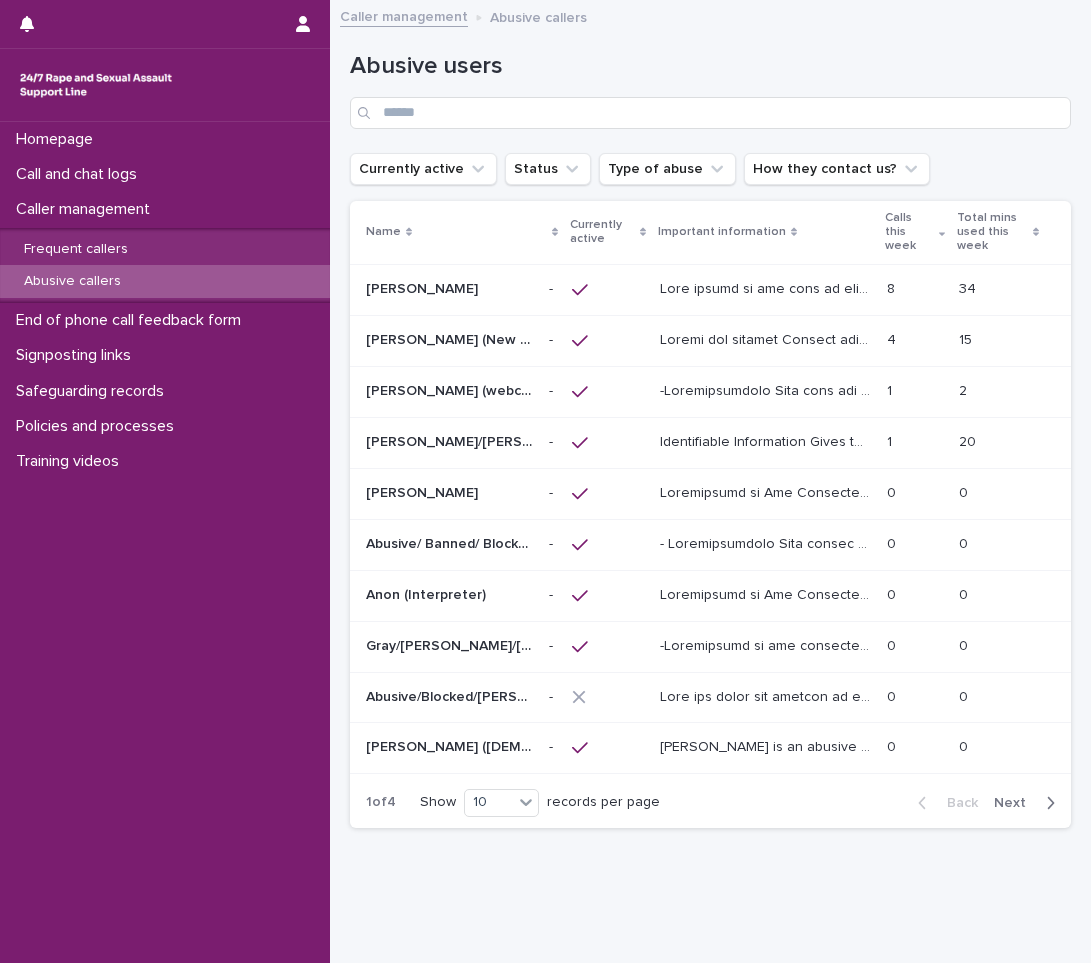click at bounding box center (608, 289) 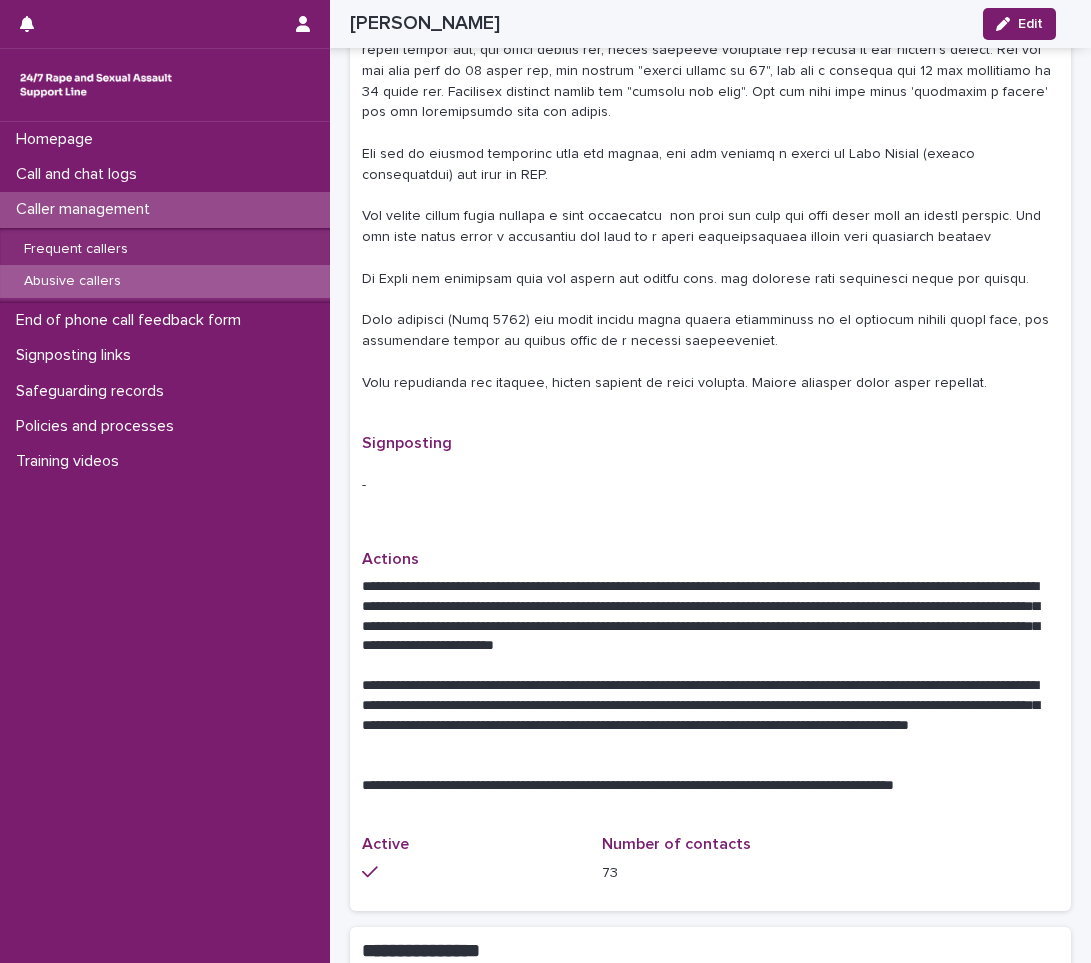 scroll, scrollTop: 1600, scrollLeft: 0, axis: vertical 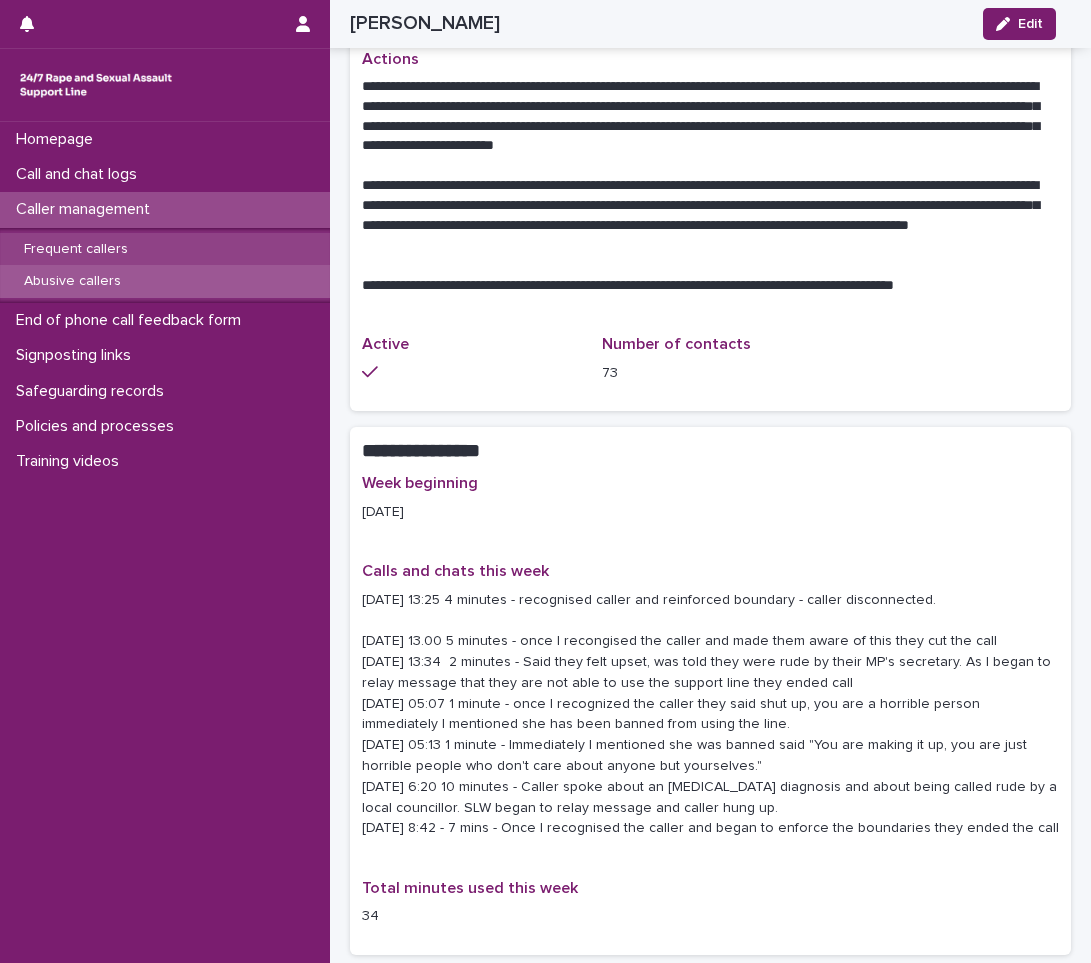 click on "Frequent callers" at bounding box center (76, 249) 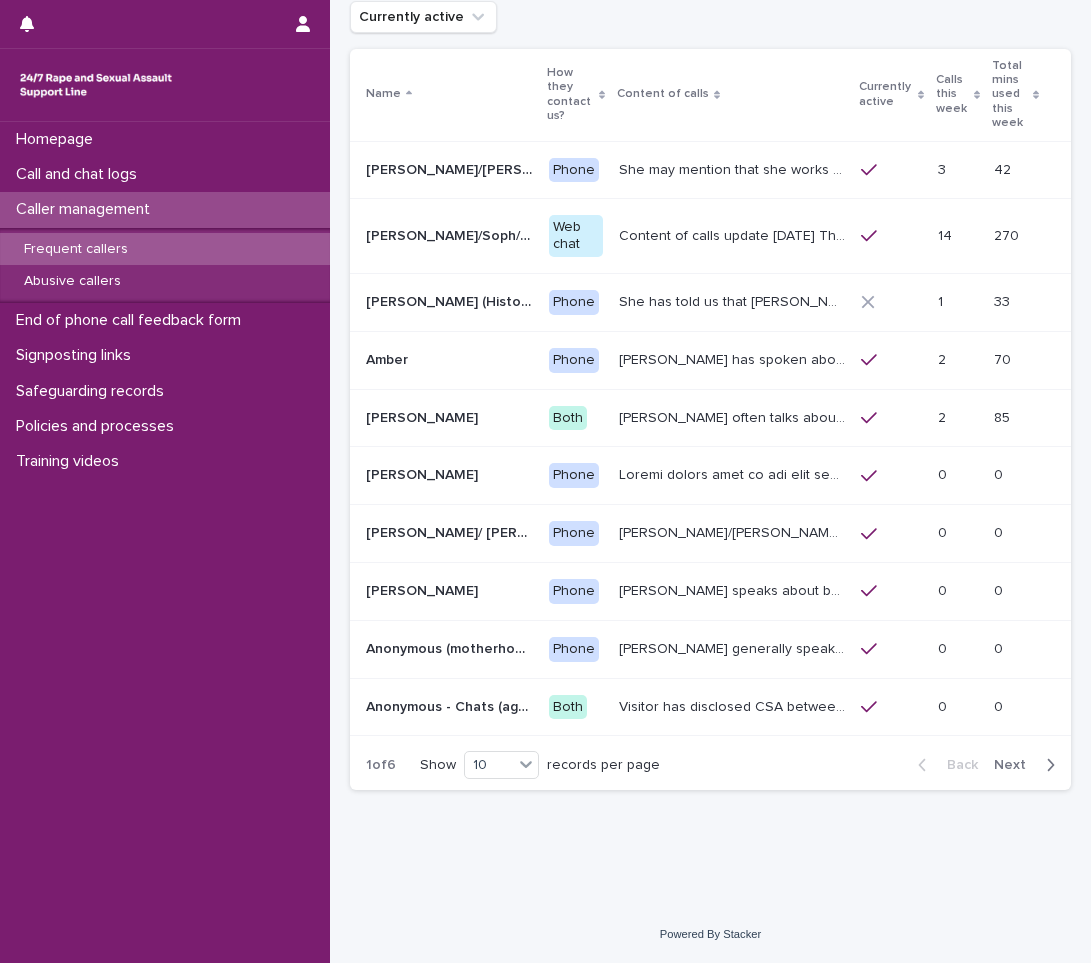 scroll, scrollTop: 0, scrollLeft: 0, axis: both 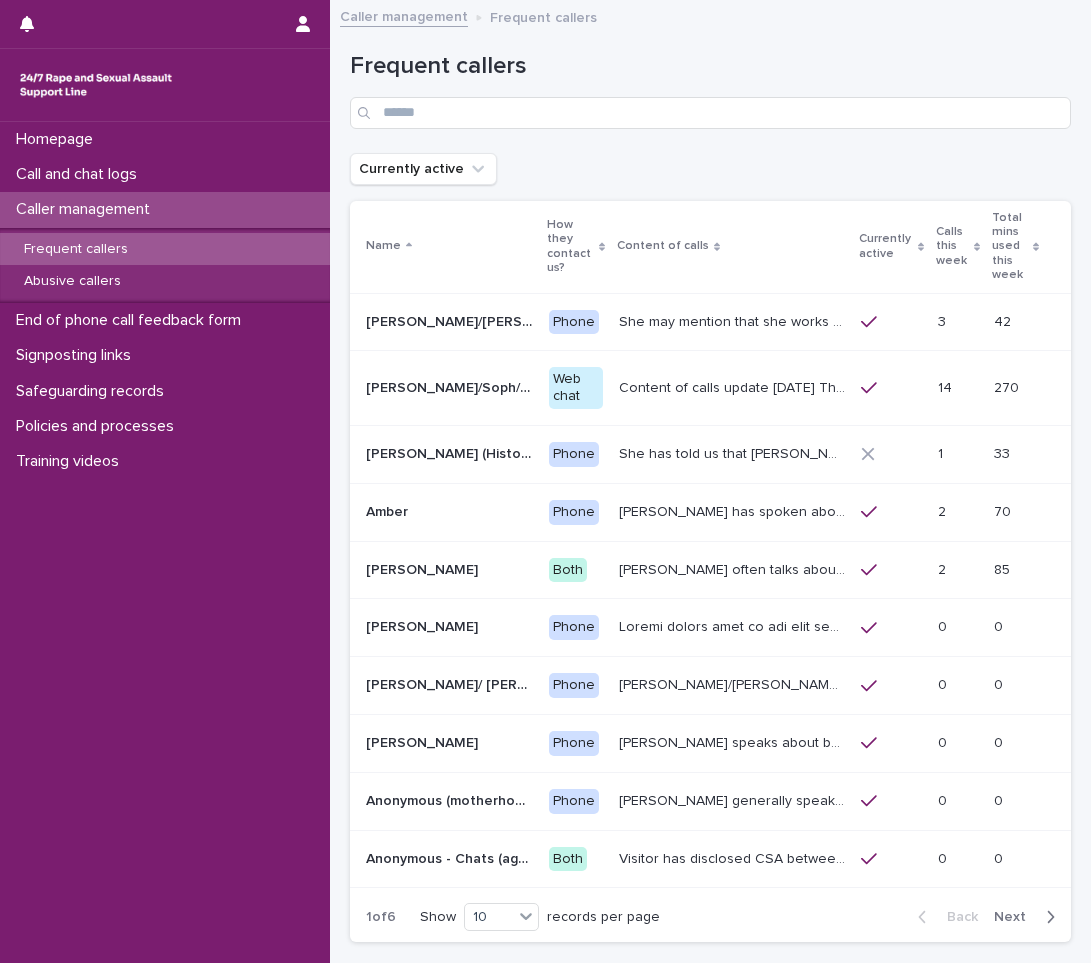 click on "[PERSON_NAME] often talks about being raped a night before or [DATE] or a month ago. She also makes reference to being sexually assaulted in [DATE].
She is autistic and has many times expressed a plan to end her life by jumping out of the window.
She has mentioned feeling very dismissed by other services.
She spoke about the adults supporting her telling her she is "attention-seeking".
[PERSON_NAME]'s contacts with us have generated a number of safeguarding concerns." at bounding box center (734, 568) 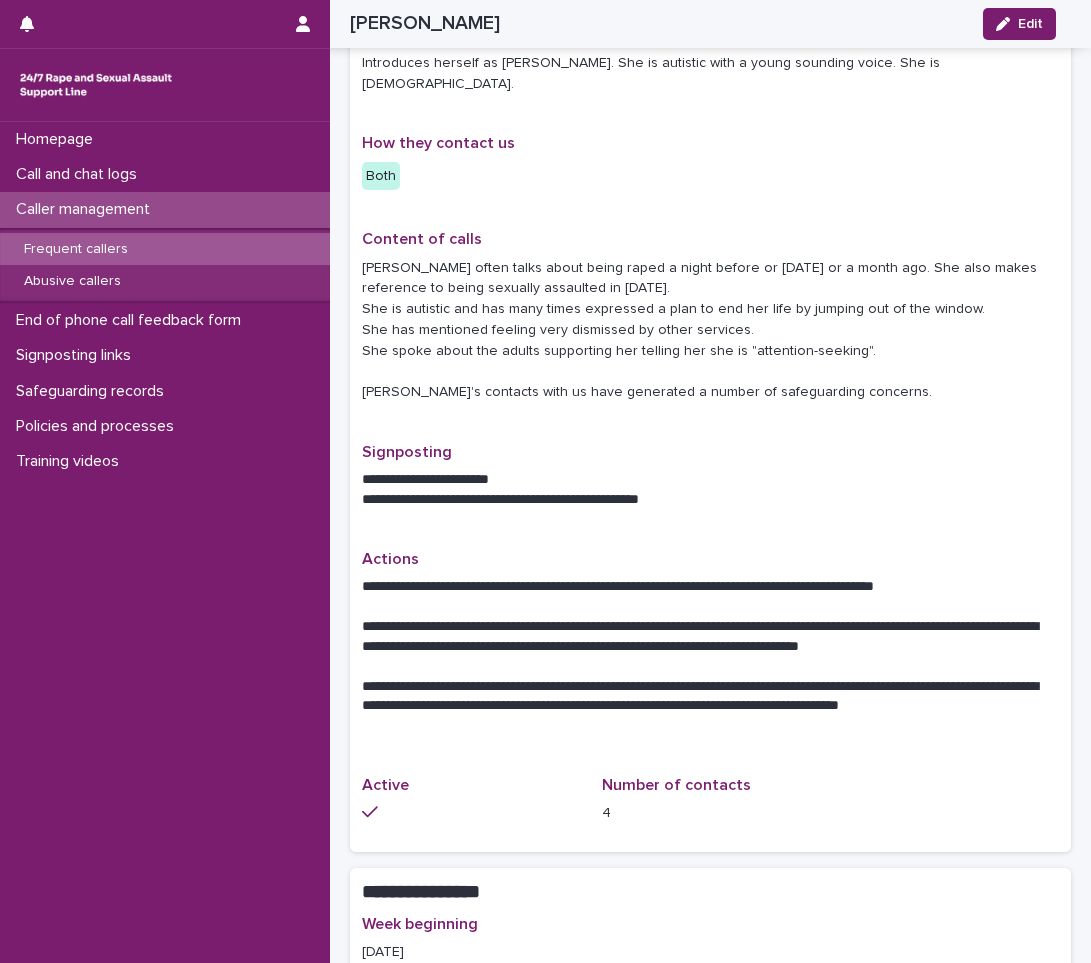 scroll, scrollTop: 238, scrollLeft: 0, axis: vertical 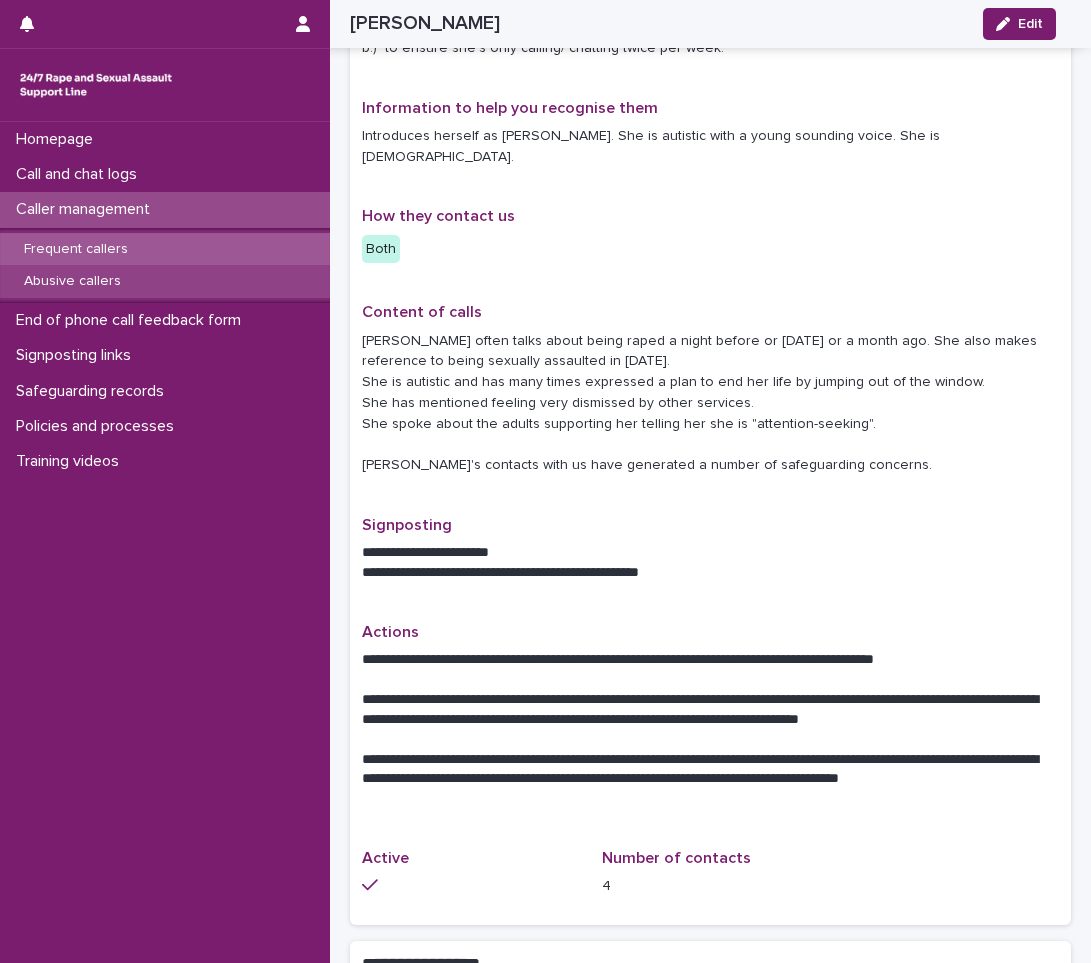 click on "Abusive callers" at bounding box center [165, 281] 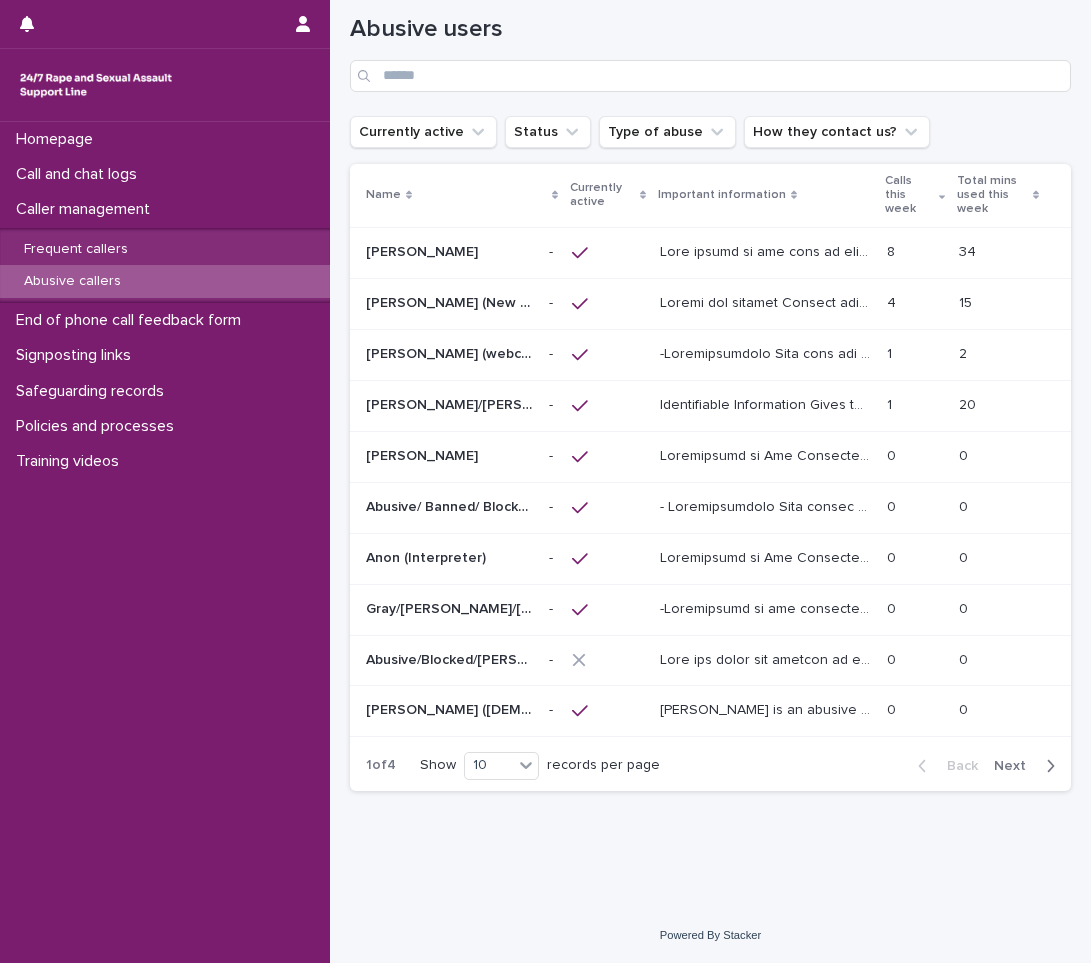 scroll, scrollTop: 0, scrollLeft: 0, axis: both 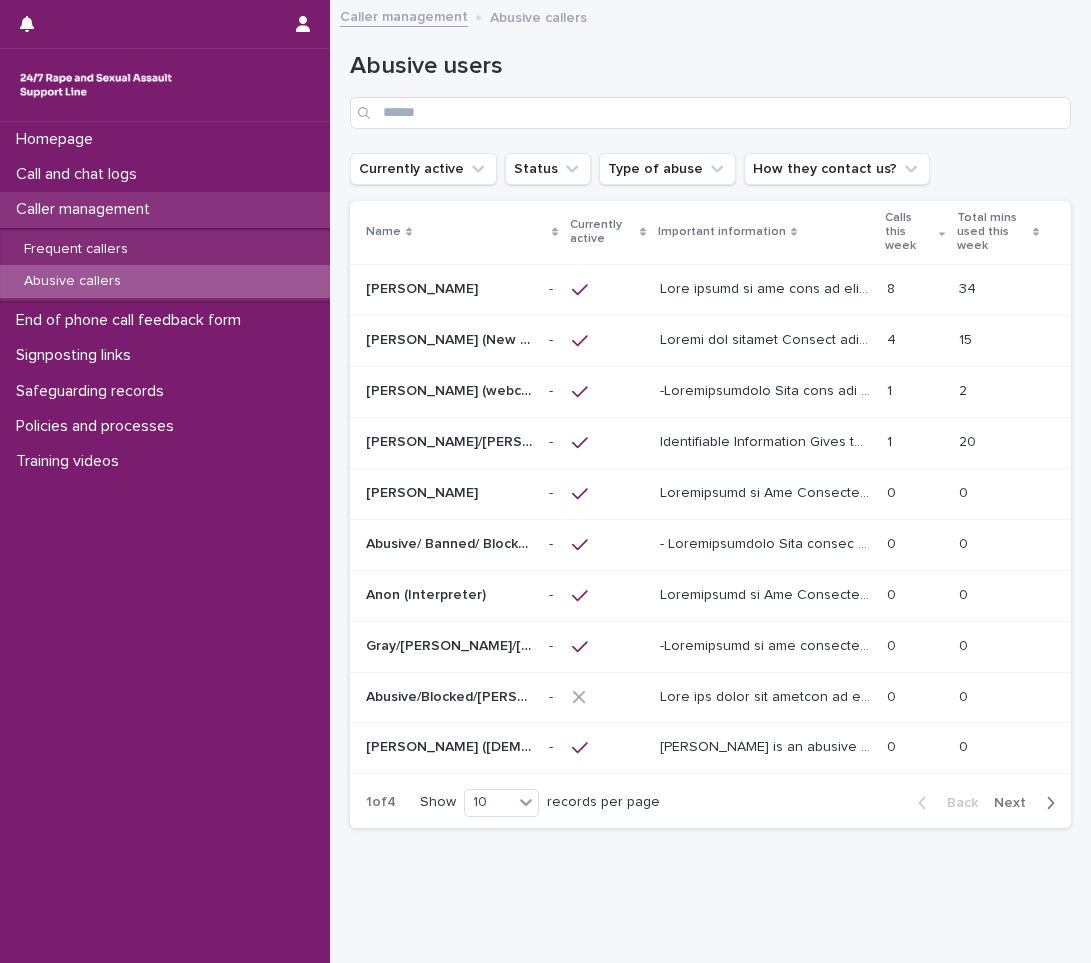 click on "Caller management" at bounding box center [87, 209] 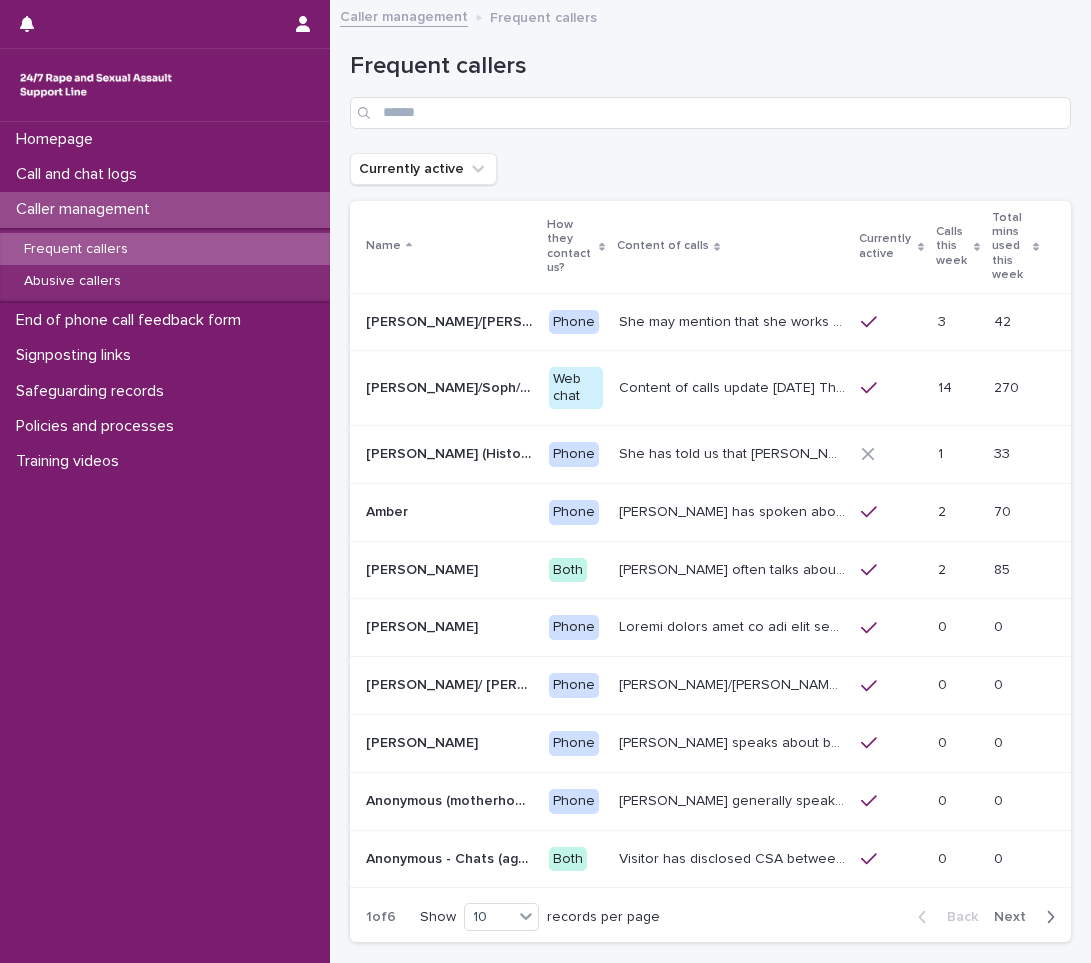 click on "Caller management" at bounding box center (165, 209) 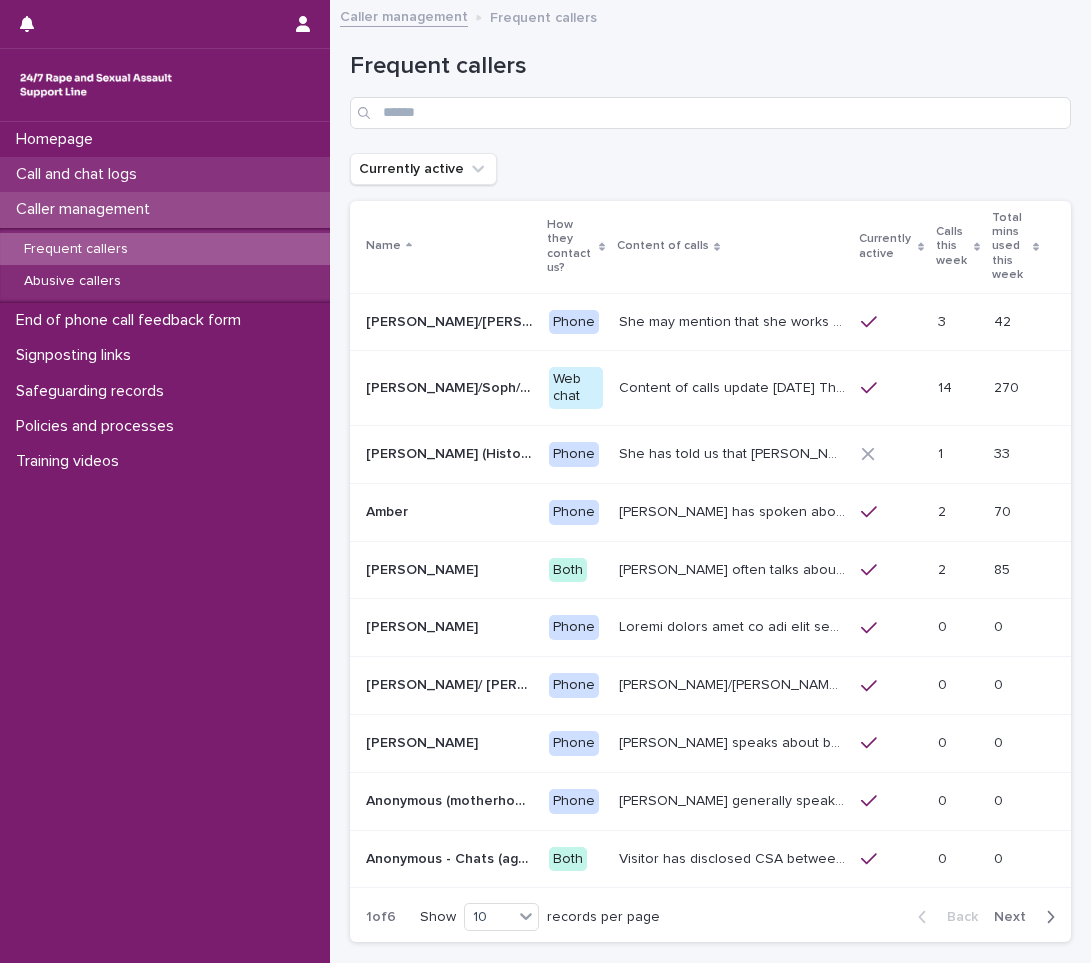 click on "Call and chat logs" at bounding box center [80, 174] 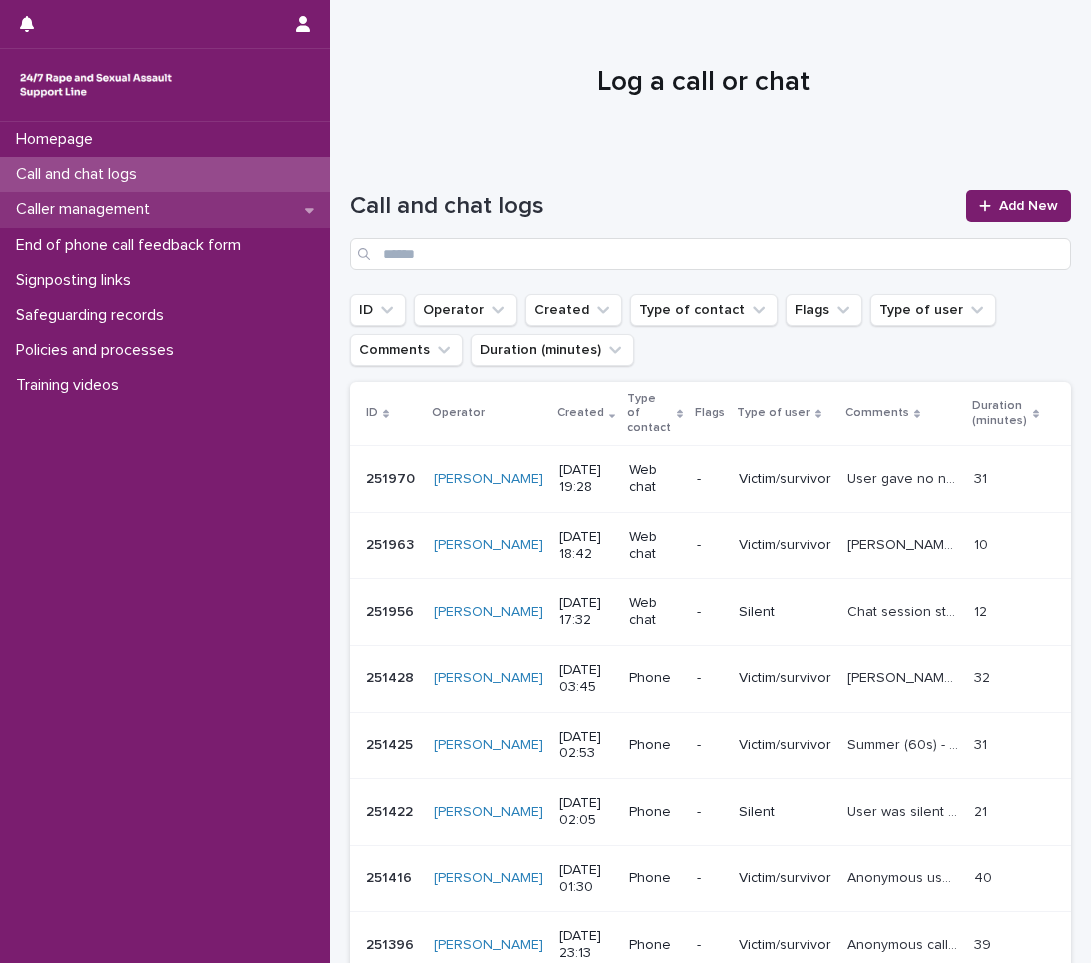 click on "Caller management" at bounding box center [87, 209] 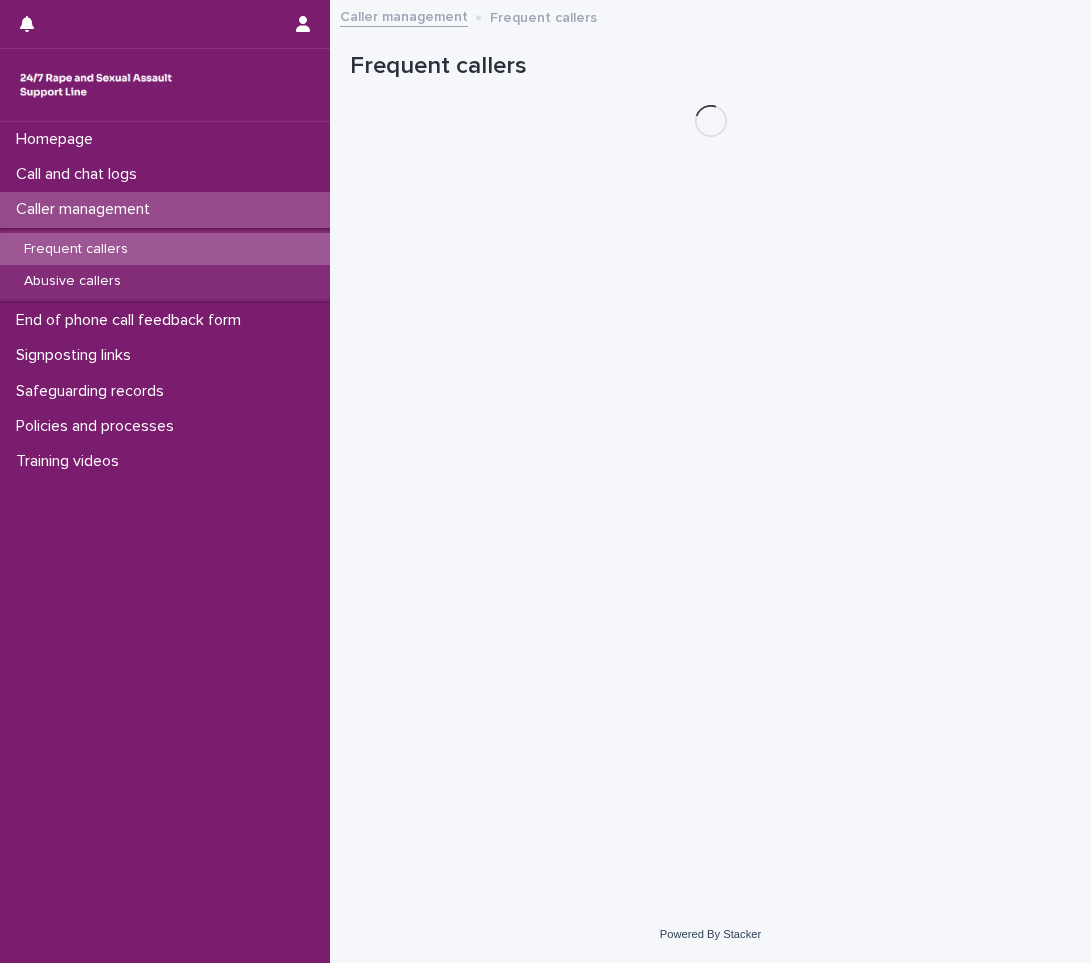 click on "Frequent callers" at bounding box center [165, 249] 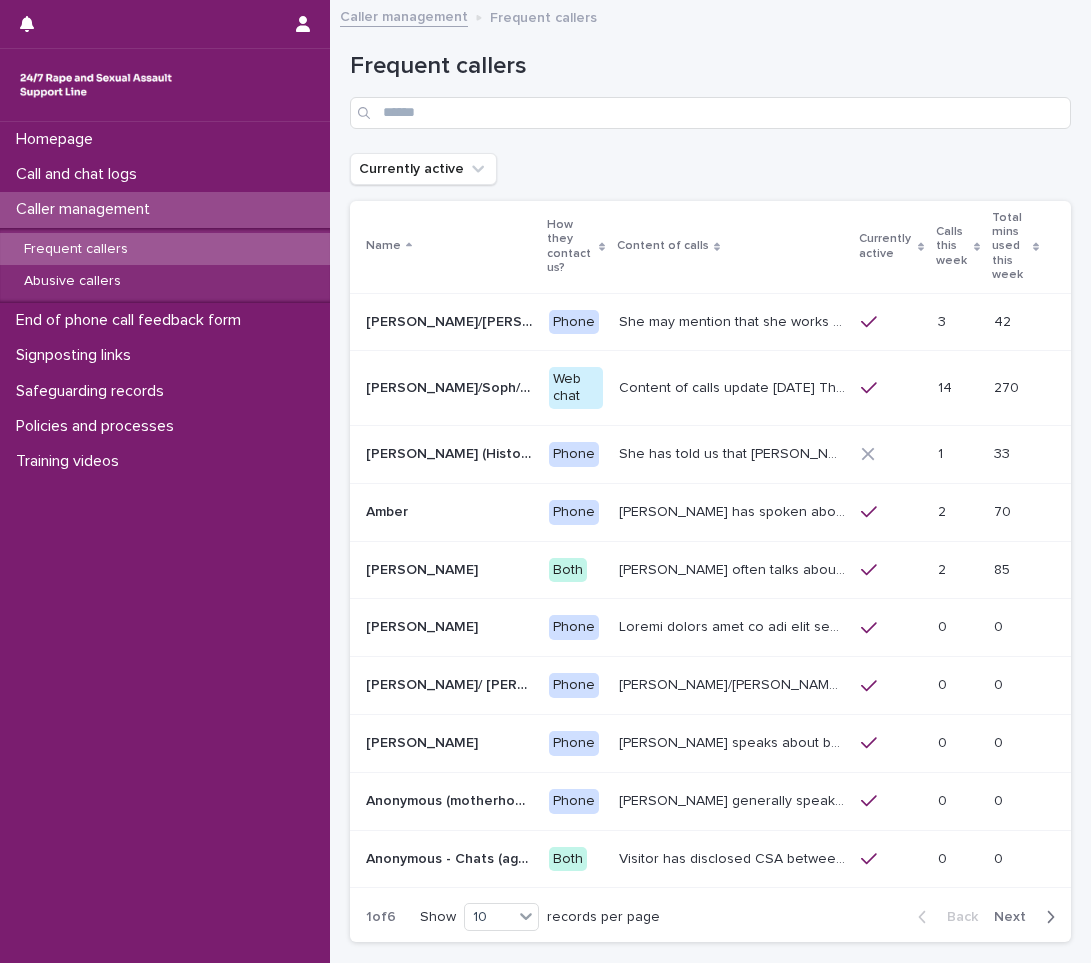 click on "[PERSON_NAME]/Soph/[PERSON_NAME]/[PERSON_NAME]/Scarlet/[PERSON_NAME] - Banned/Webchatter" at bounding box center (451, 386) 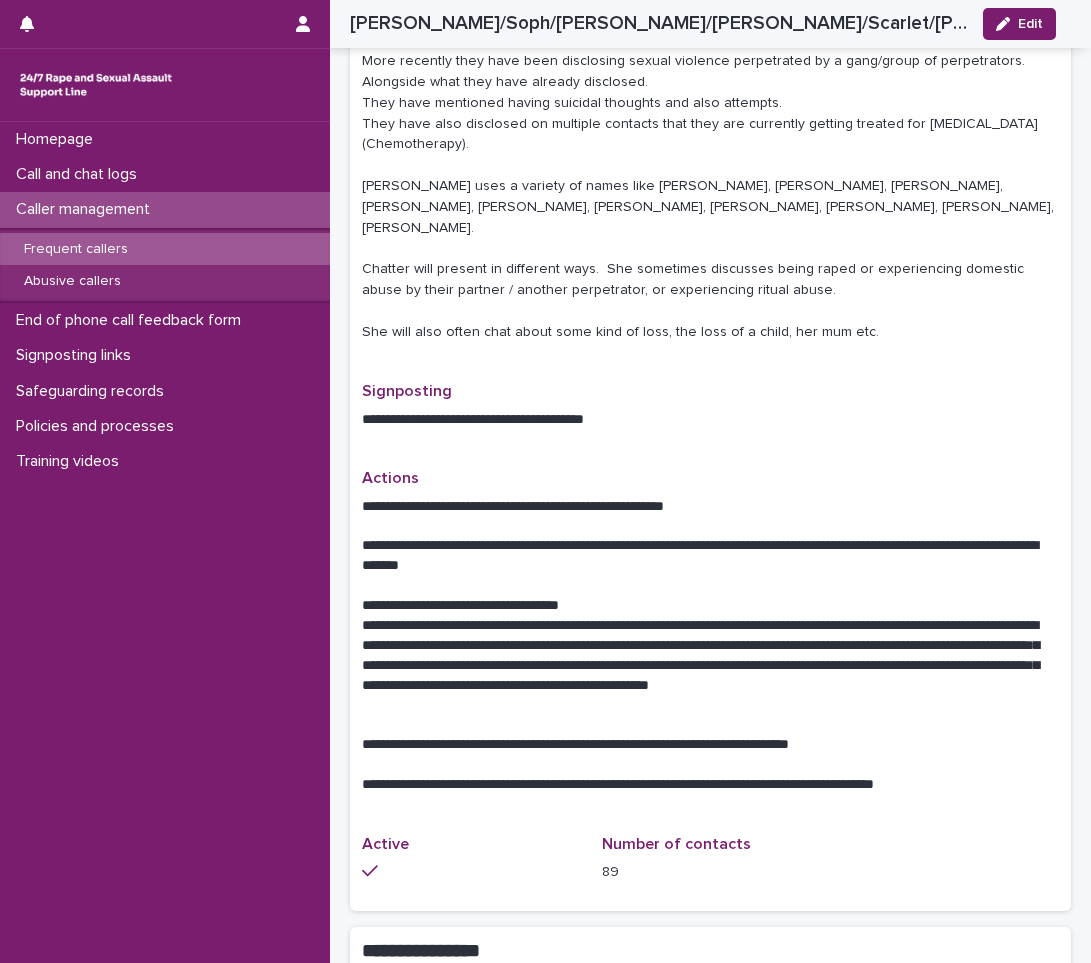 scroll, scrollTop: 940, scrollLeft: 0, axis: vertical 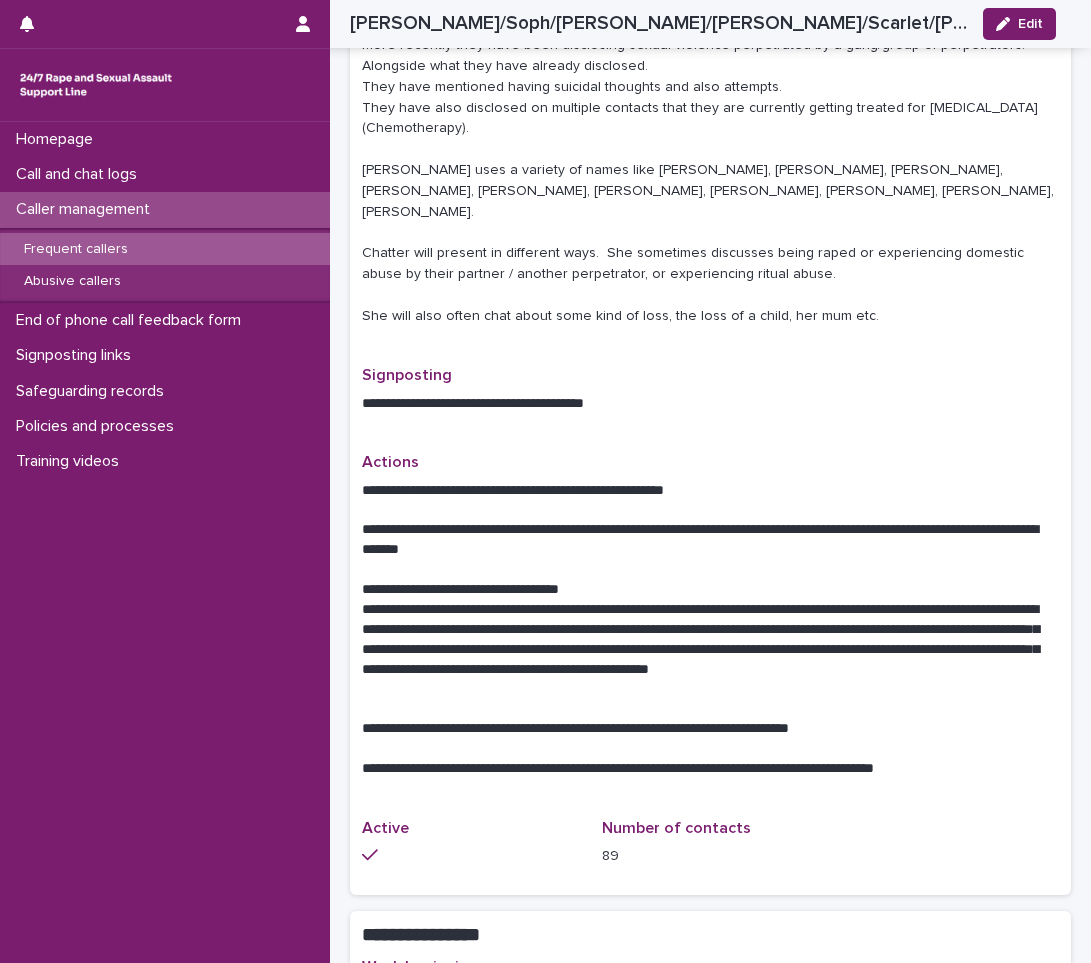 click on "Caller management" at bounding box center [87, 209] 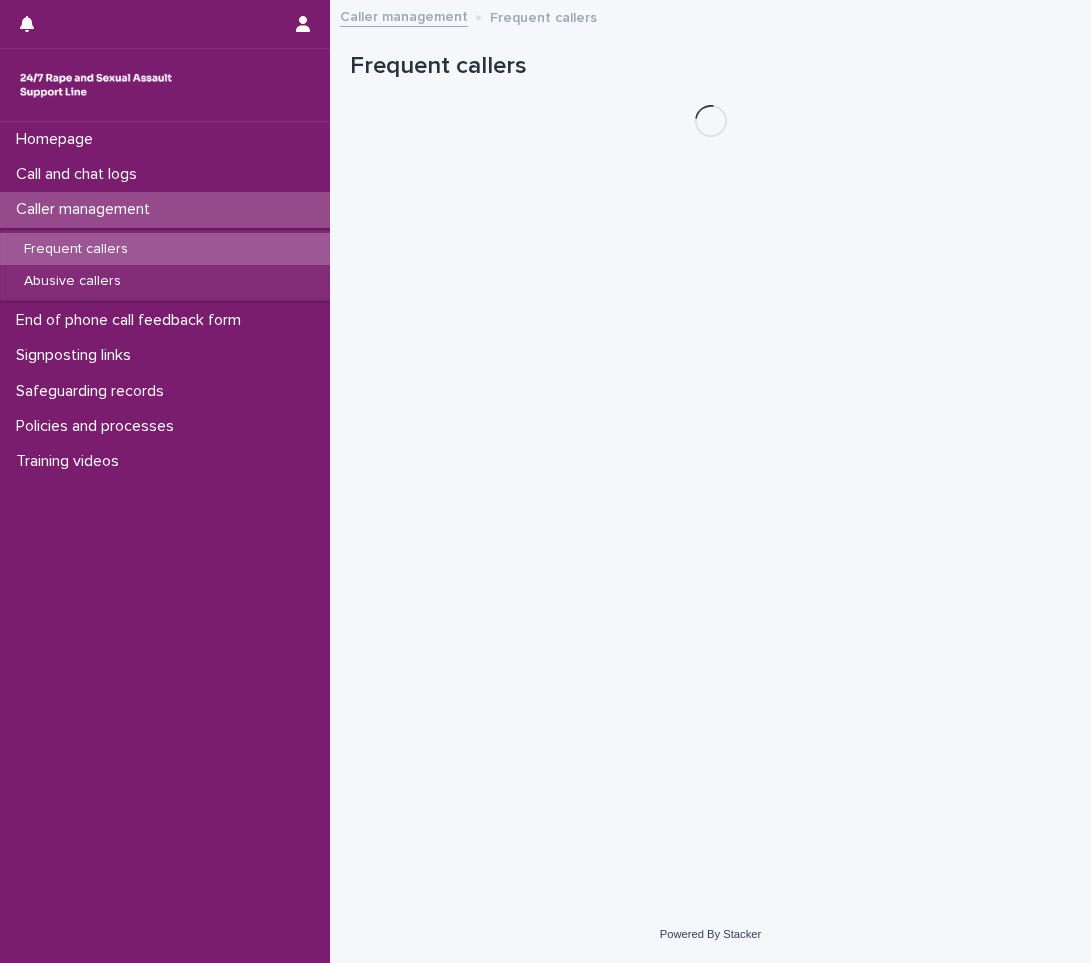 scroll, scrollTop: 0, scrollLeft: 0, axis: both 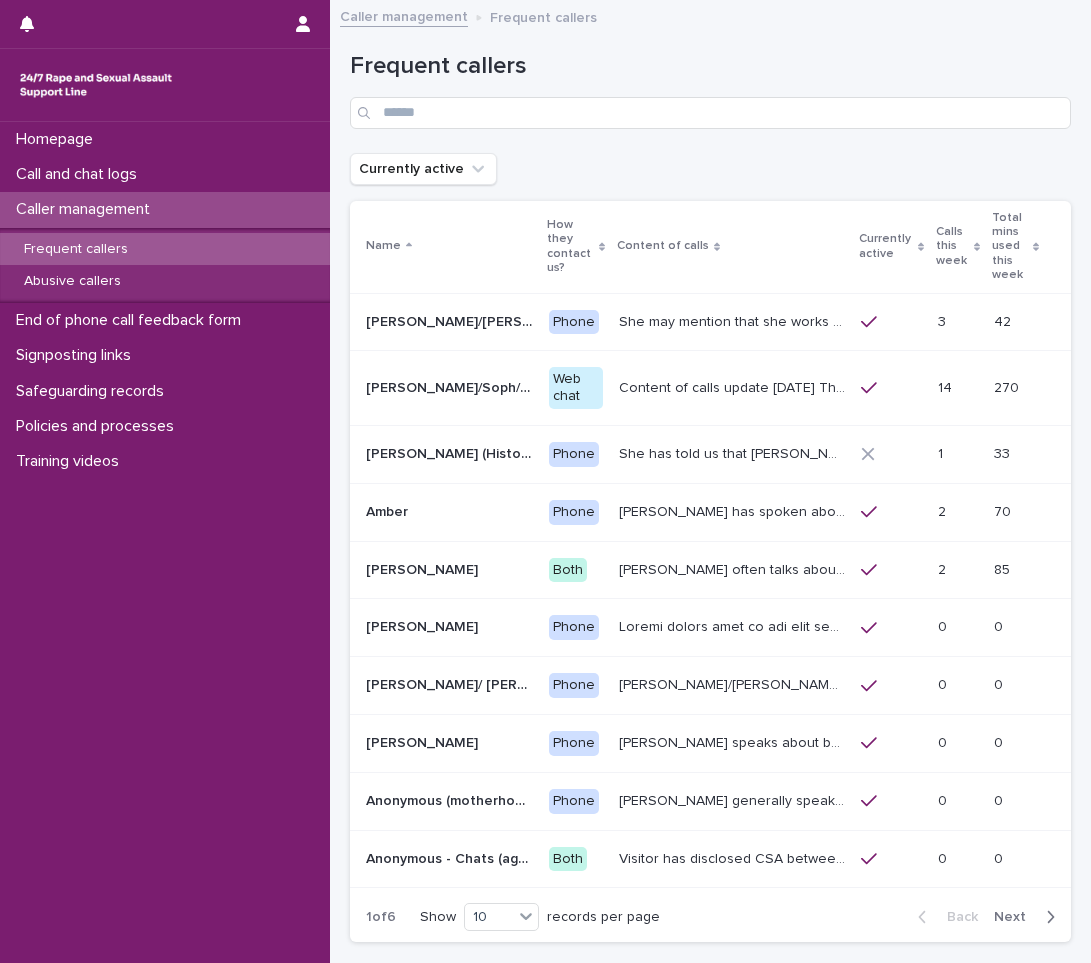 click on "Web chat" at bounding box center (576, 388) 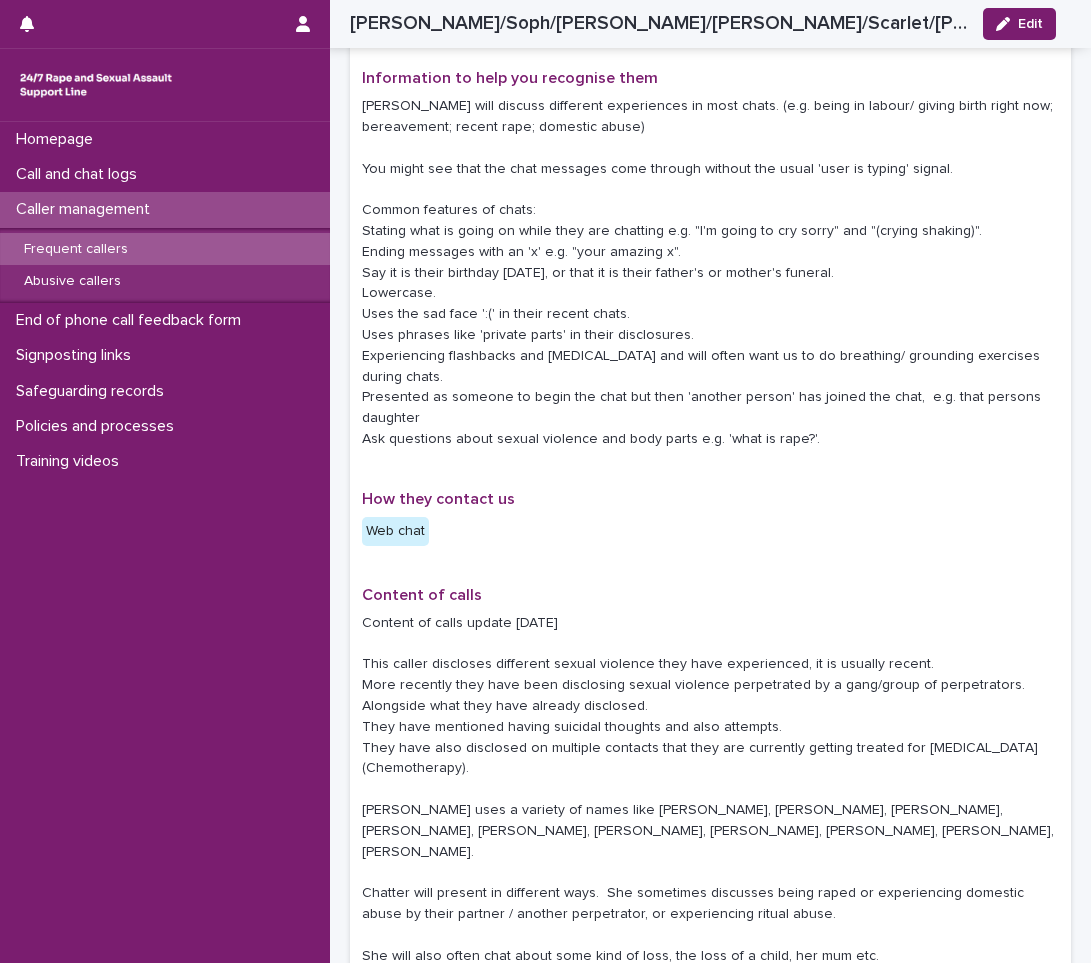 scroll, scrollTop: 400, scrollLeft: 0, axis: vertical 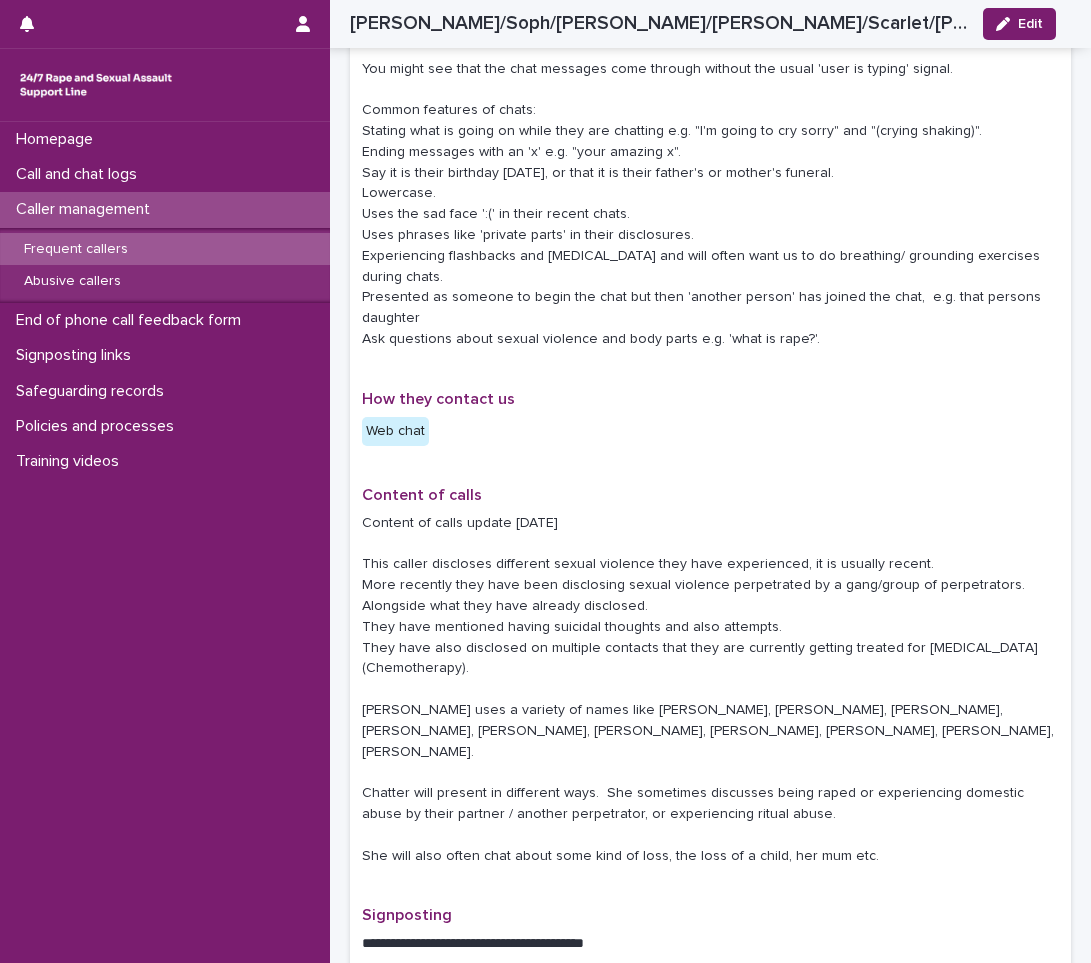 click on "Homepage Call and chat logs Caller management Frequent callers Abusive callers End of phone call feedback form Signposting links Safeguarding records Policies and processes Training videos" at bounding box center (165, 542) 